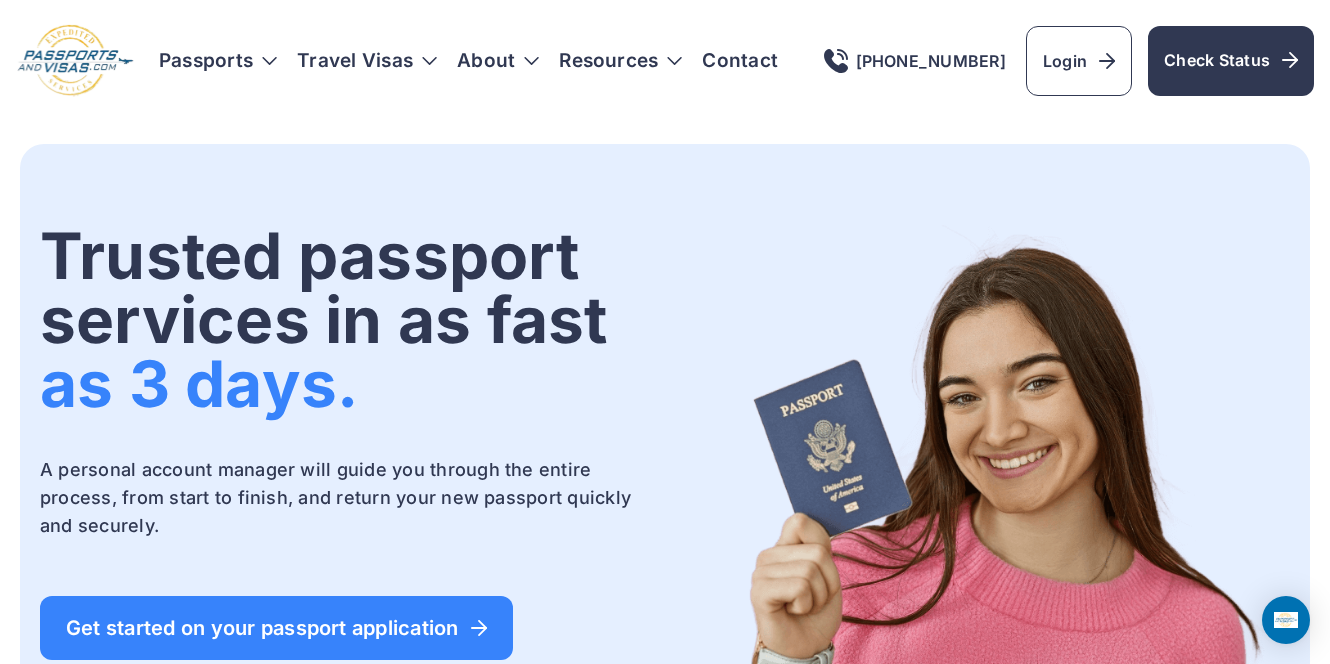 scroll, scrollTop: 0, scrollLeft: 0, axis: both 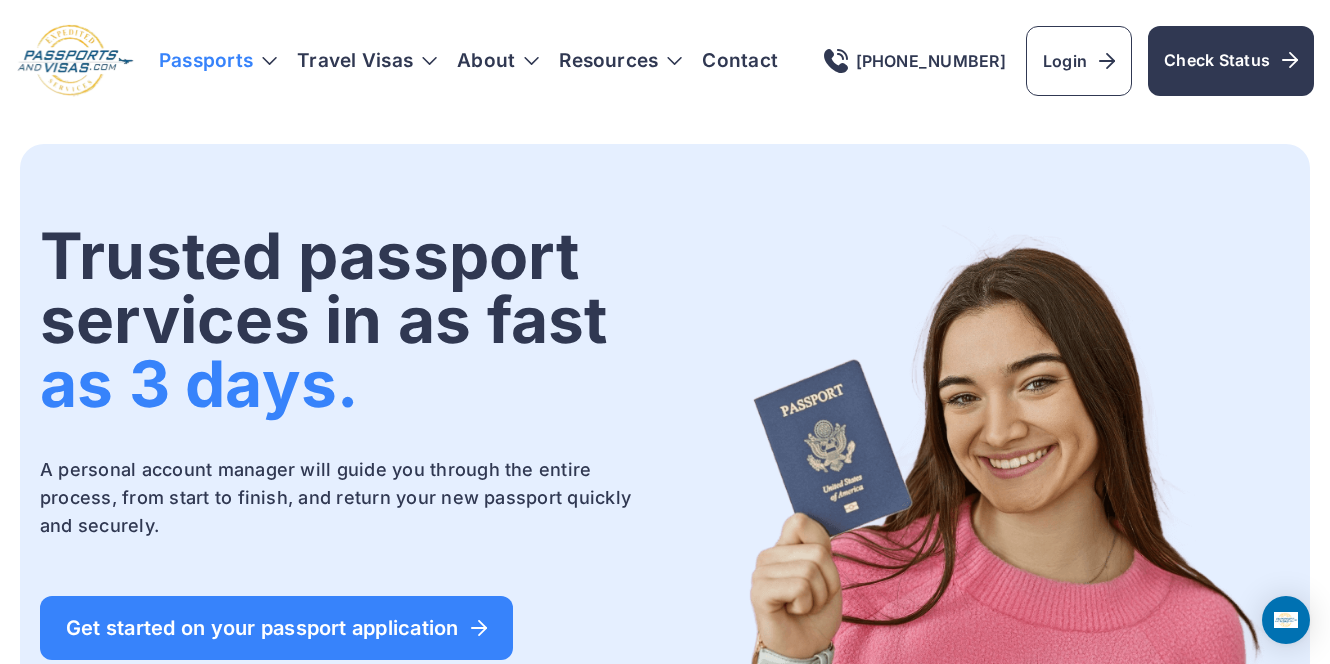 click on "Passports" at bounding box center (218, 61) 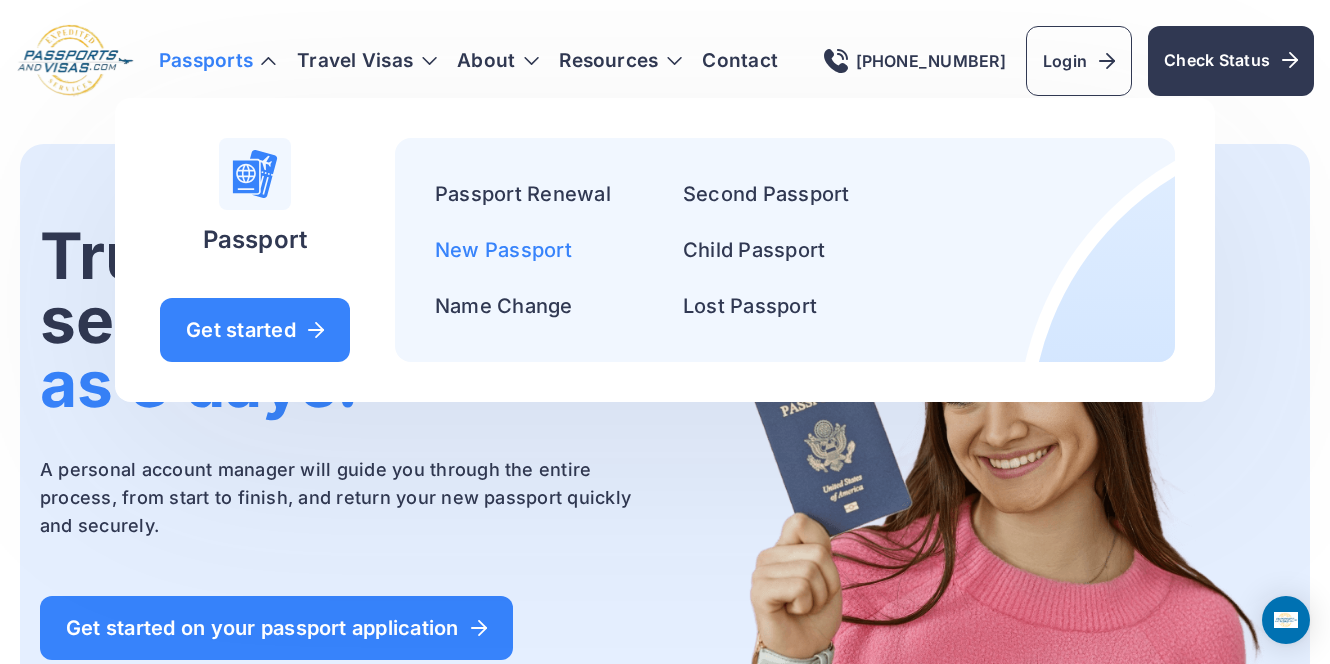 click on "New Passport" at bounding box center [503, 250] 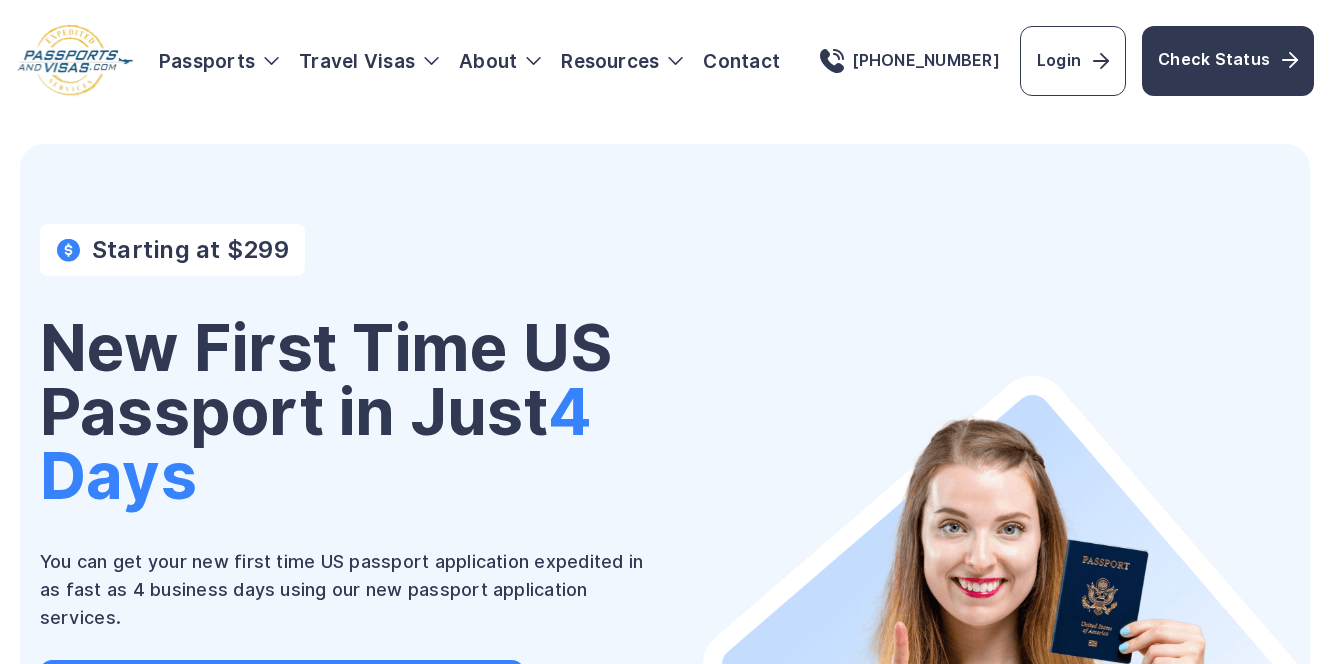 scroll, scrollTop: 0, scrollLeft: 0, axis: both 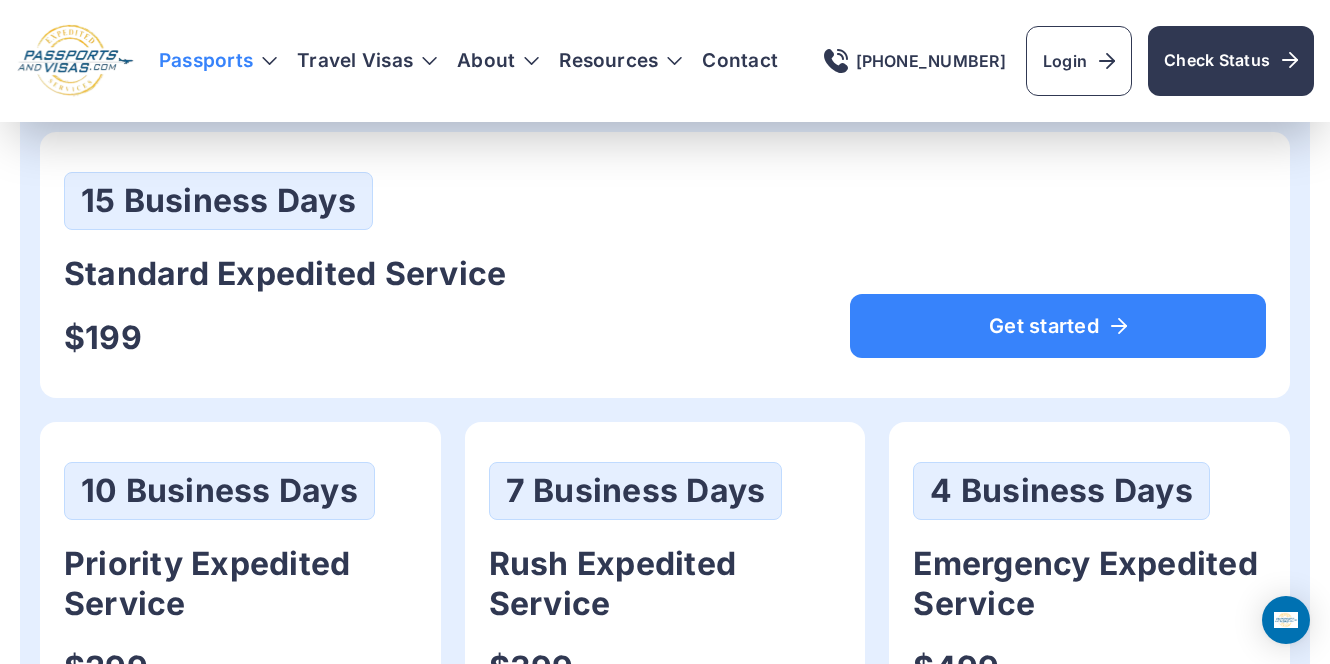 click on "Passports" at bounding box center (218, 61) 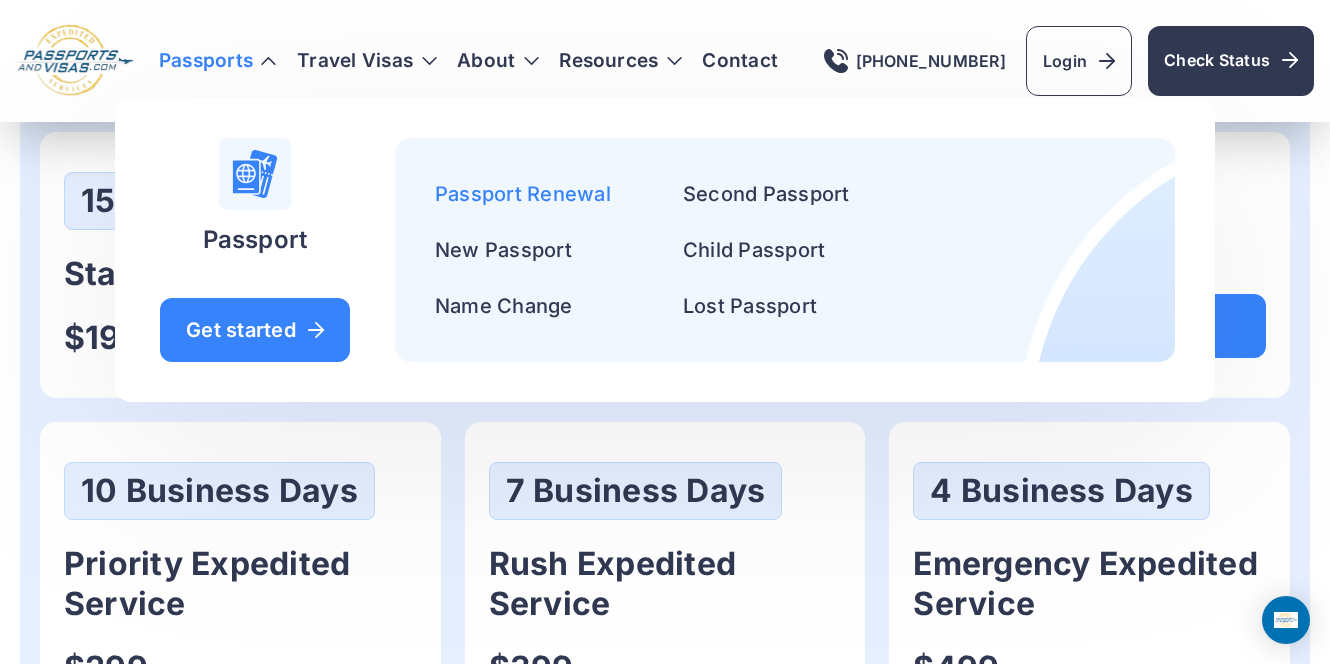 click on "Passport Renewal" at bounding box center (523, 194) 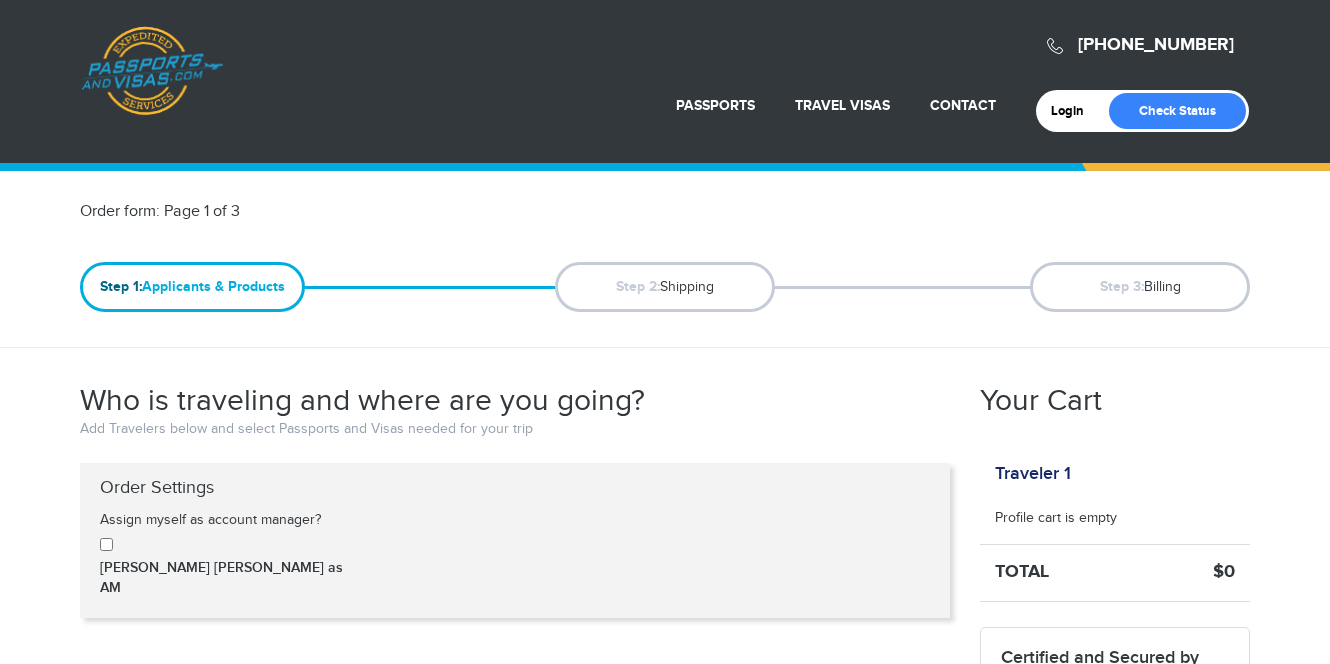 scroll, scrollTop: 20, scrollLeft: 0, axis: vertical 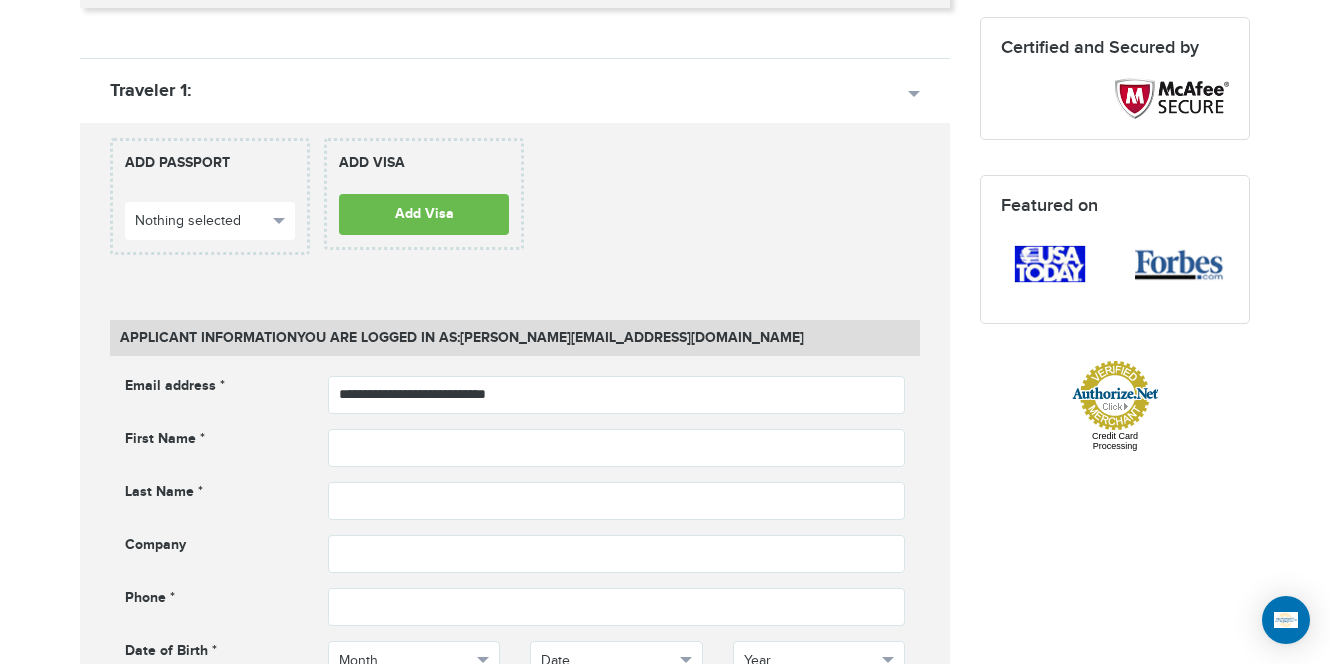click on "**********" at bounding box center (665, 684) 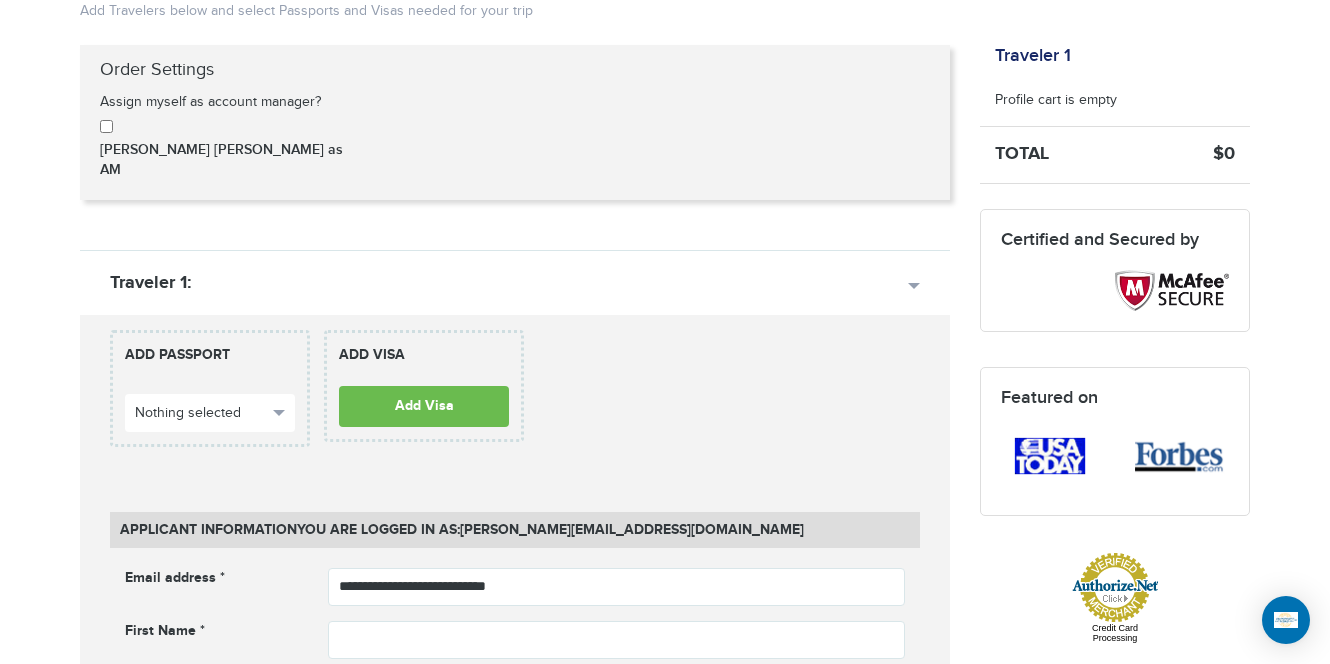 scroll, scrollTop: 0, scrollLeft: 0, axis: both 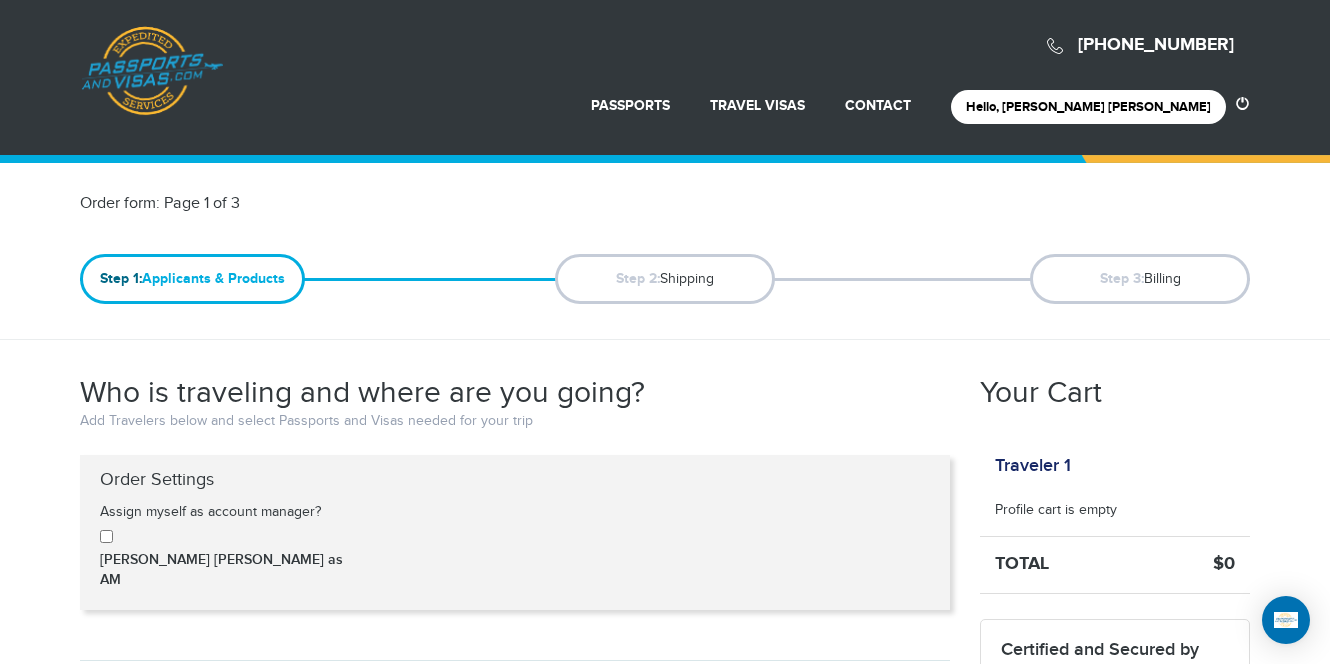 click on "Passports & [DOMAIN_NAME]" at bounding box center (152, 71) 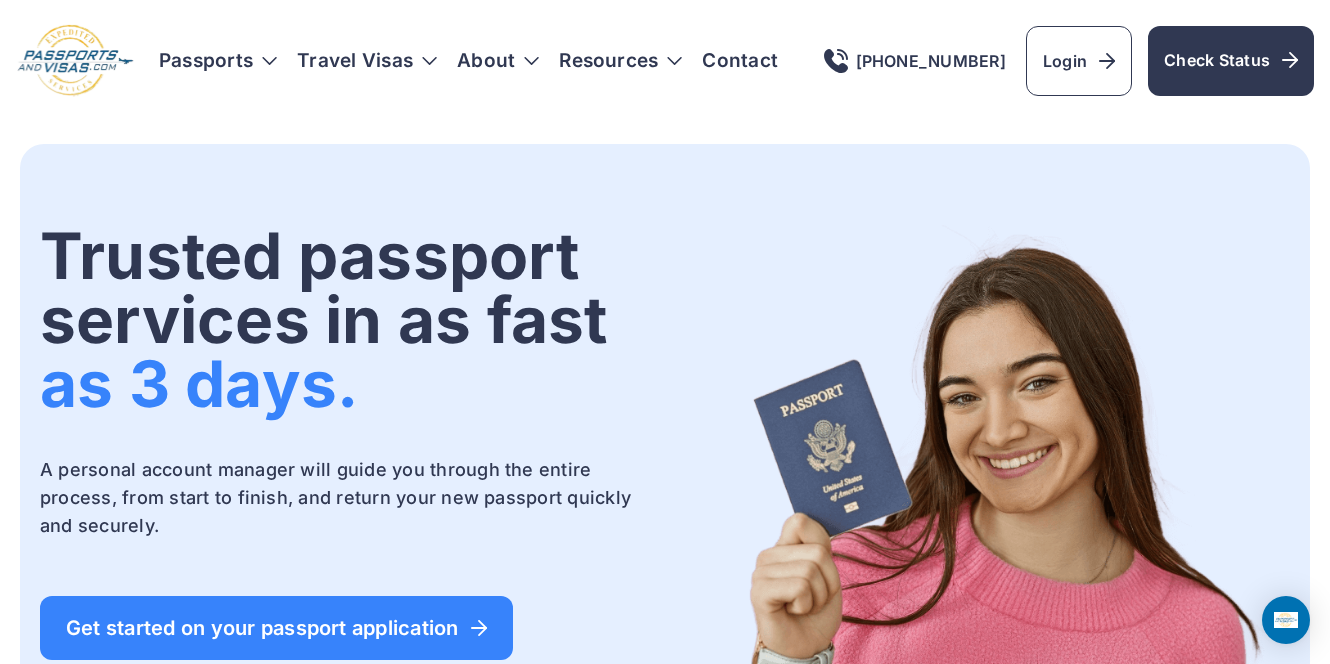 scroll, scrollTop: 0, scrollLeft: 0, axis: both 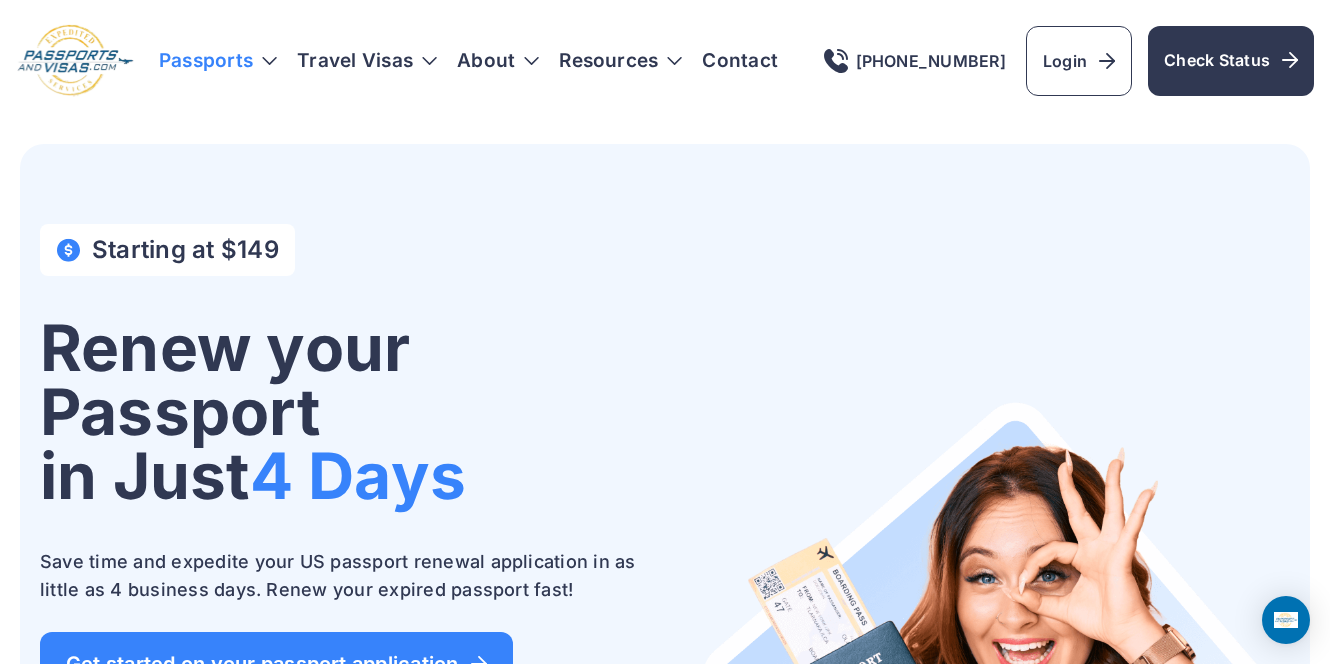click on "Passports" at bounding box center (218, 61) 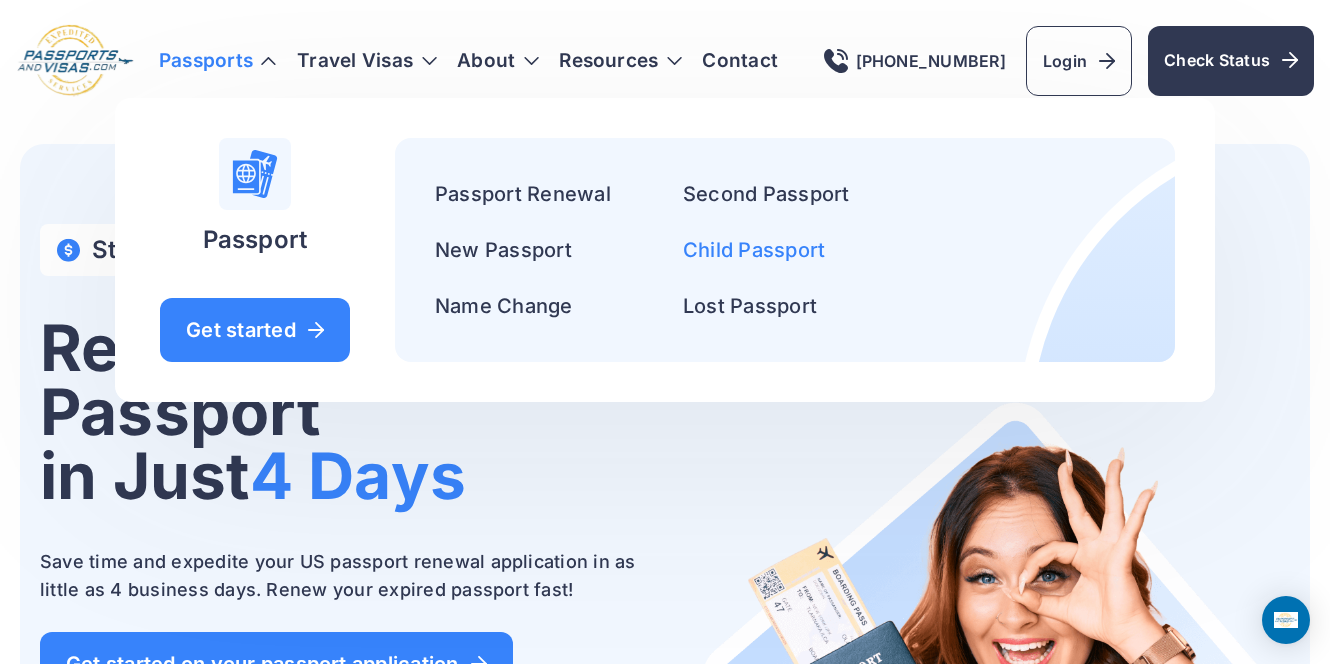 click on "Child Passport" at bounding box center (754, 250) 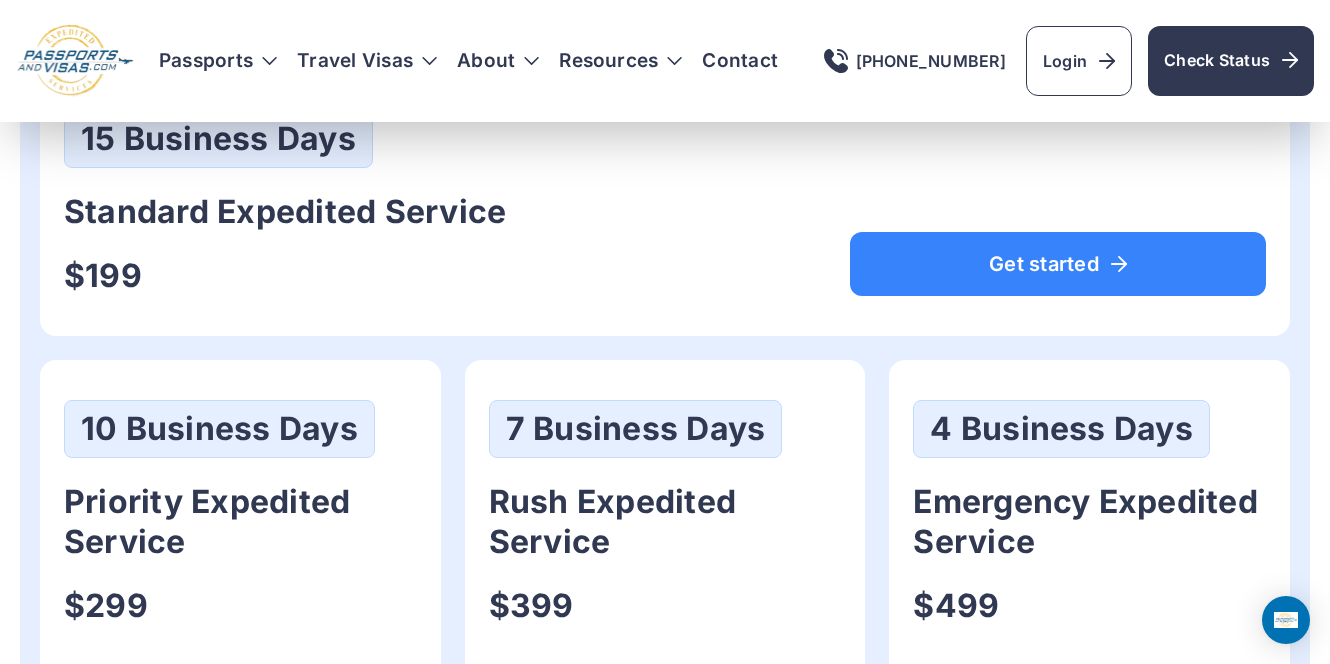 scroll, scrollTop: 0, scrollLeft: 0, axis: both 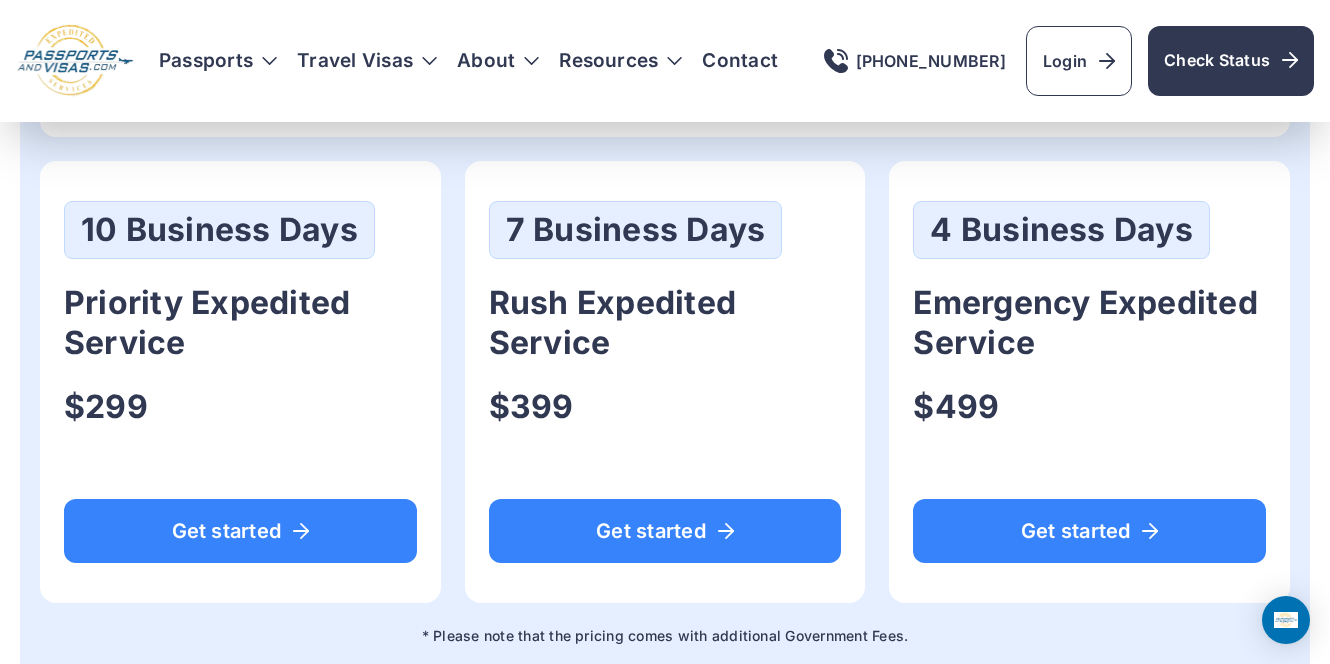 click at bounding box center (75, 61) 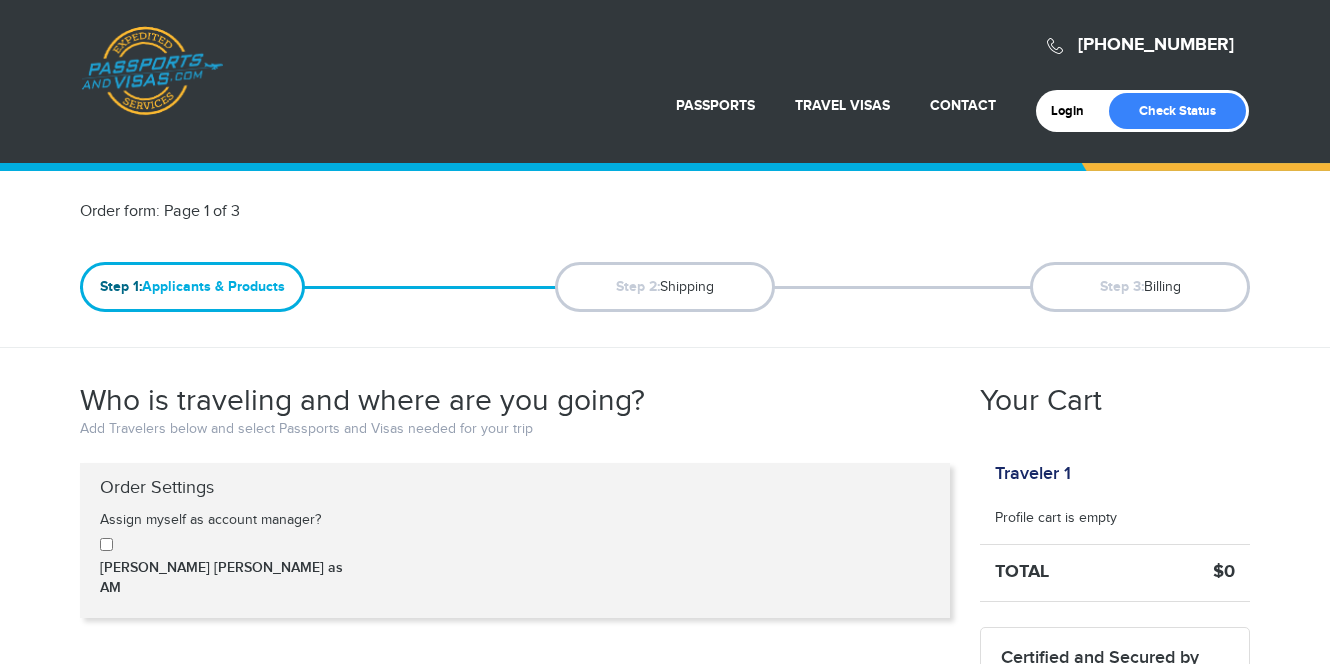 scroll, scrollTop: 0, scrollLeft: 0, axis: both 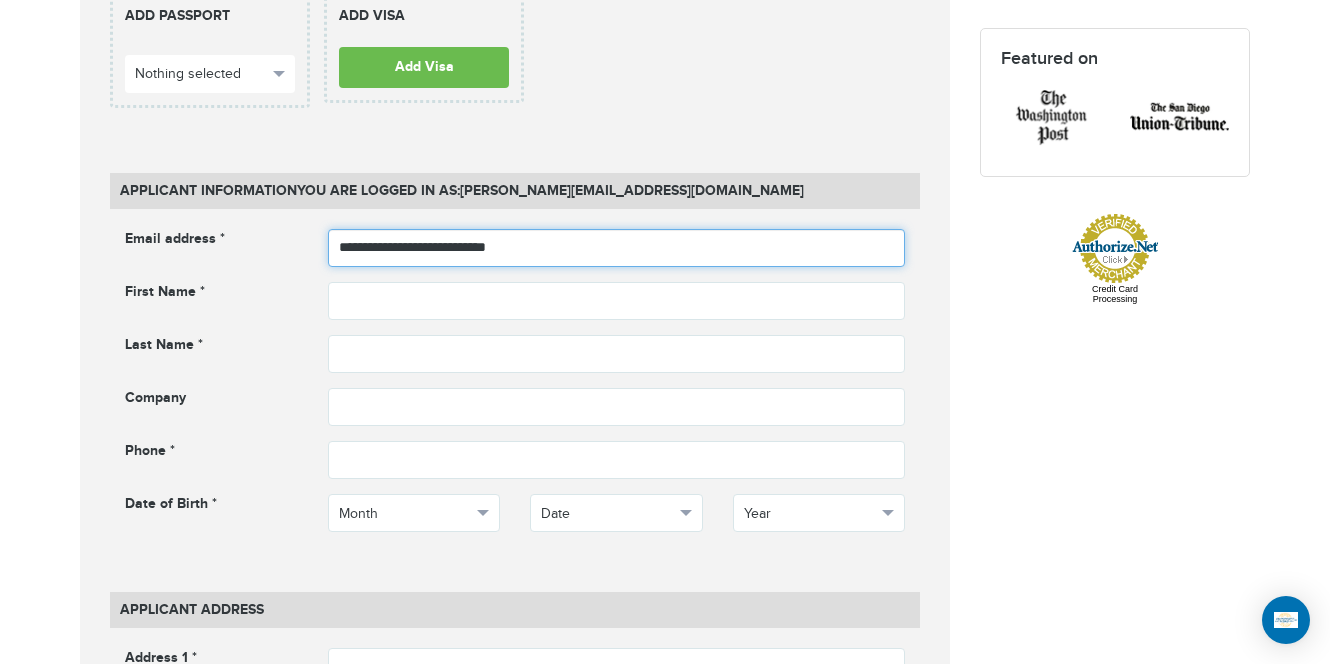 click on "**********" at bounding box center [617, 248] 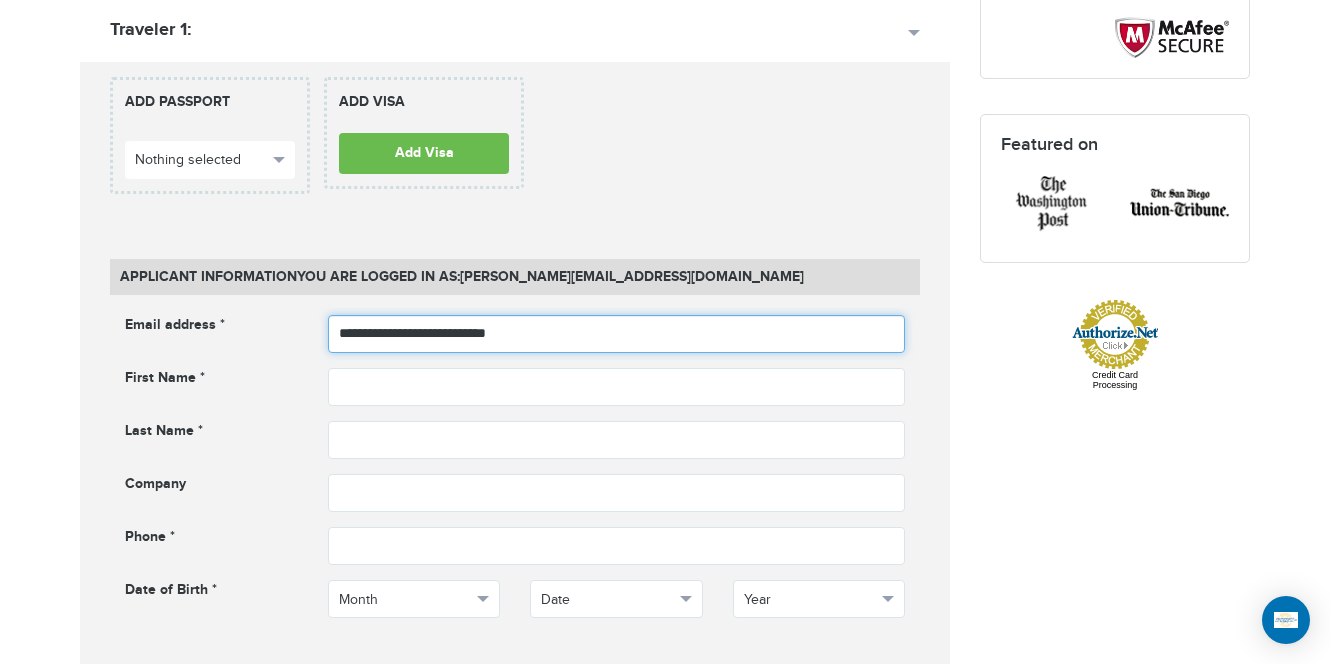 scroll, scrollTop: 650, scrollLeft: 0, axis: vertical 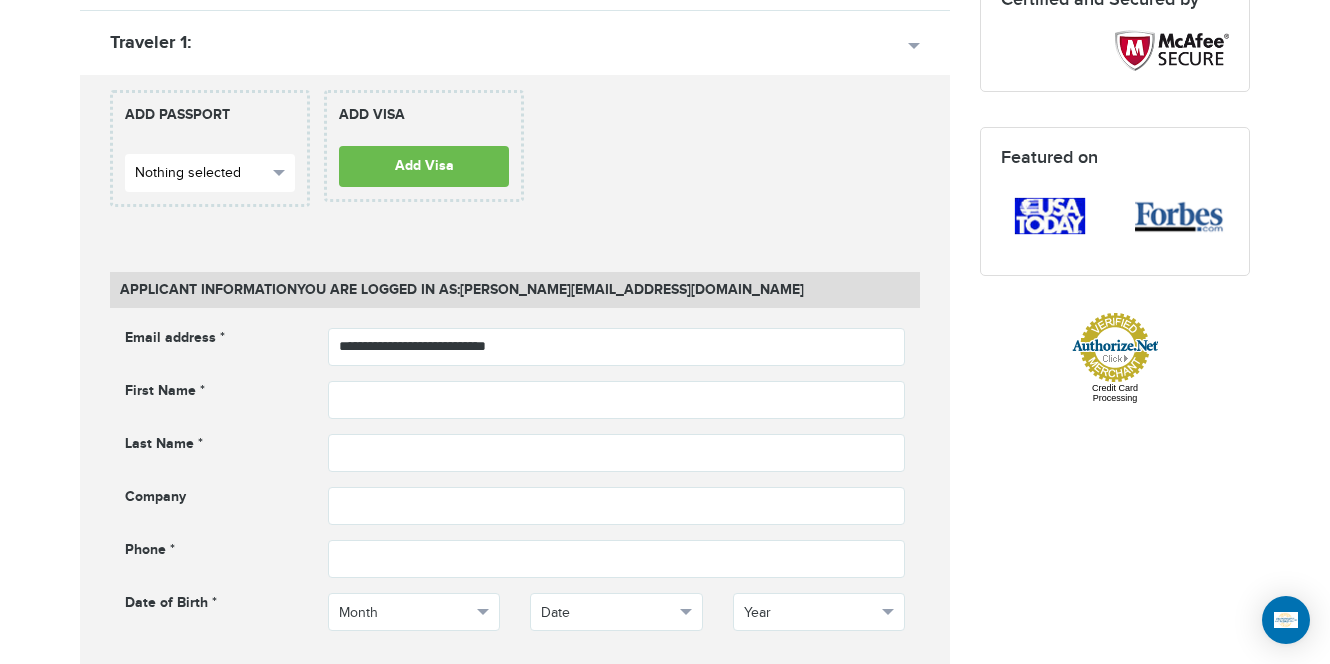 click on "Nothing selected" at bounding box center (201, 173) 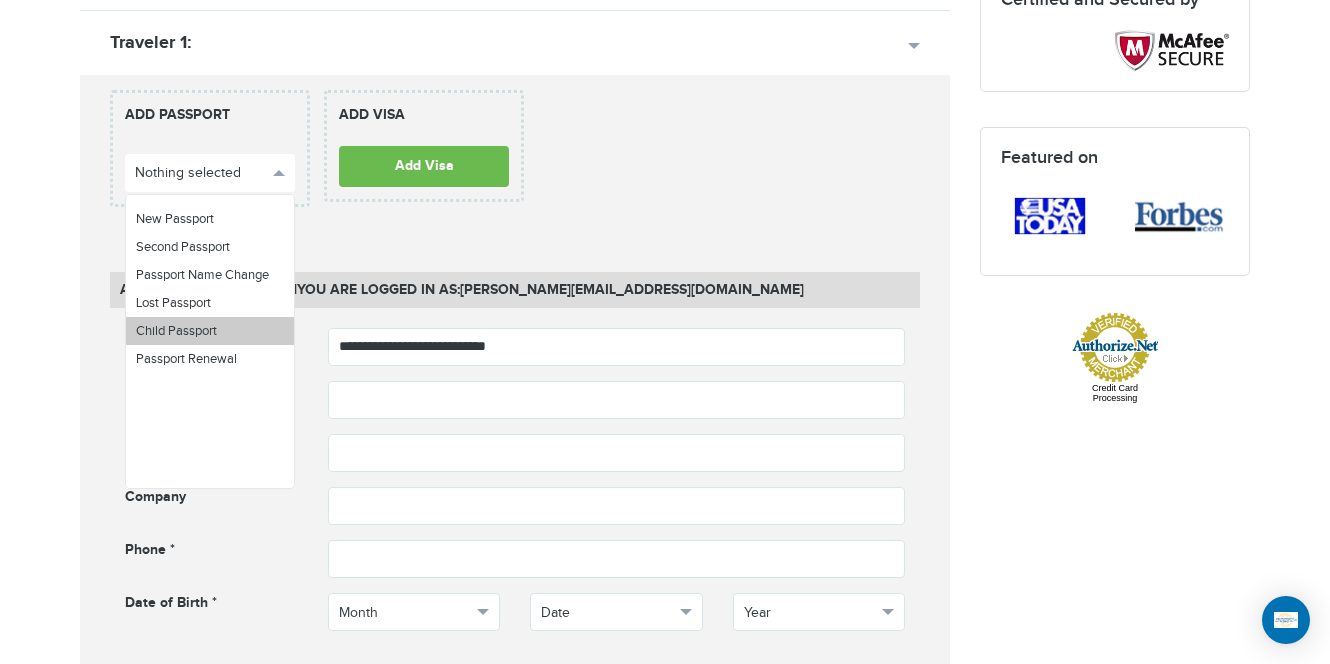 click on "Child Passport" at bounding box center [176, 331] 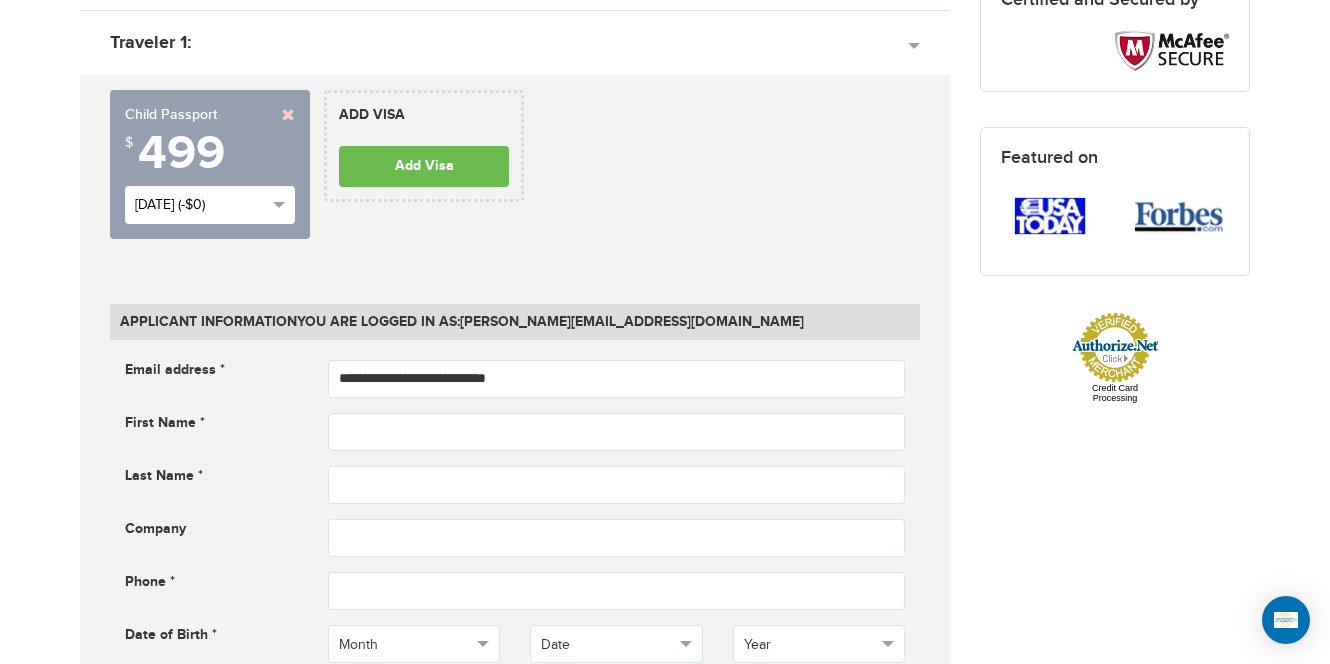 click on "Sat, Jul 12th (-$0)" at bounding box center (201, 205) 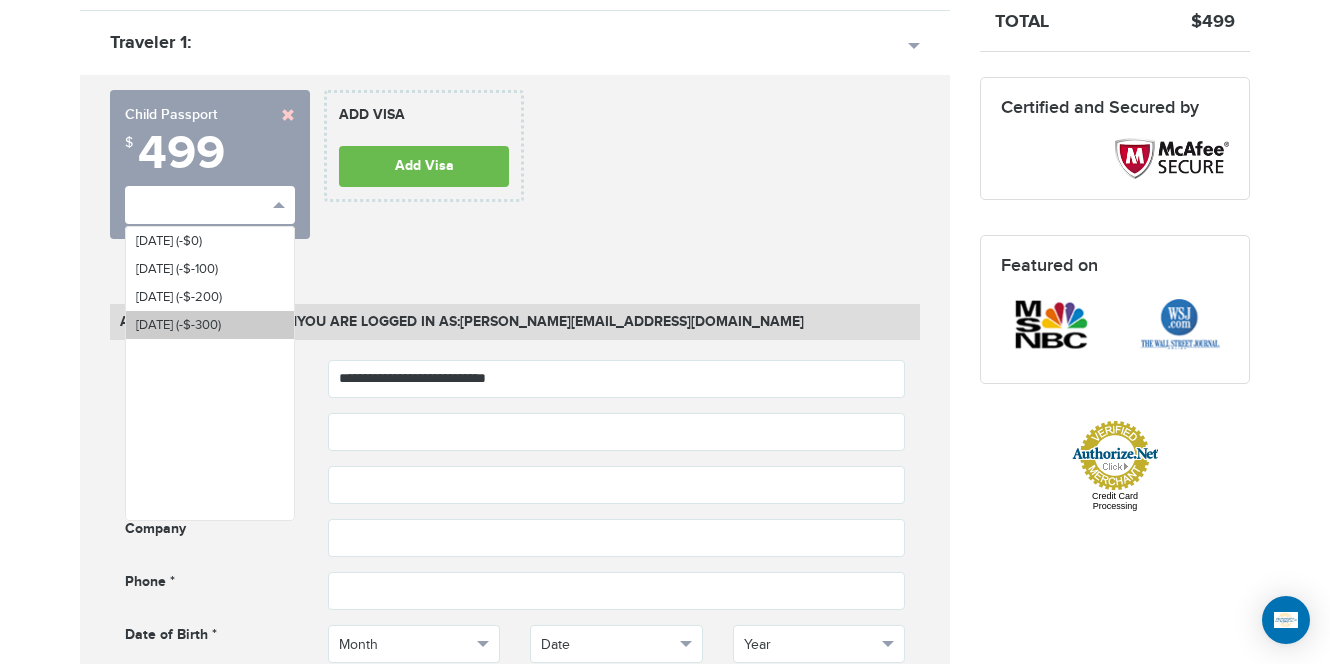 click on "Fri, Jul 25th (-$-300)" at bounding box center [210, 325] 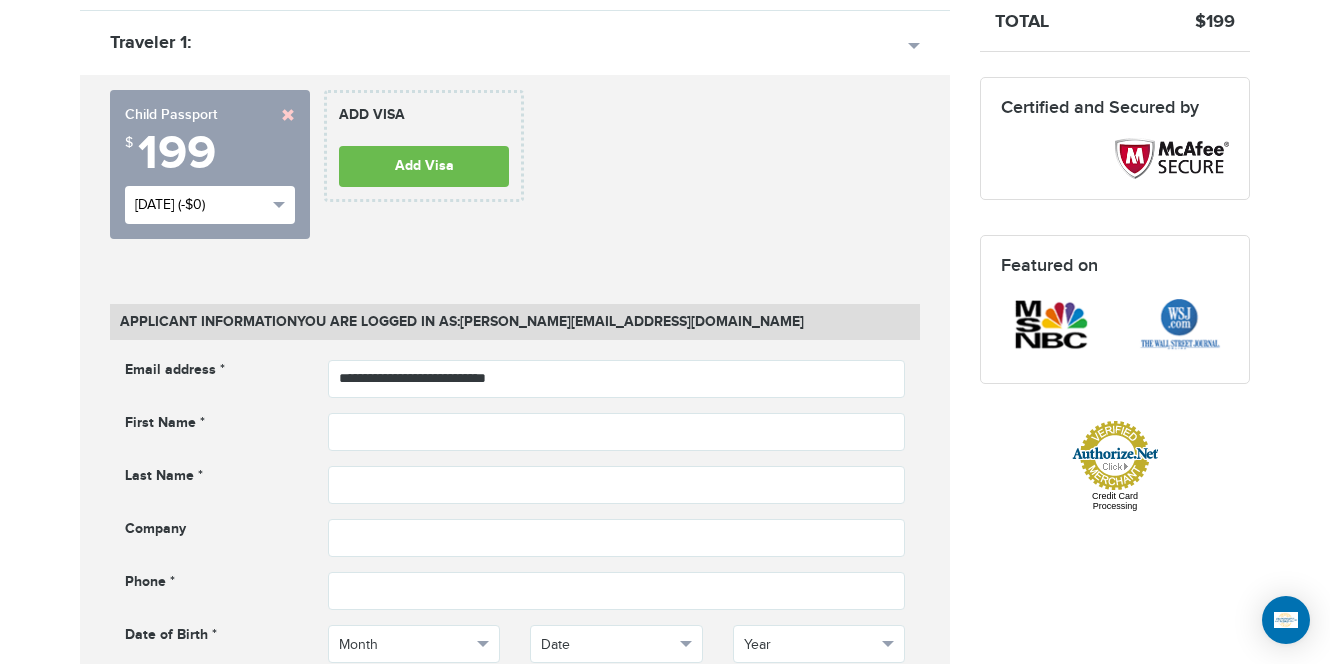 click on "Fri, Jul 25th (-$0)" at bounding box center (210, 205) 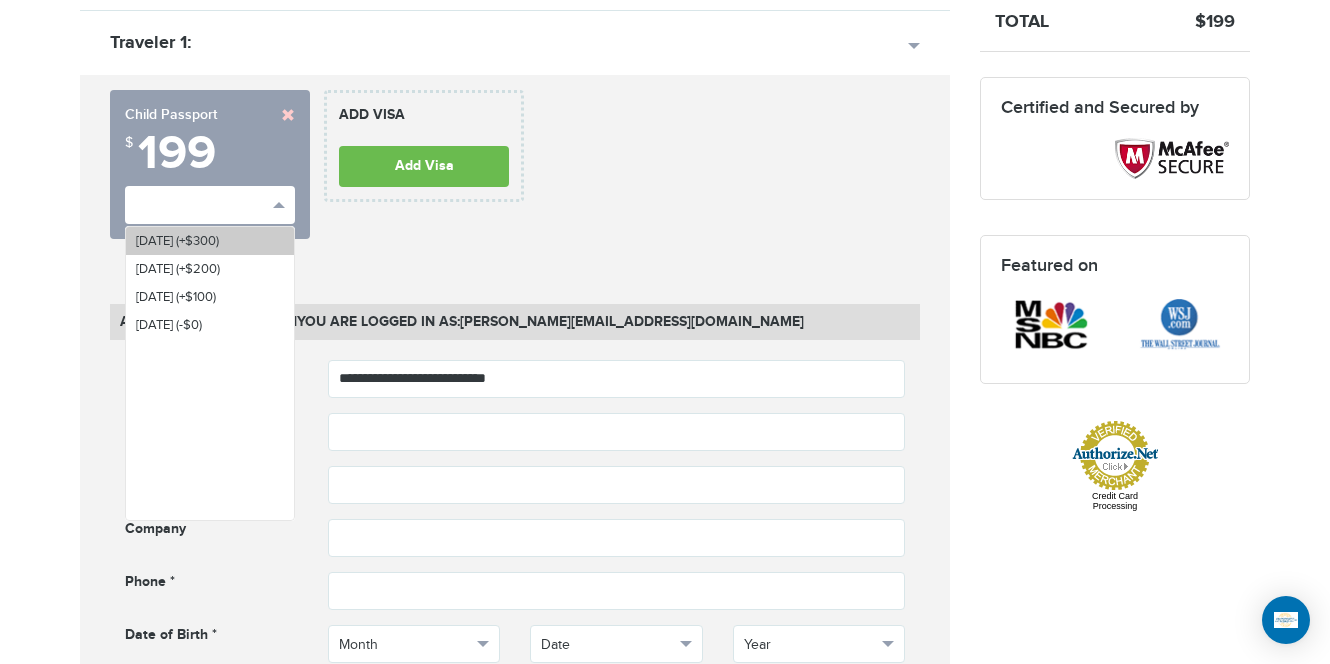 click on "Sat, Jul 12th (+$300)" at bounding box center (177, 241) 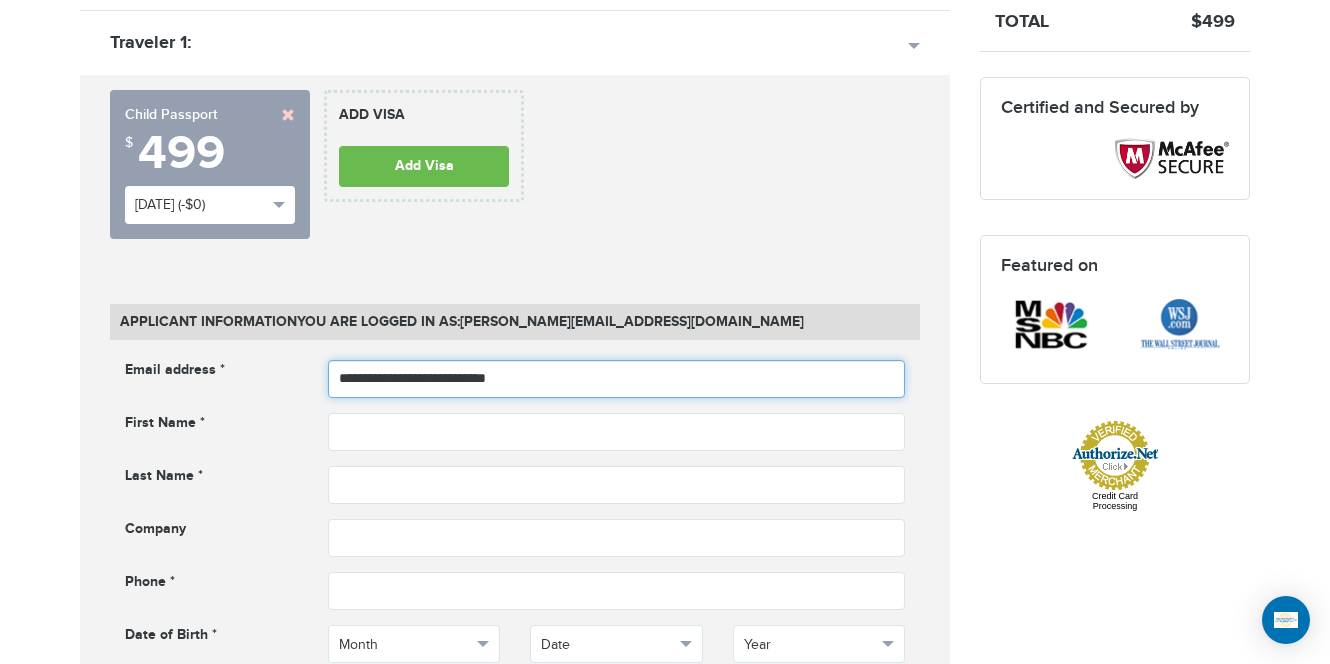 click on "**********" at bounding box center (617, 379) 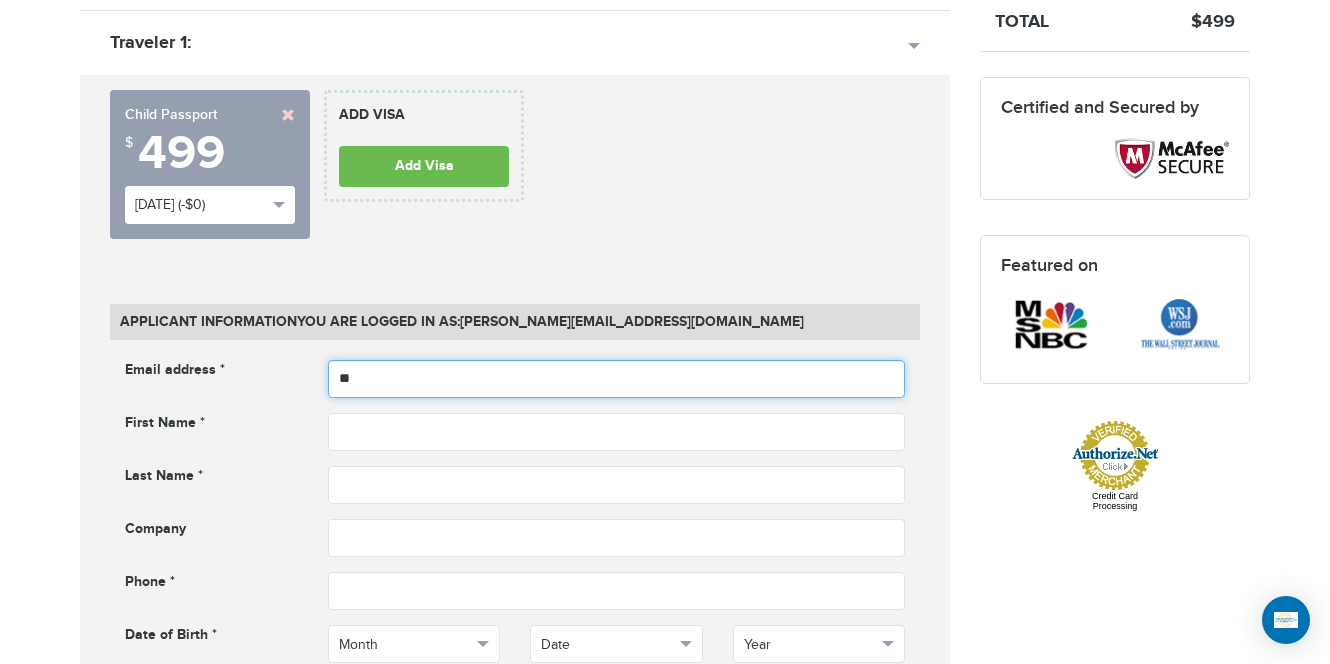 type on "*" 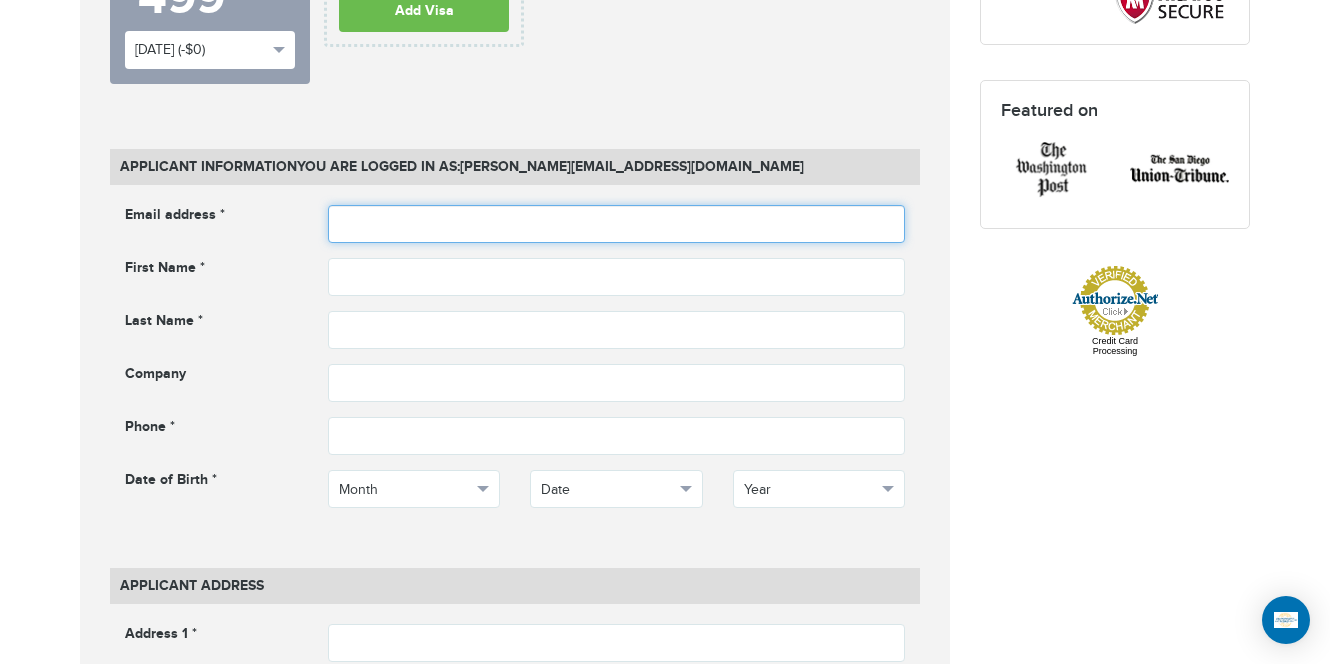 scroll, scrollTop: 808, scrollLeft: 0, axis: vertical 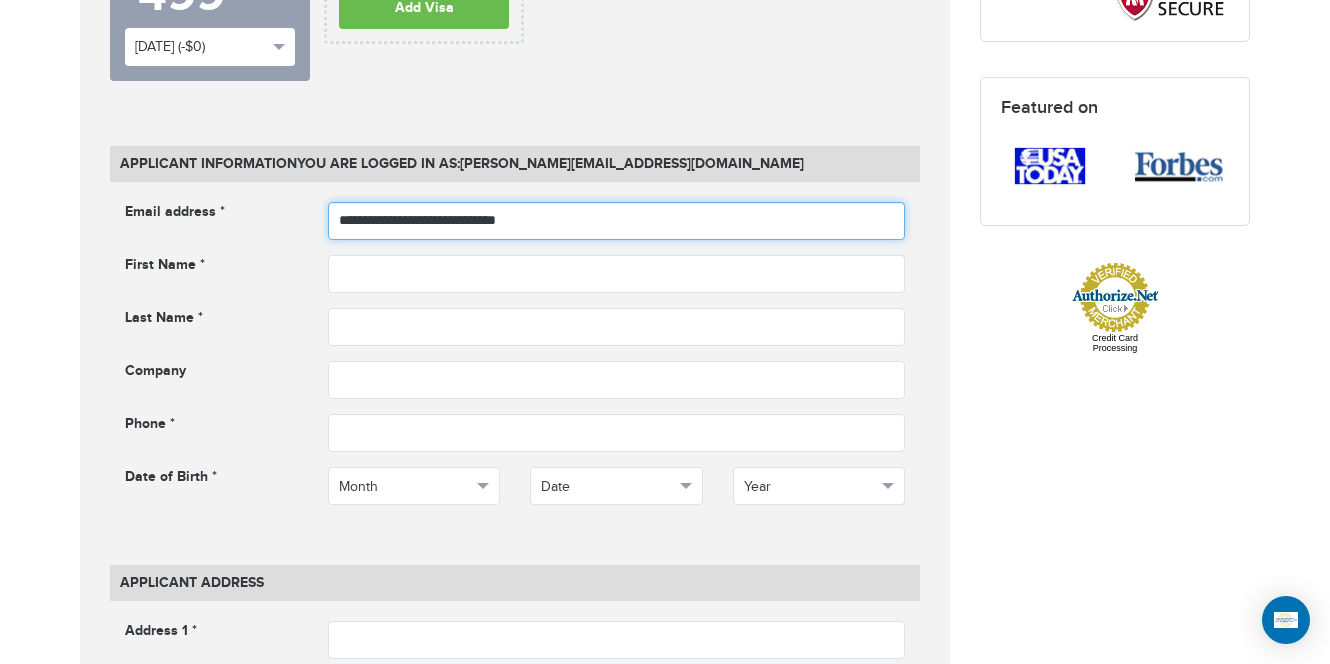 type on "**********" 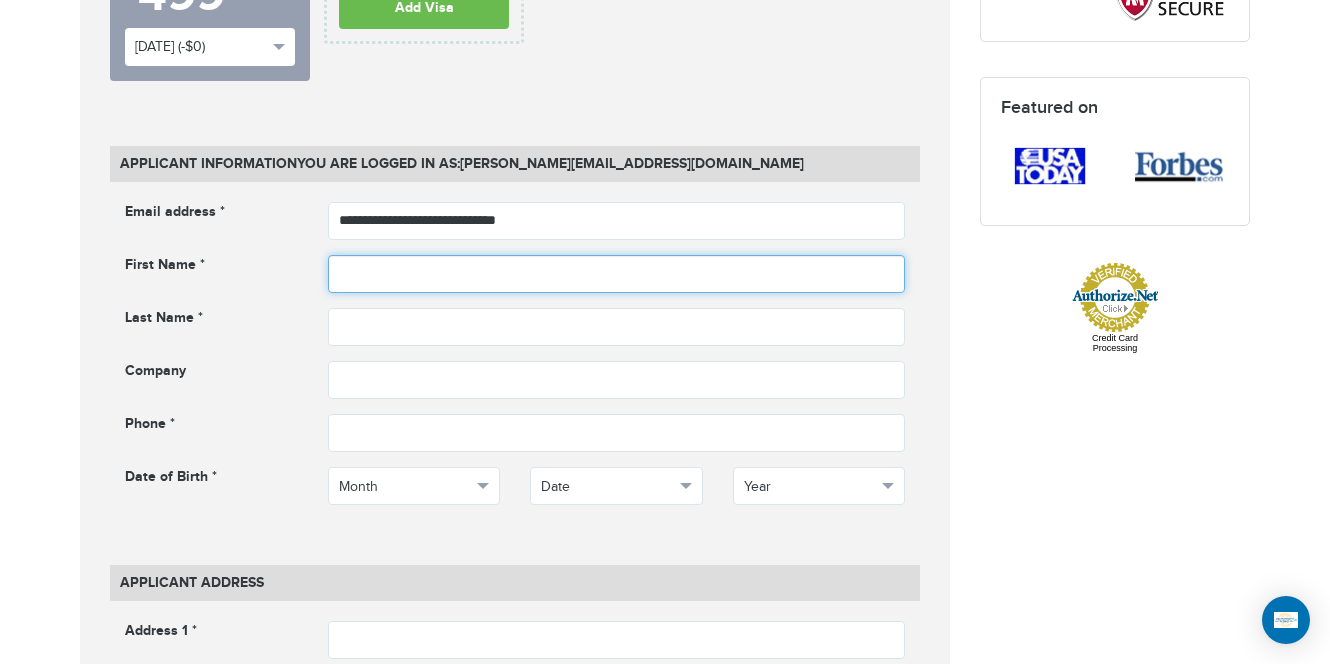 click at bounding box center (617, 274) 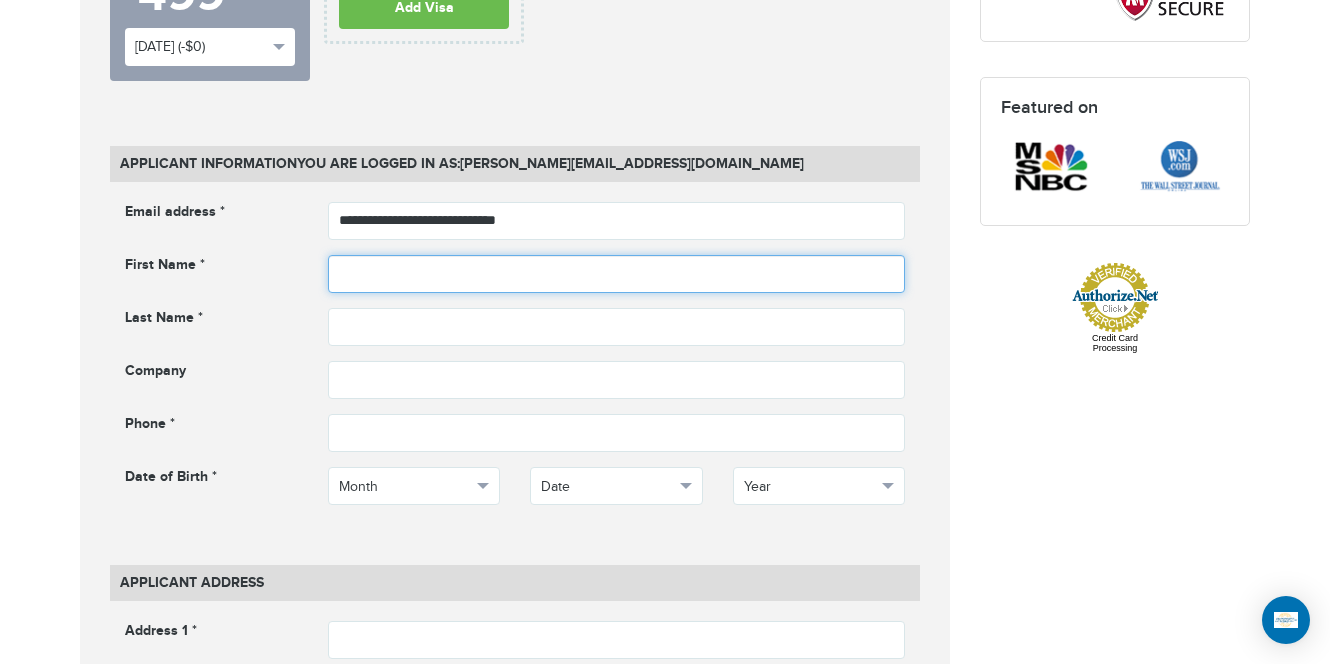 type on "*" 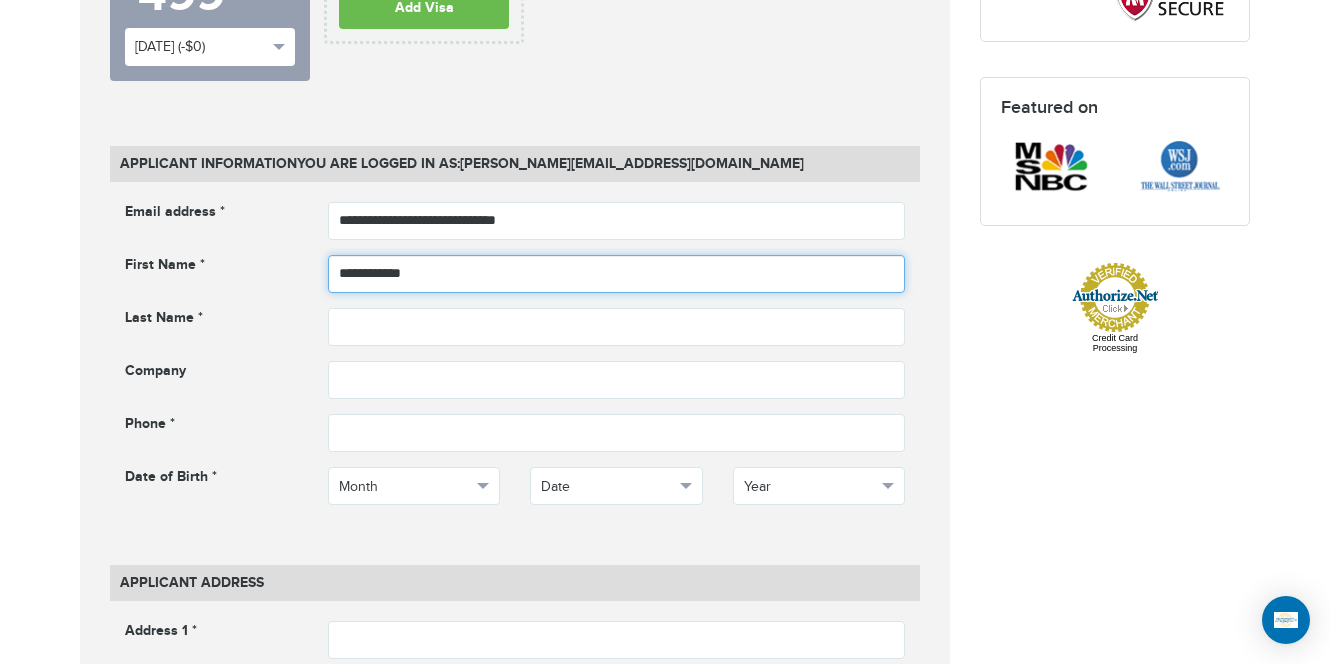 type on "**********" 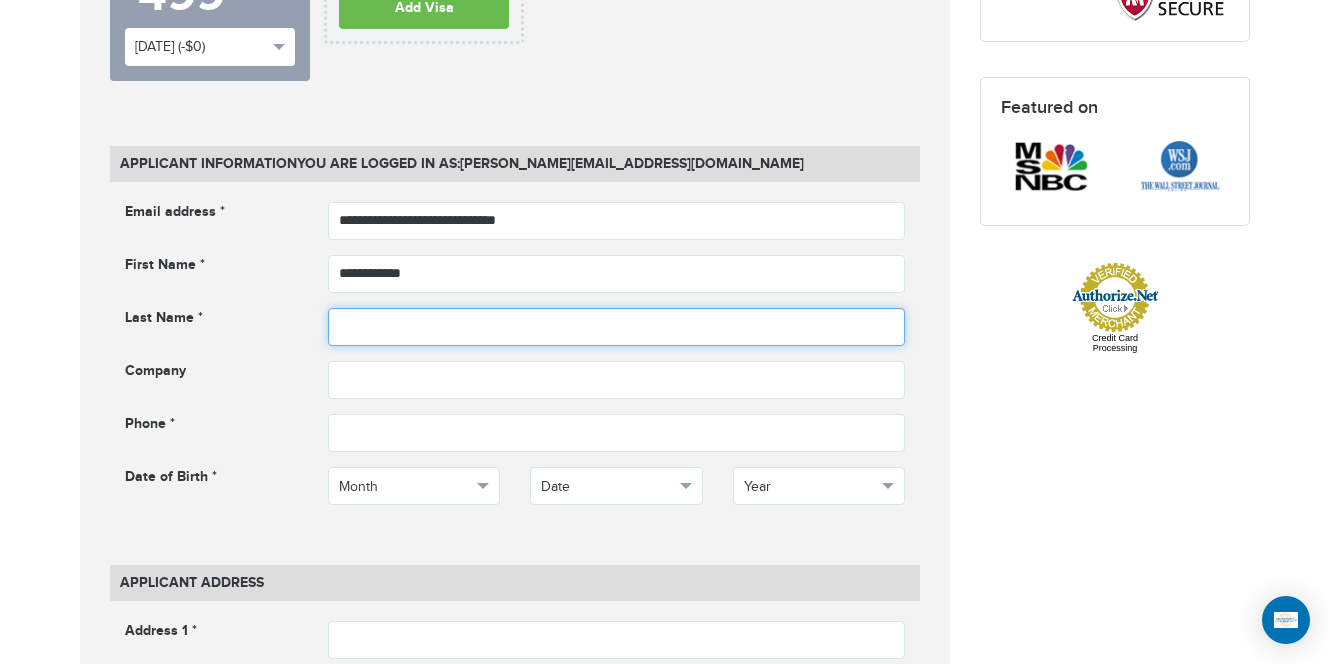 click at bounding box center [617, 327] 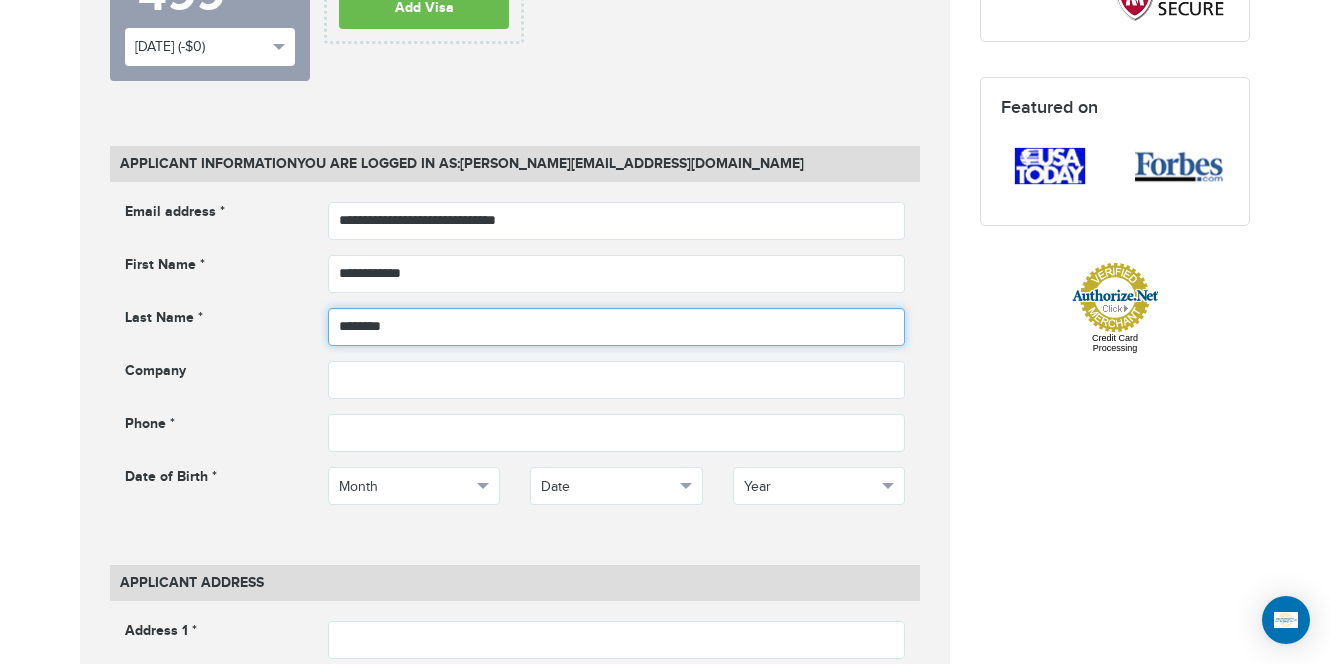 type on "********" 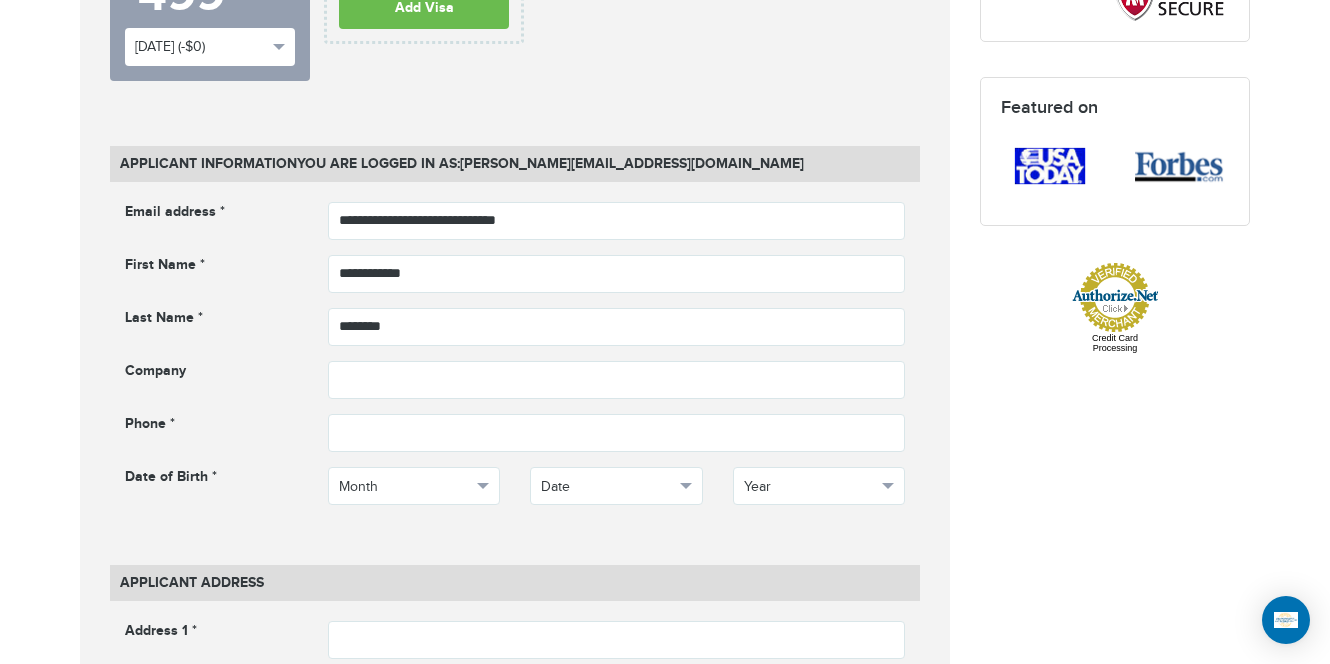 click on "**********" at bounding box center (515, 368) 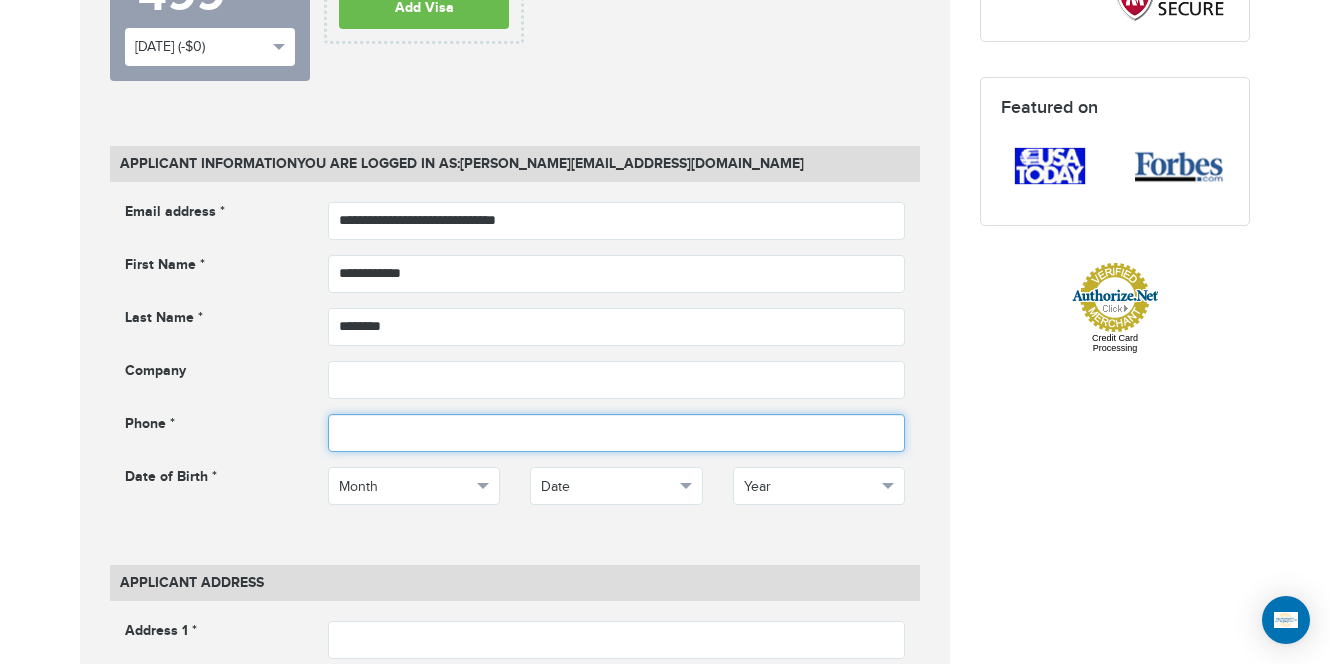 click at bounding box center (617, 433) 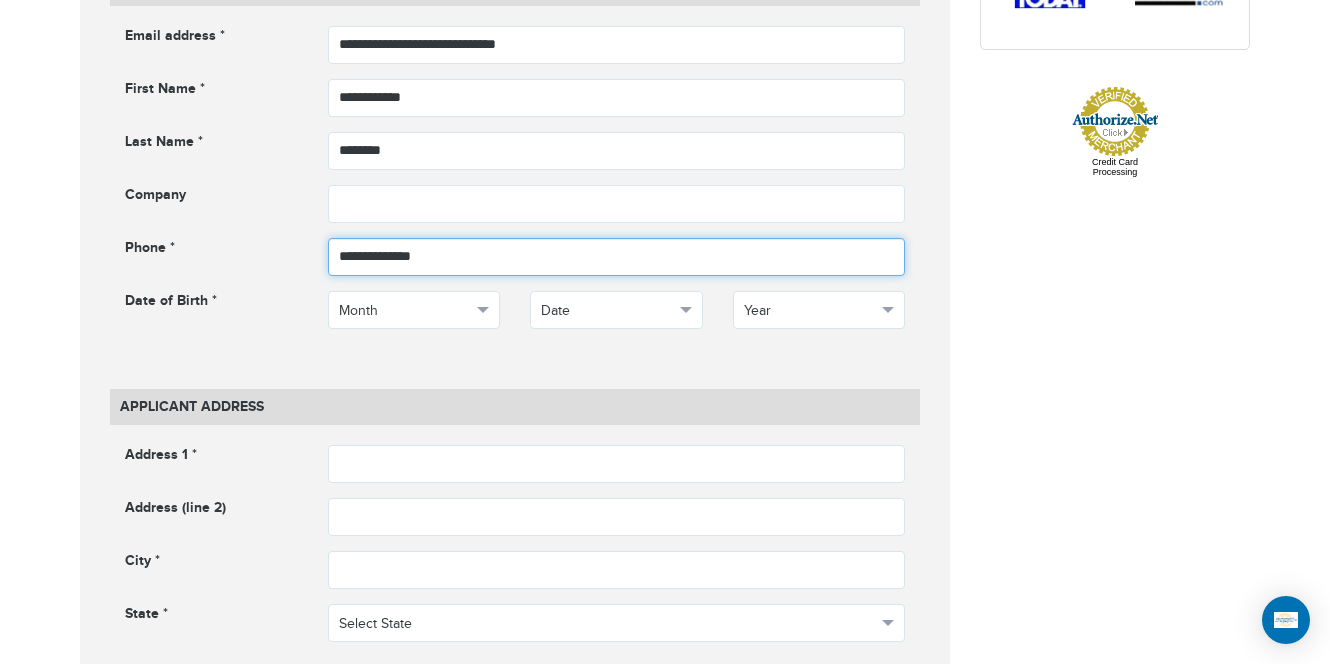 scroll, scrollTop: 982, scrollLeft: 0, axis: vertical 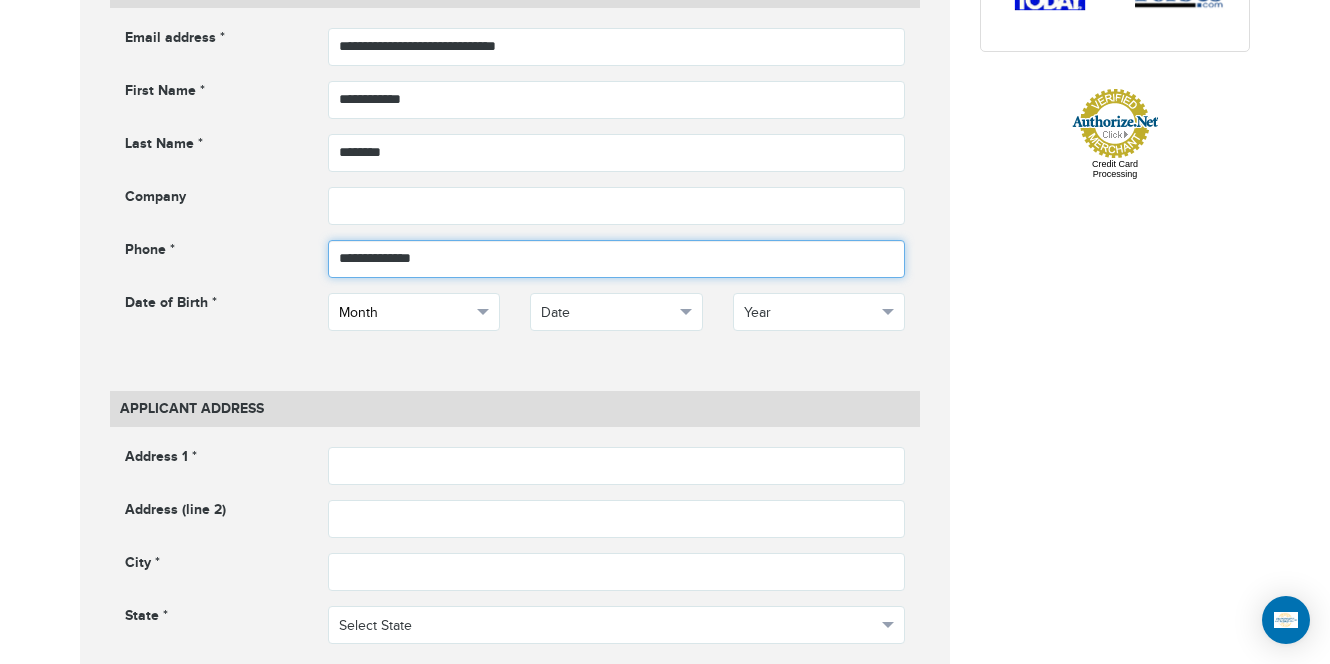type on "**********" 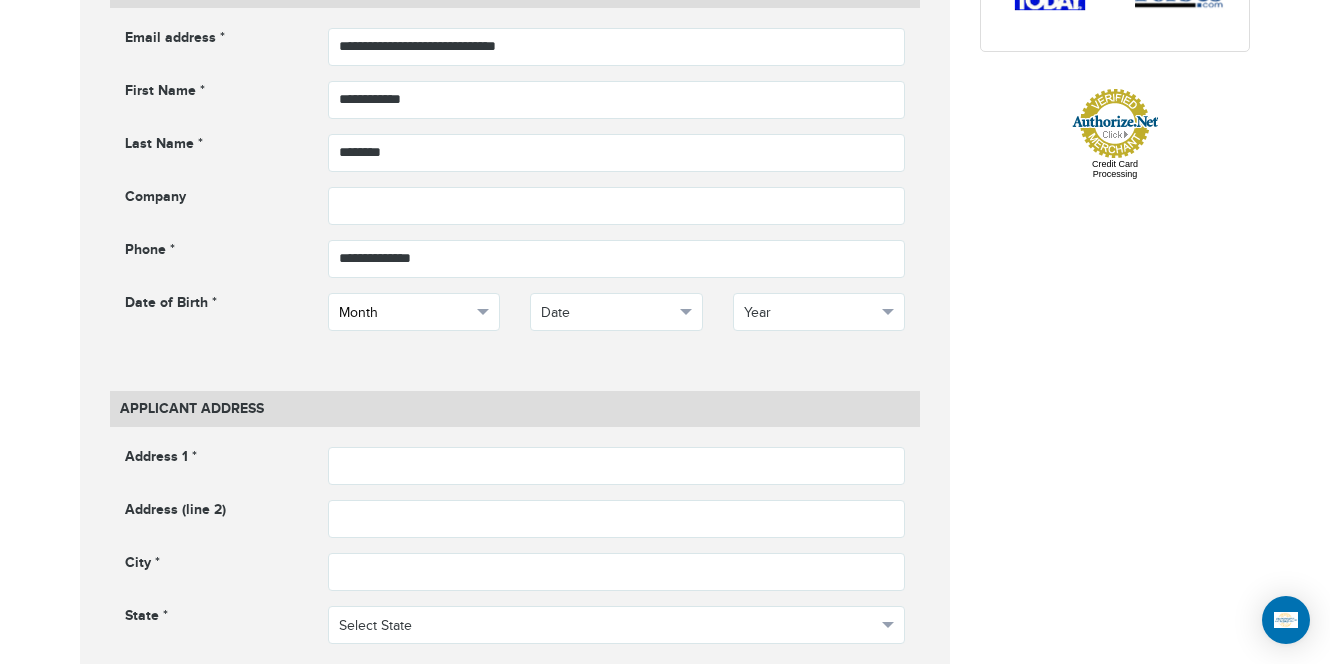 click on "Month" at bounding box center [405, 313] 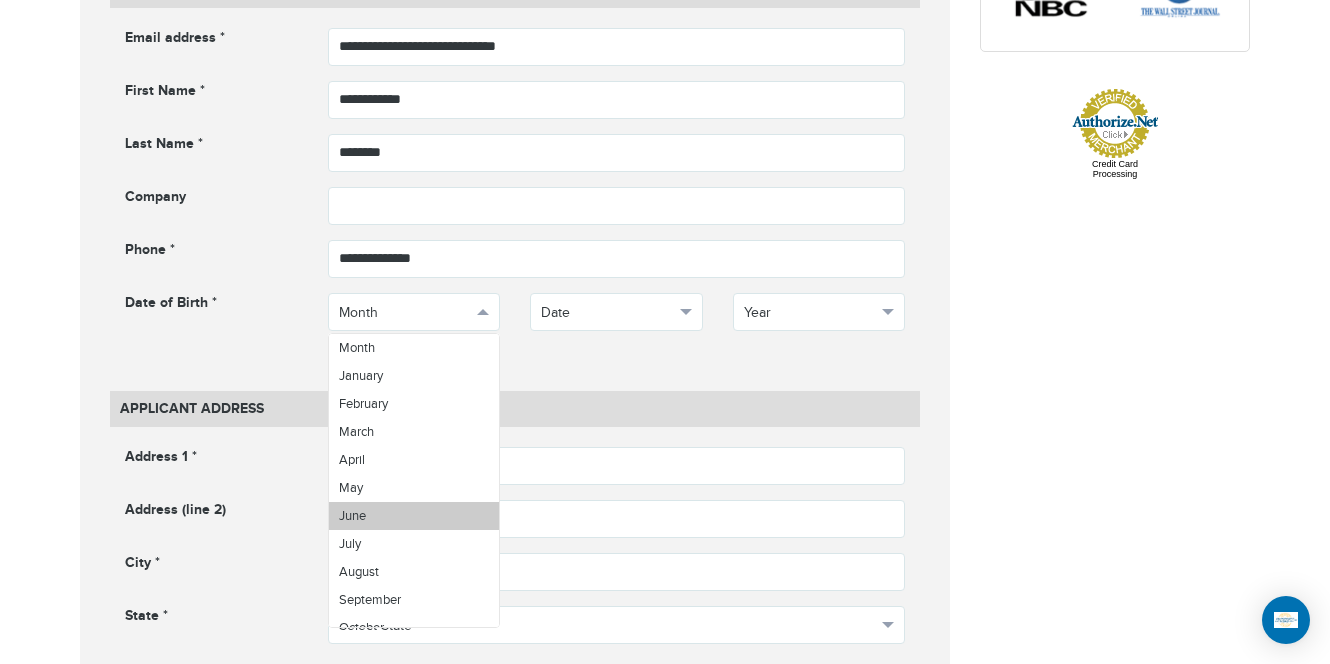 click on "June" at bounding box center (414, 516) 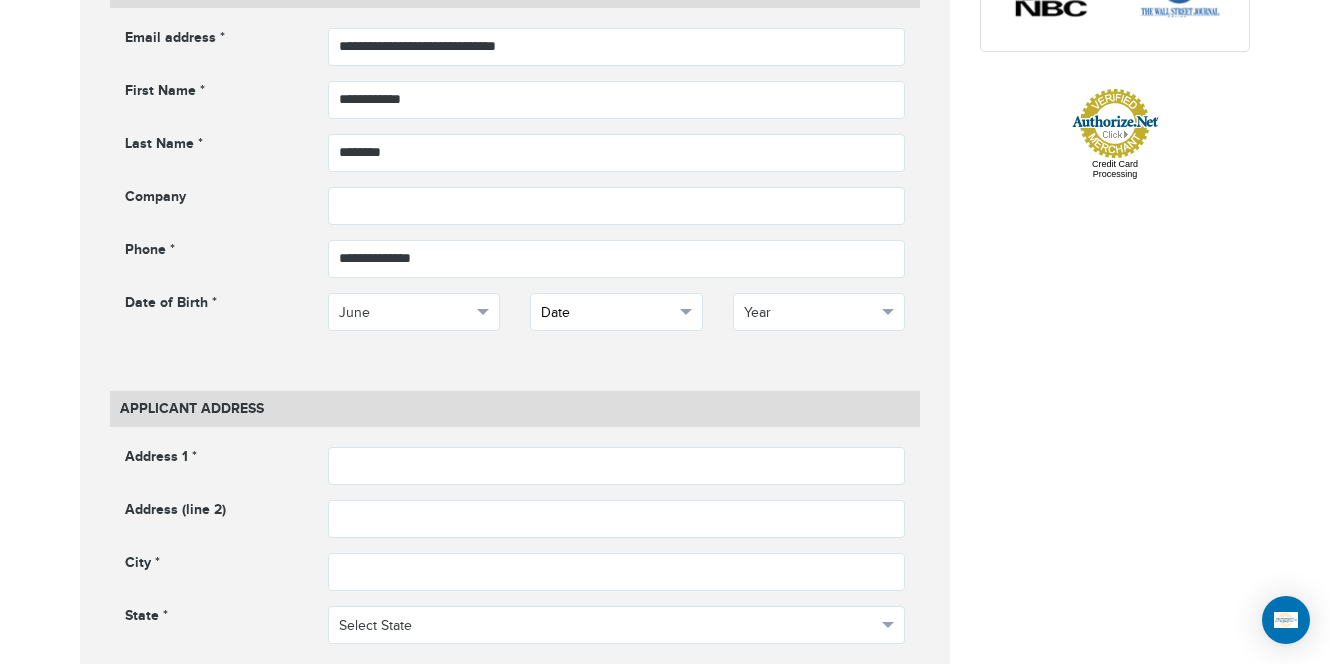 click on "Date" at bounding box center (607, 313) 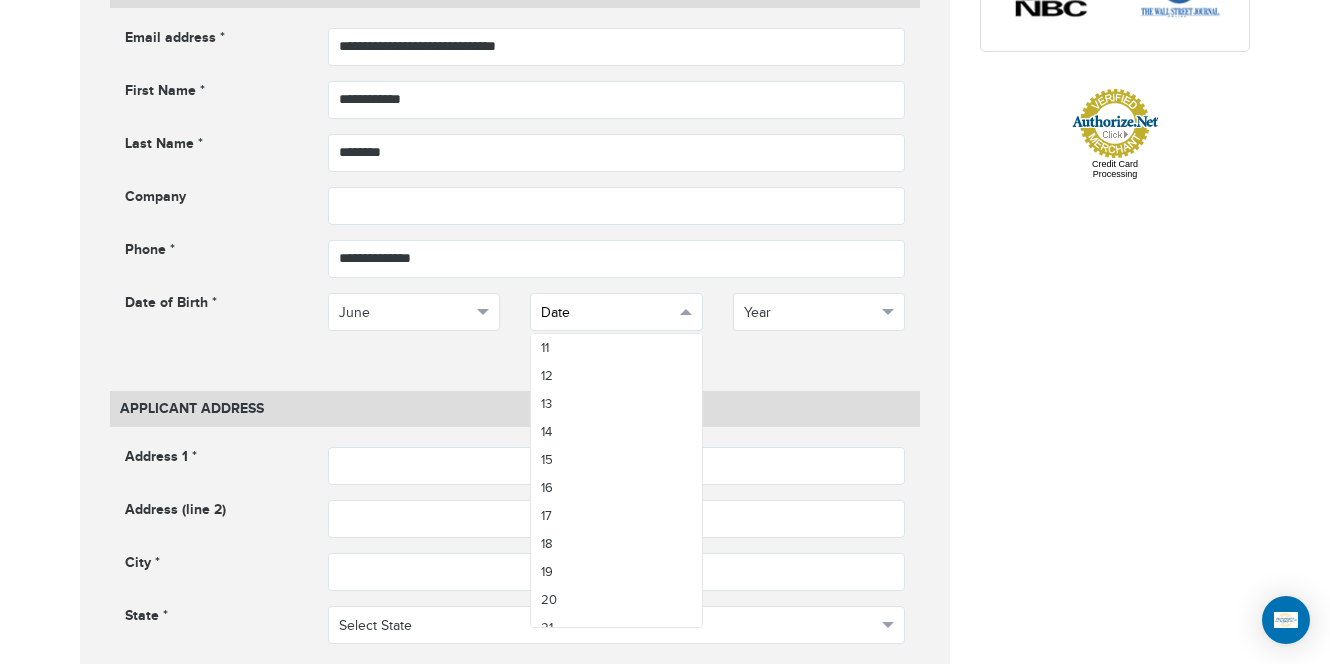 scroll, scrollTop: 310, scrollLeft: 0, axis: vertical 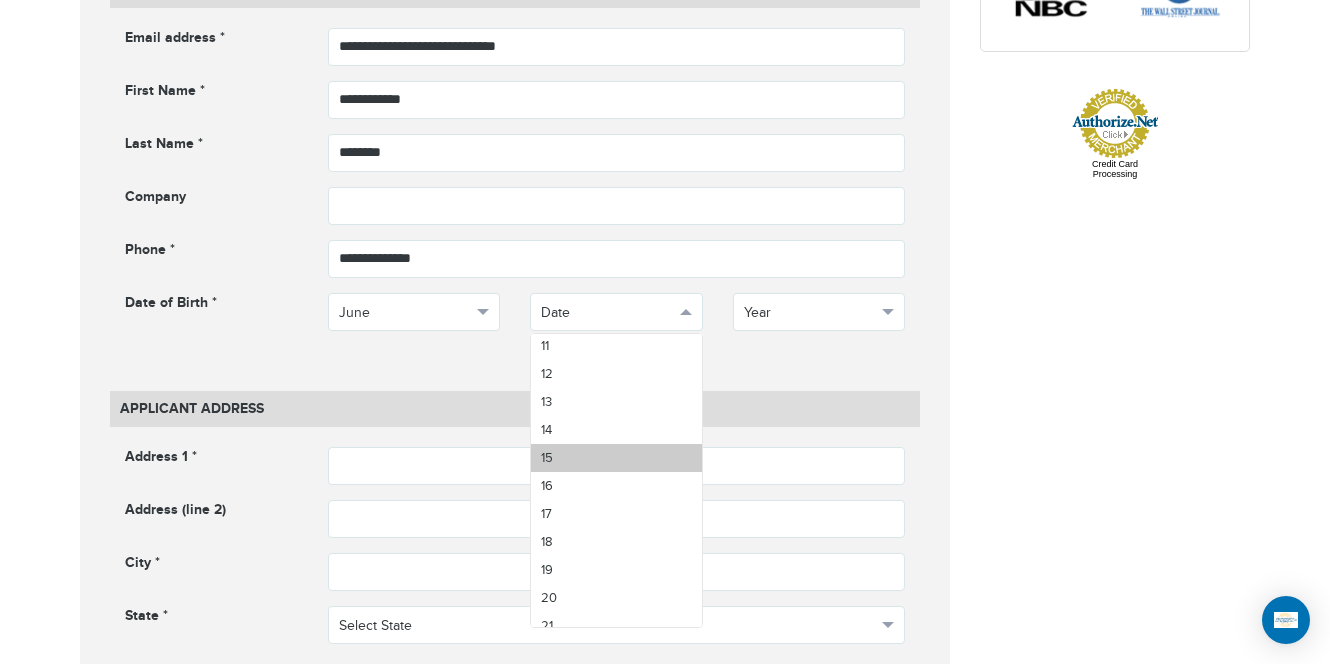 click on "15" at bounding box center [616, 458] 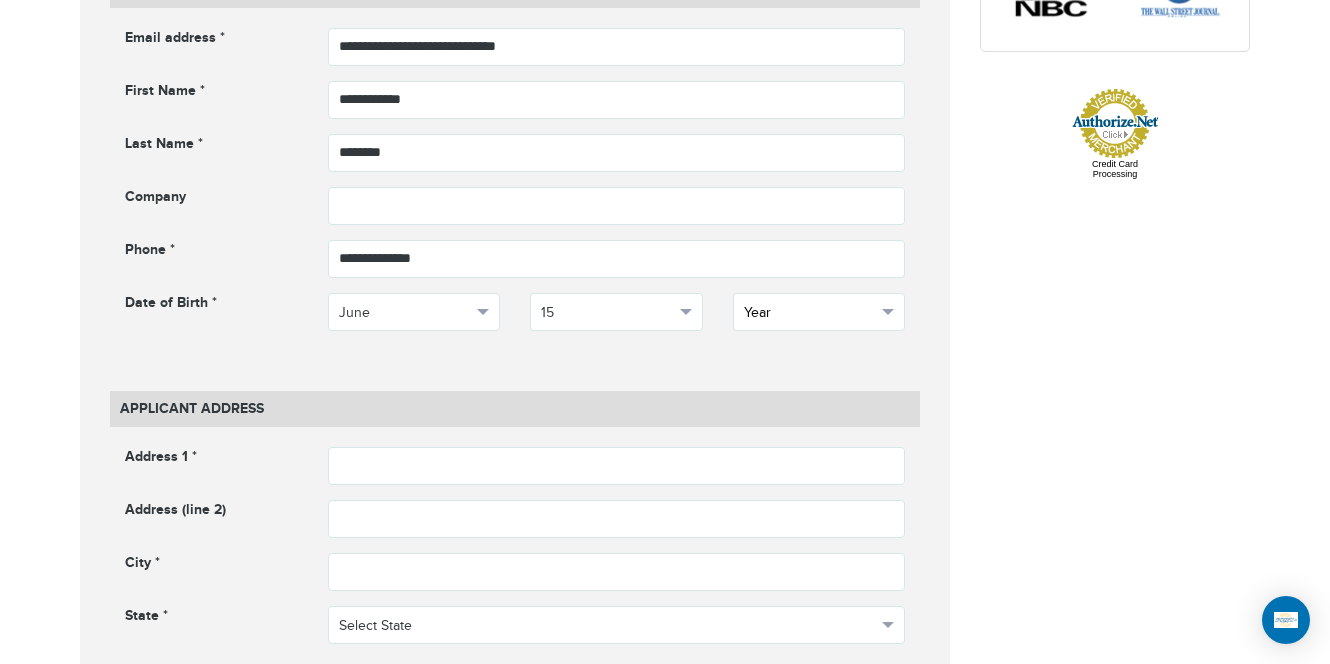 click on "Year" at bounding box center [819, 312] 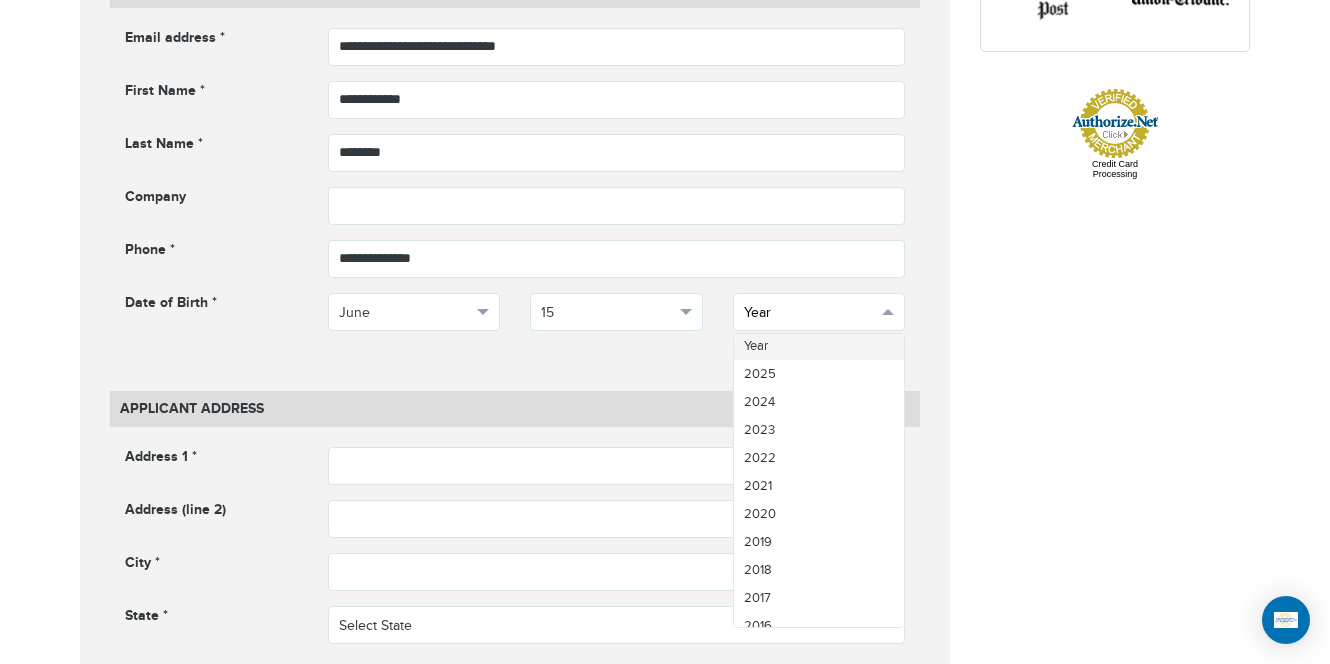 scroll, scrollTop: 0, scrollLeft: 0, axis: both 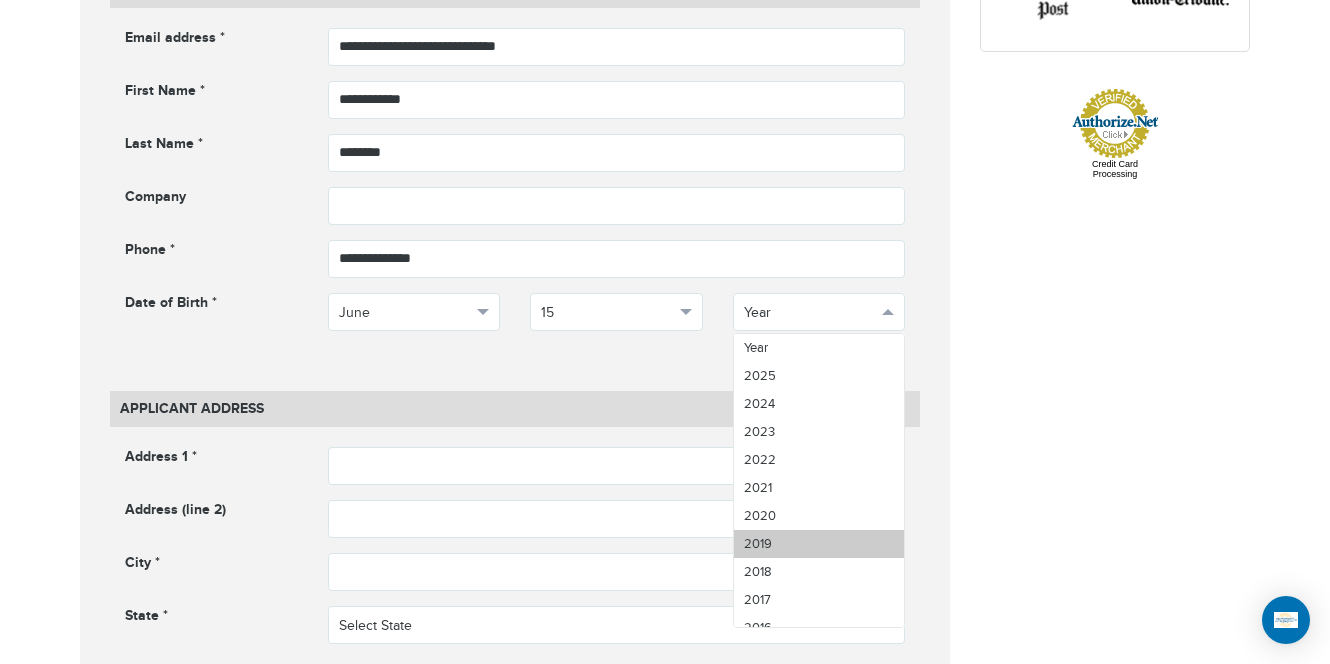 click on "2019" at bounding box center (819, 544) 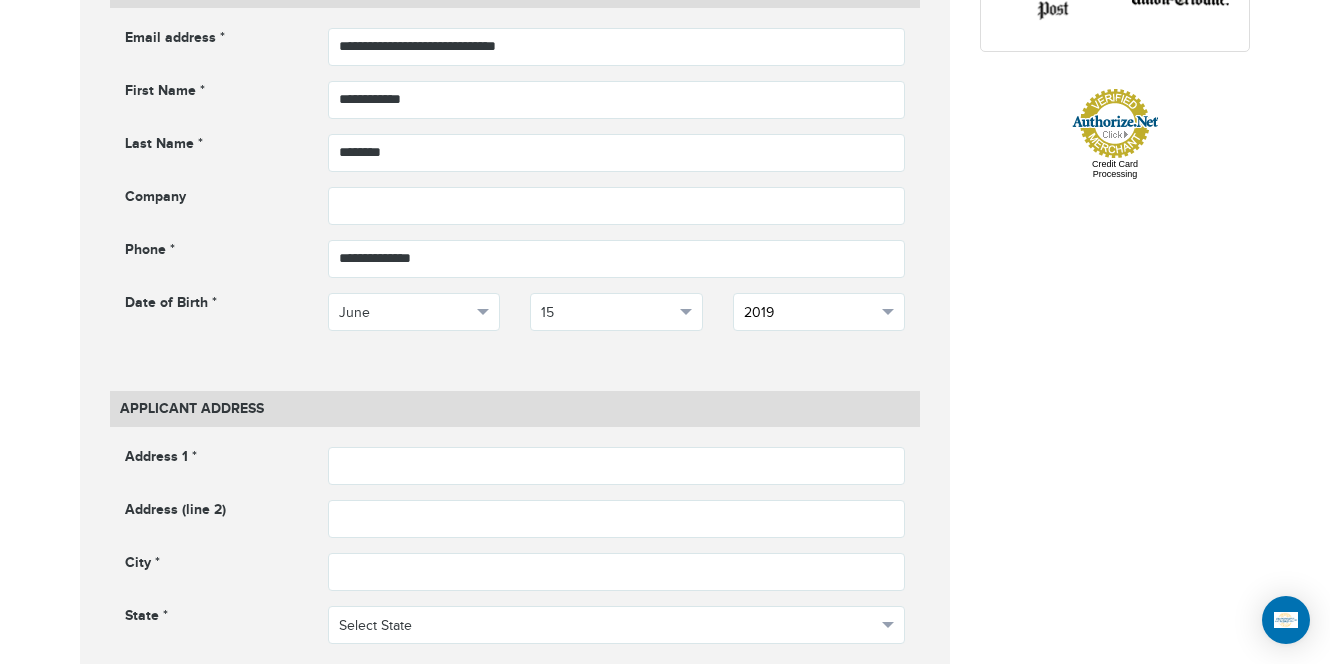click on "2019" at bounding box center (819, 312) 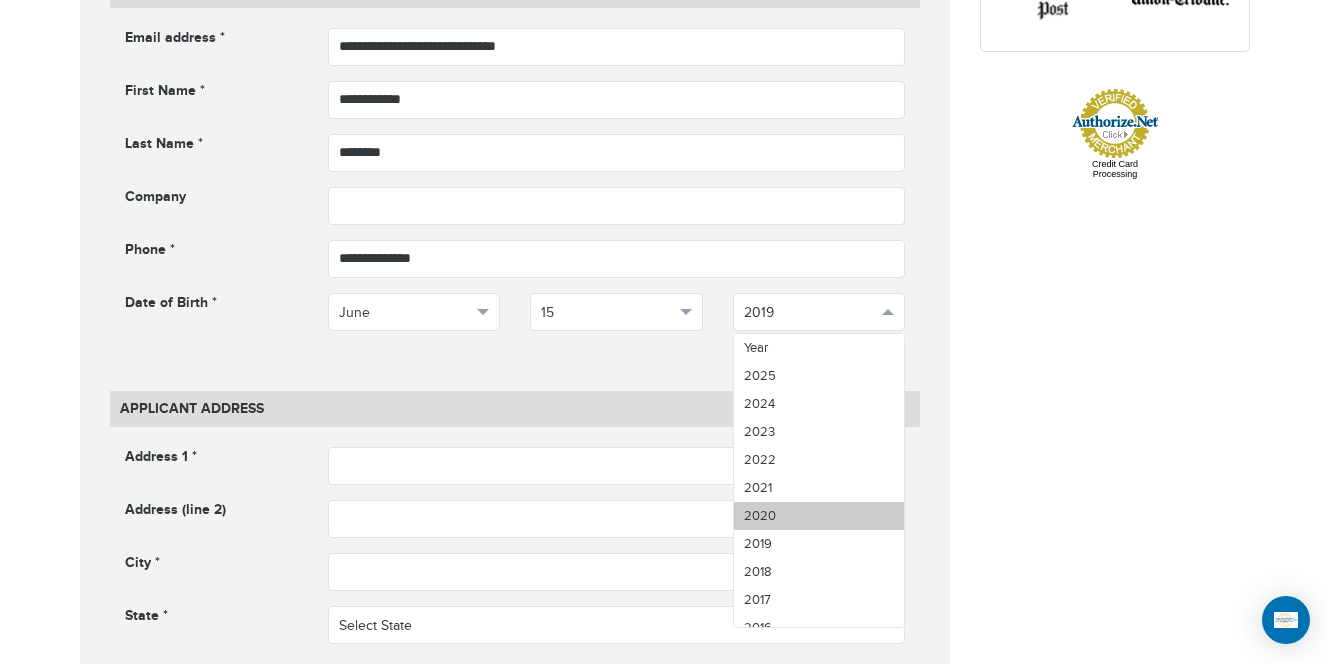 click on "2020" at bounding box center [819, 516] 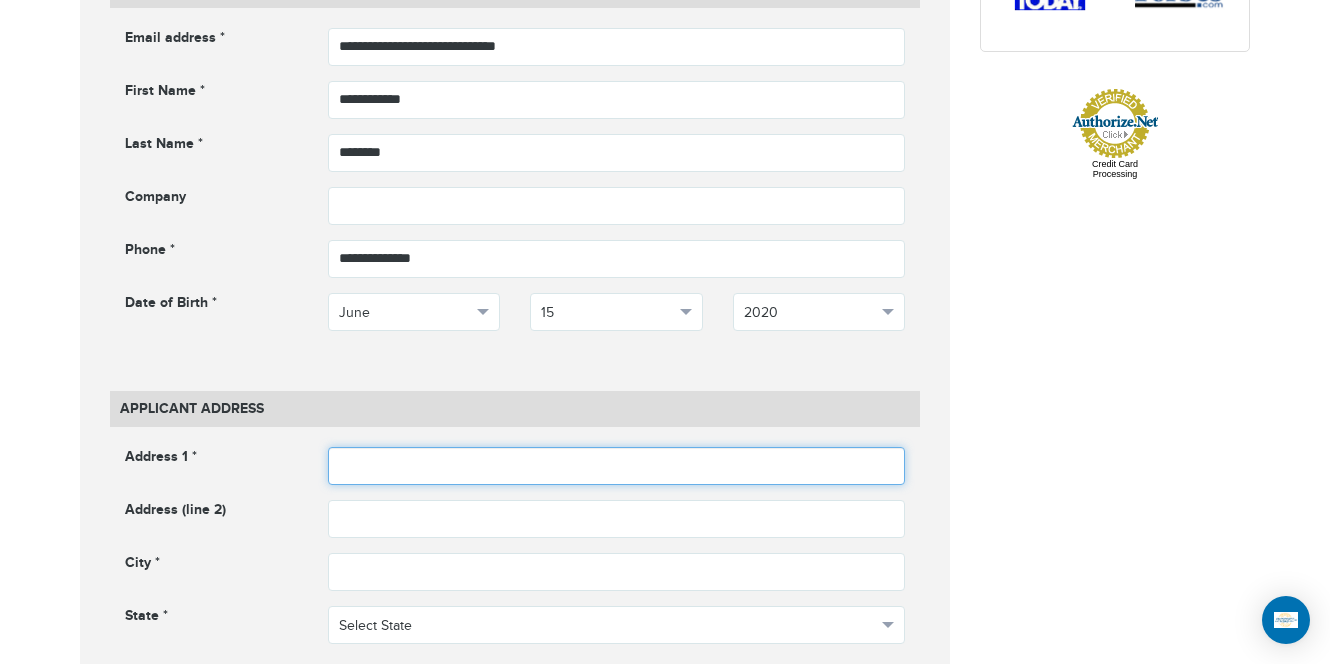 click at bounding box center (617, 466) 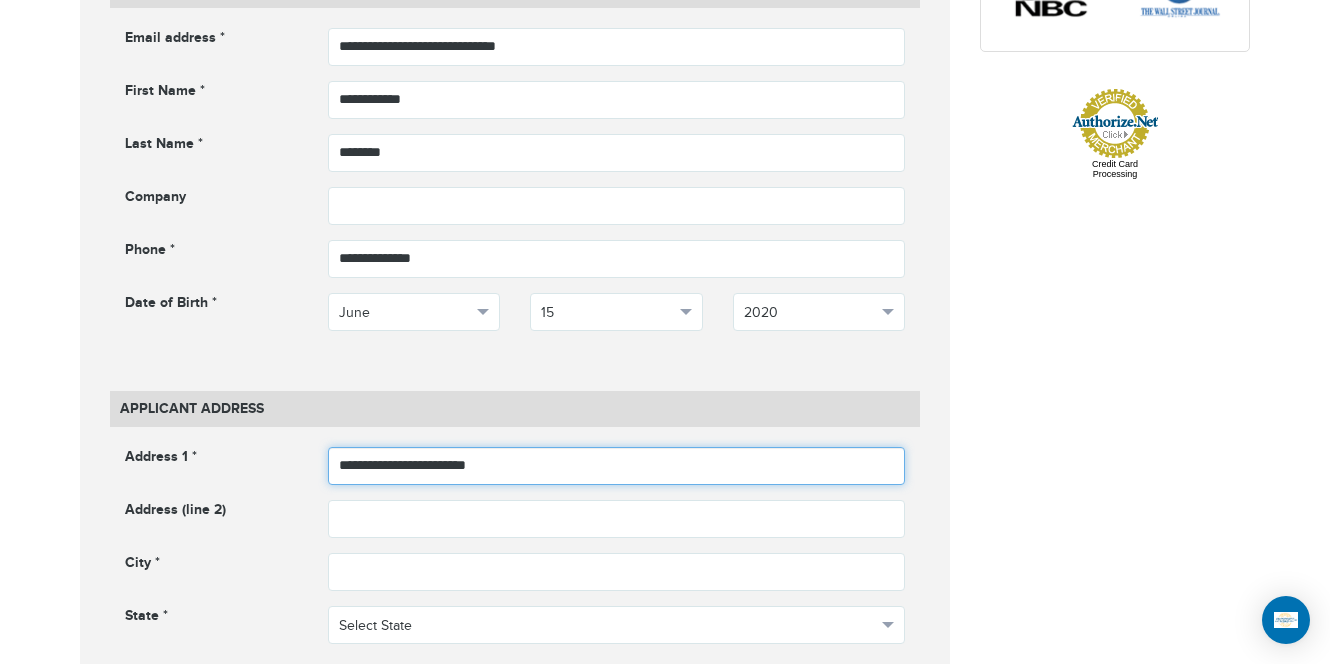 type on "**********" 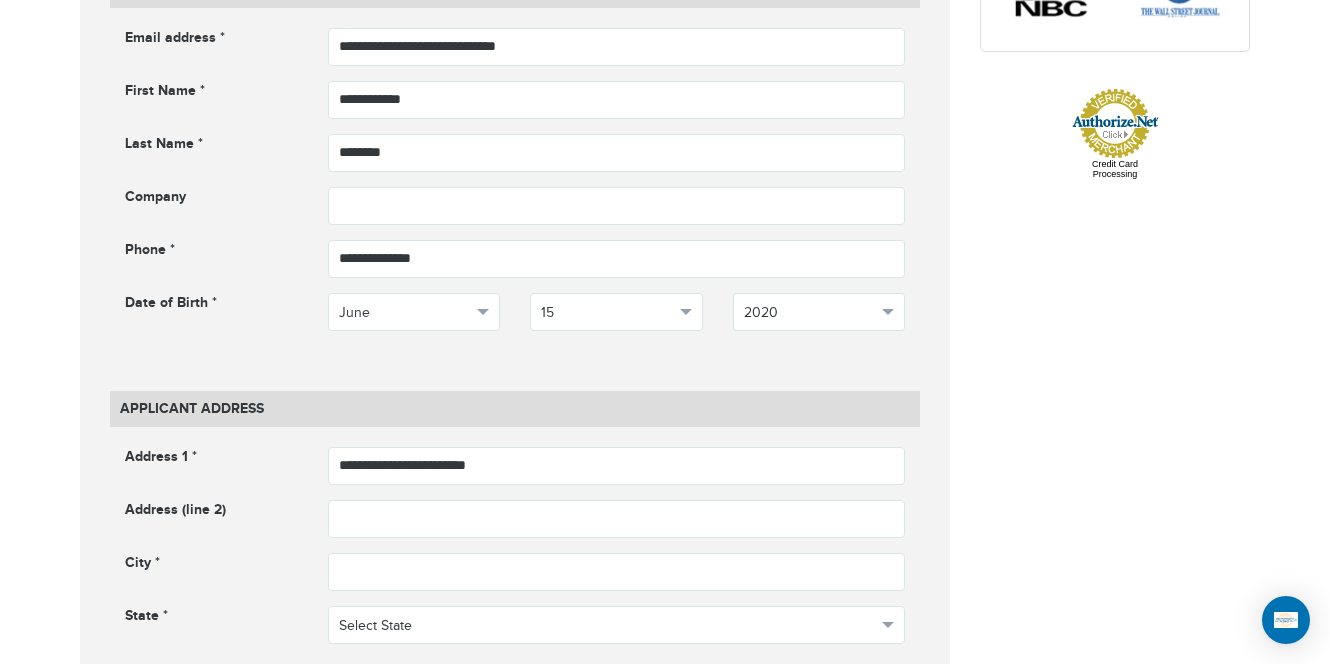 click at bounding box center (617, 693) 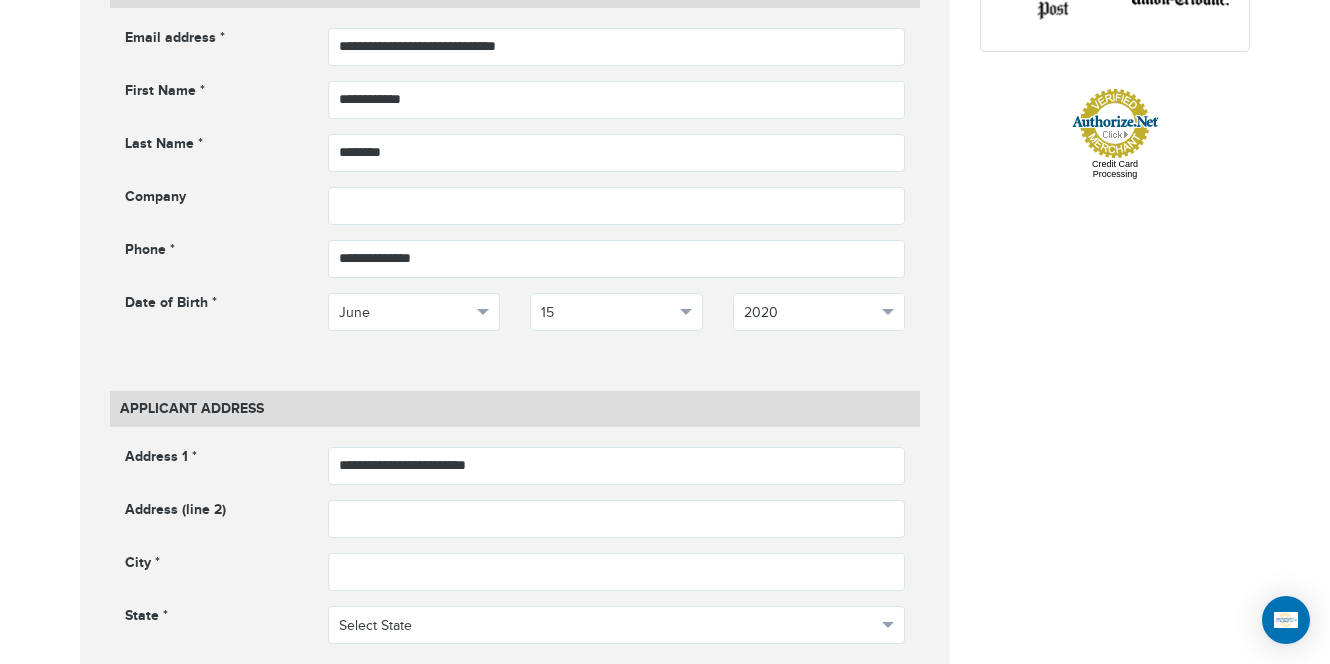 type on "*****" 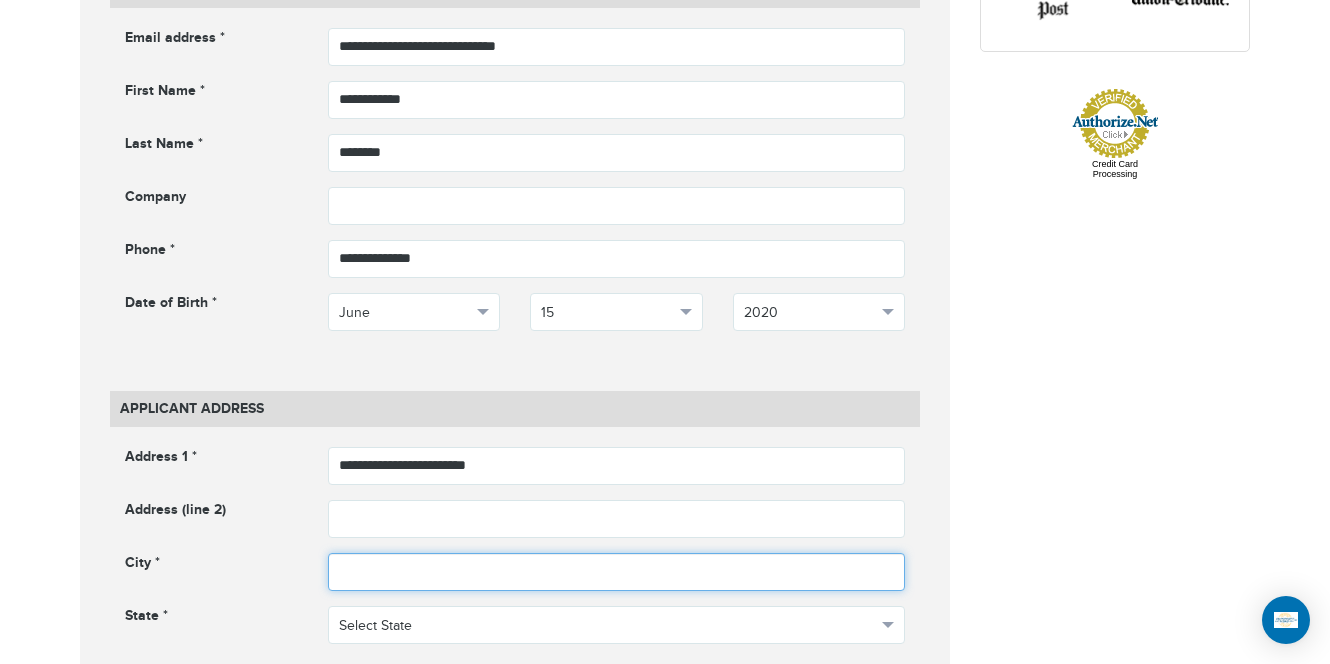 click at bounding box center (617, 572) 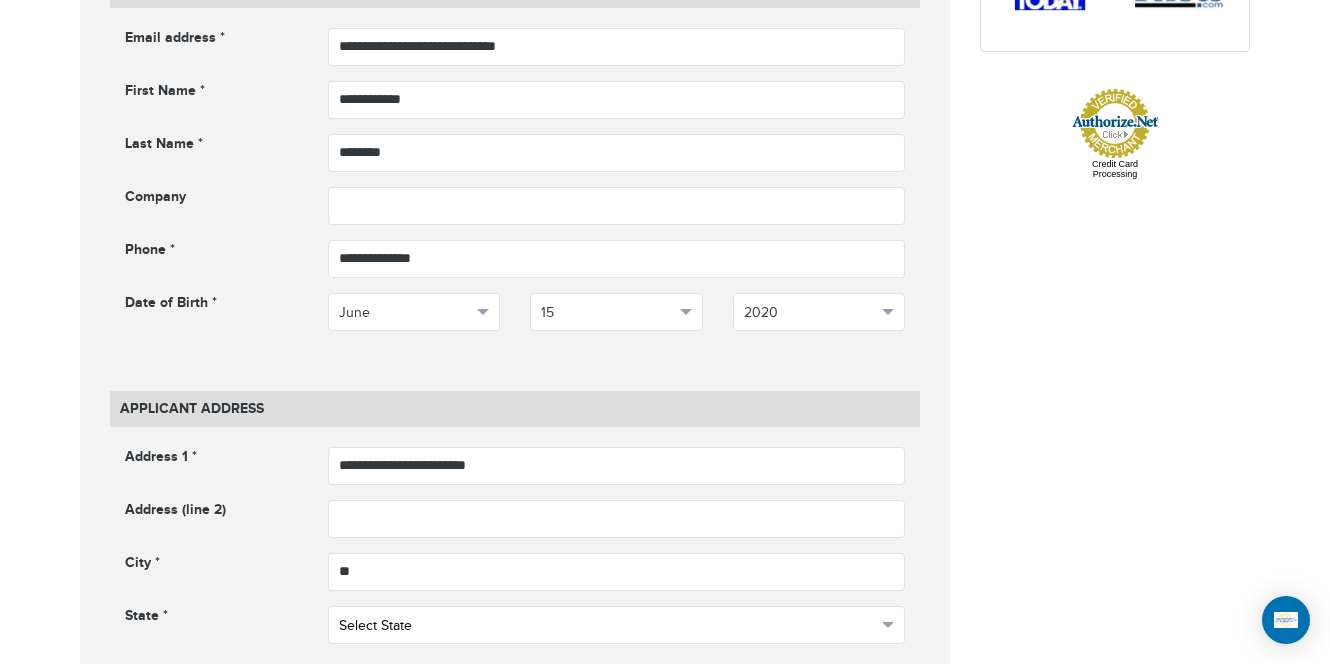 click on "Select State" at bounding box center (617, 625) 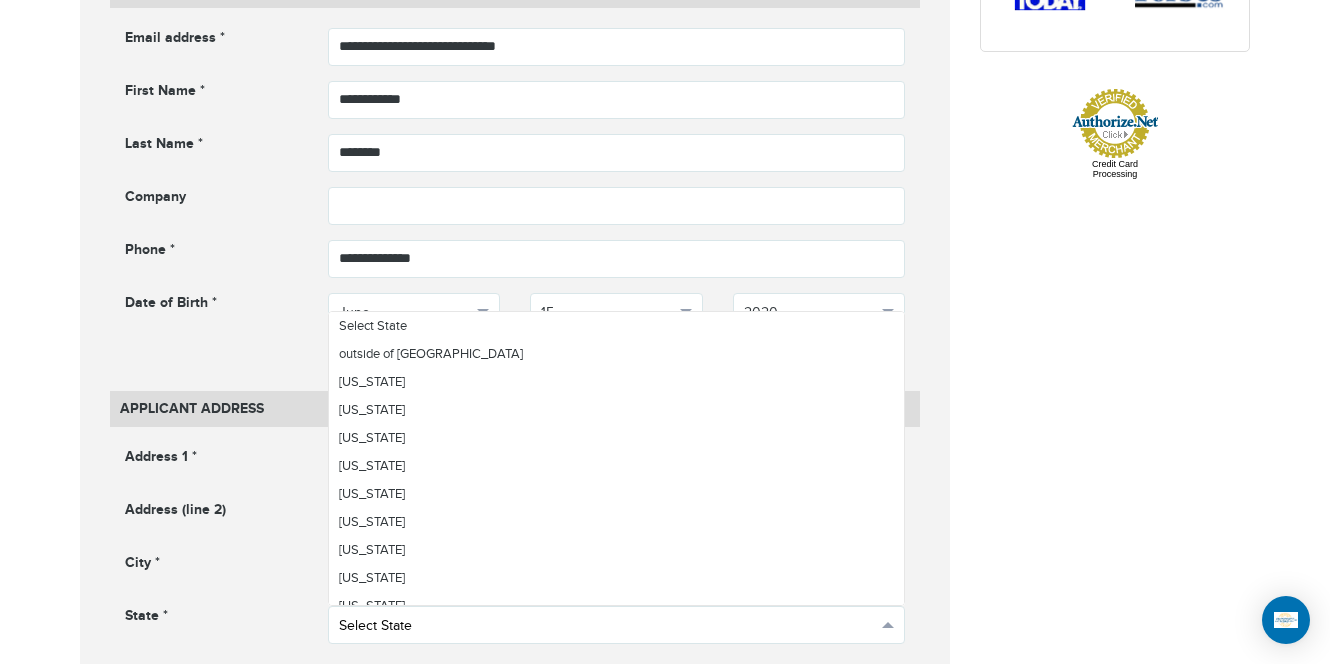 scroll, scrollTop: 1099, scrollLeft: 0, axis: vertical 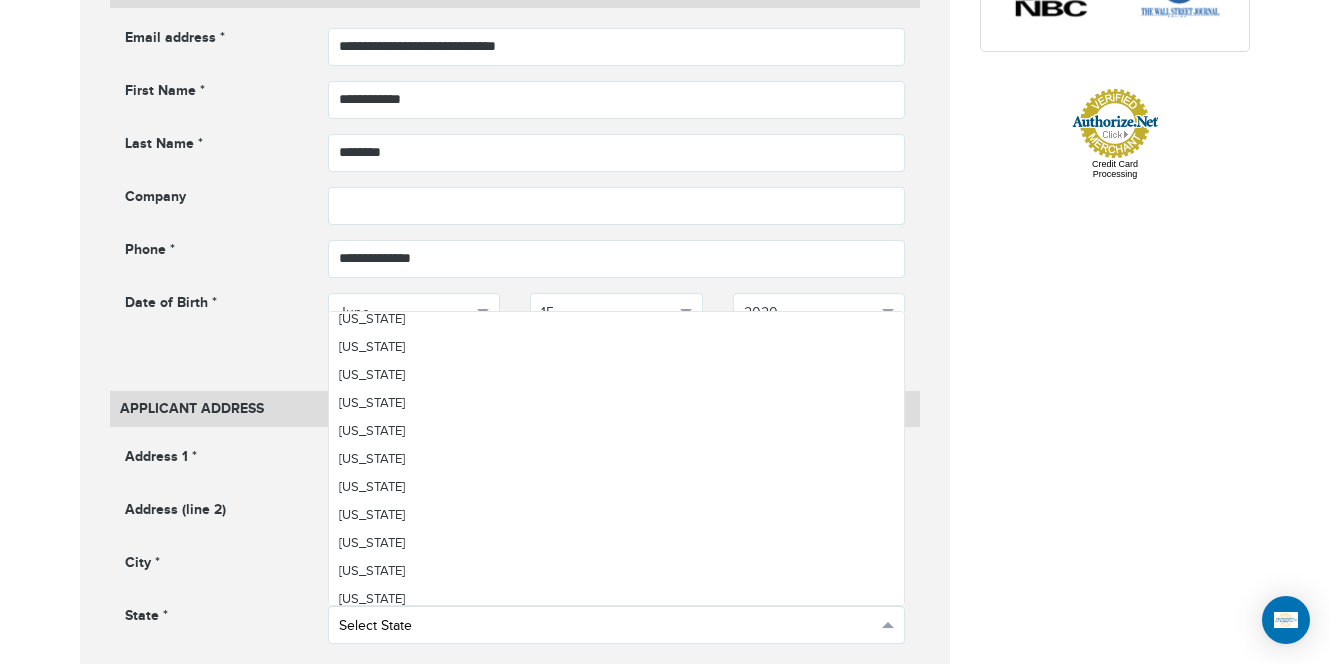 click on "Select State" at bounding box center [617, 625] 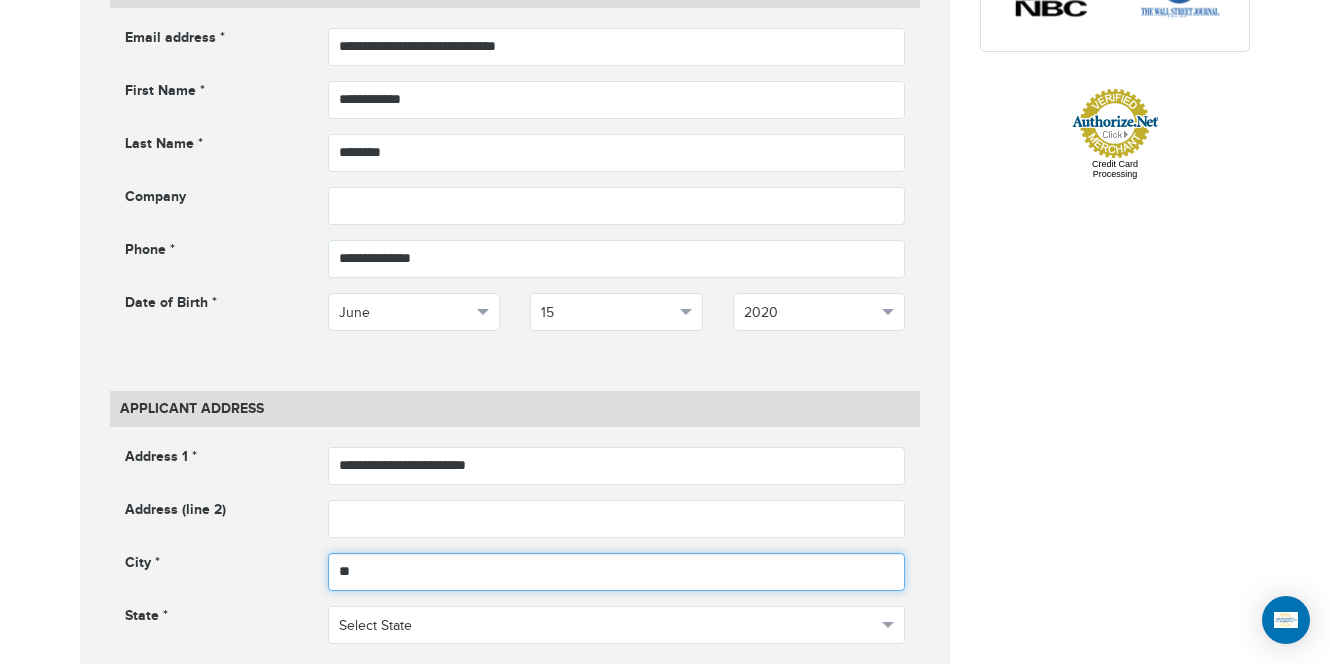 click on "**" at bounding box center (617, 572) 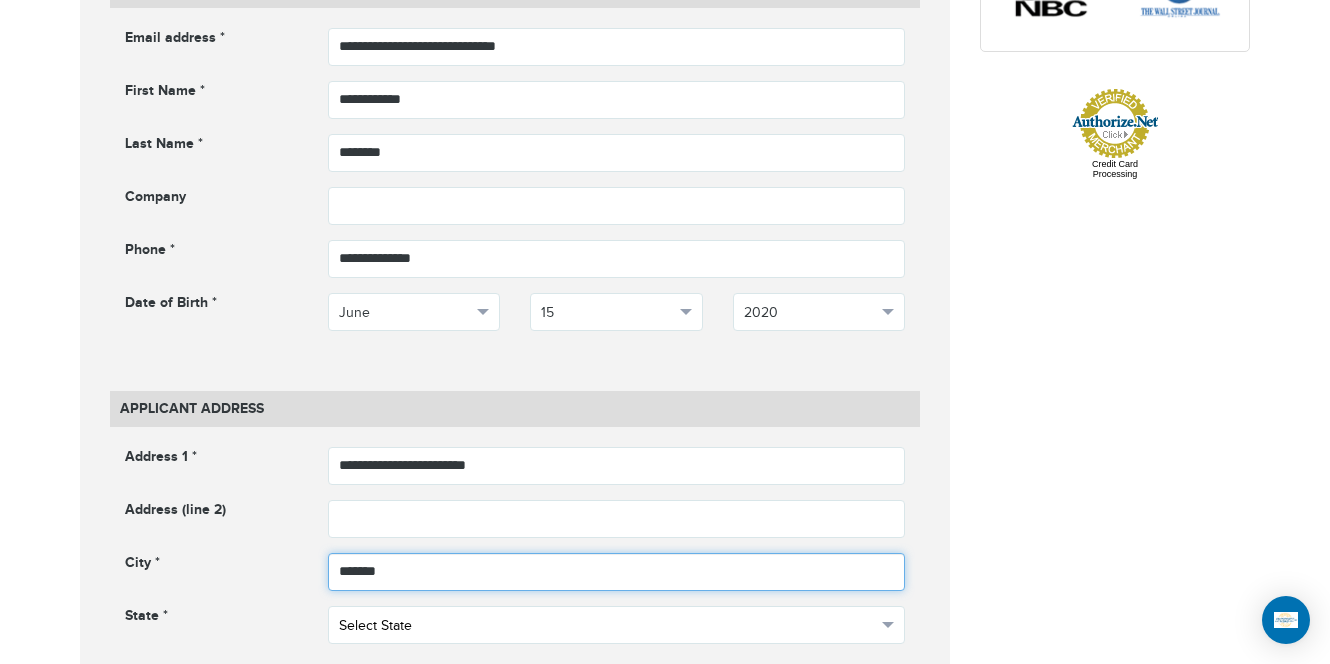 type on "*******" 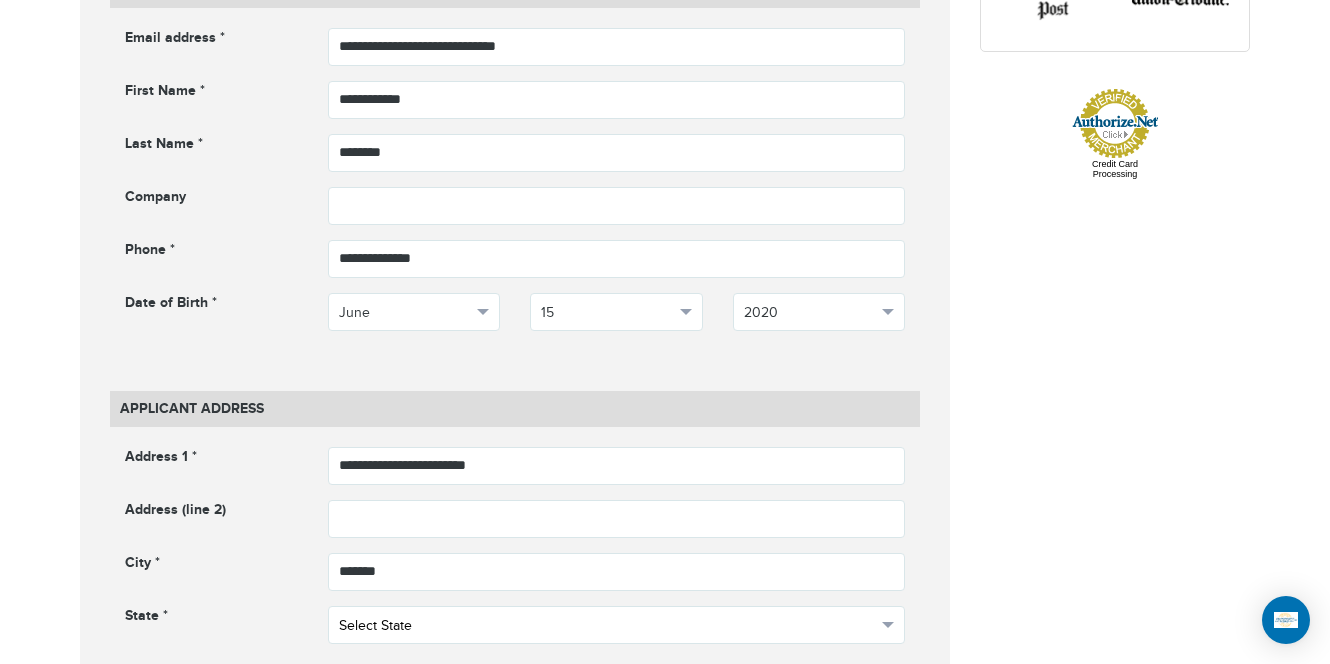 click on "Select State" at bounding box center [608, 626] 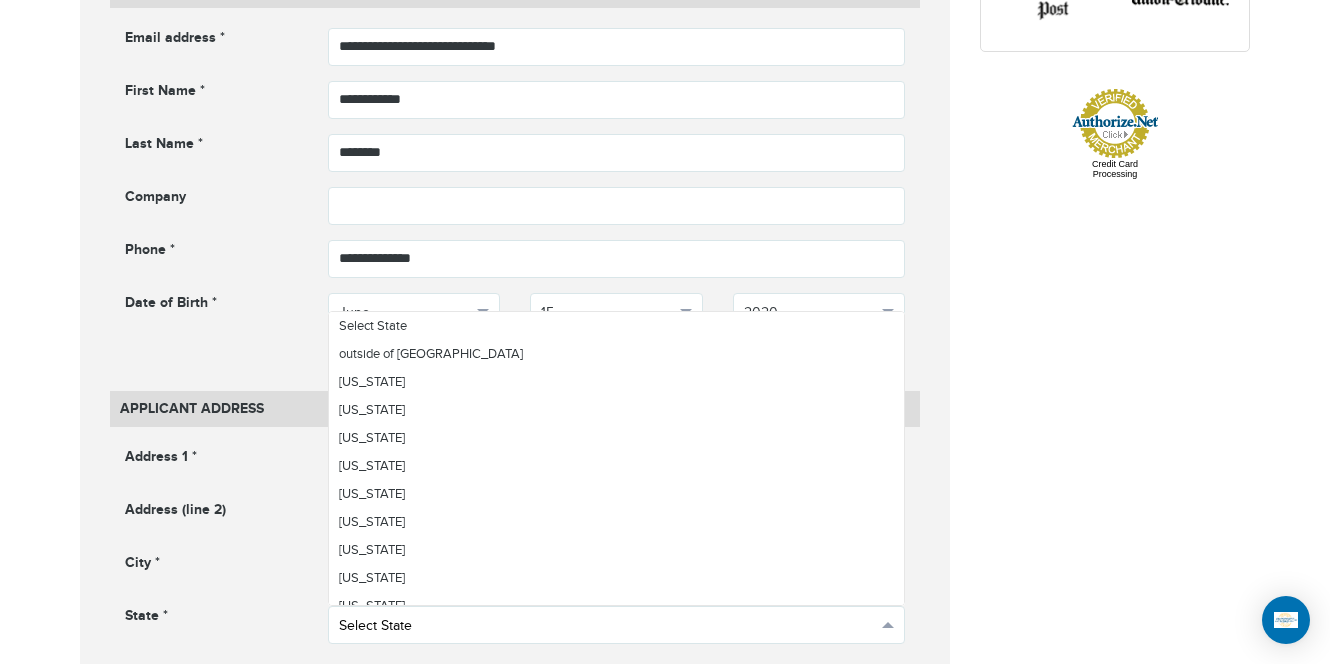 scroll, scrollTop: 1099, scrollLeft: 0, axis: vertical 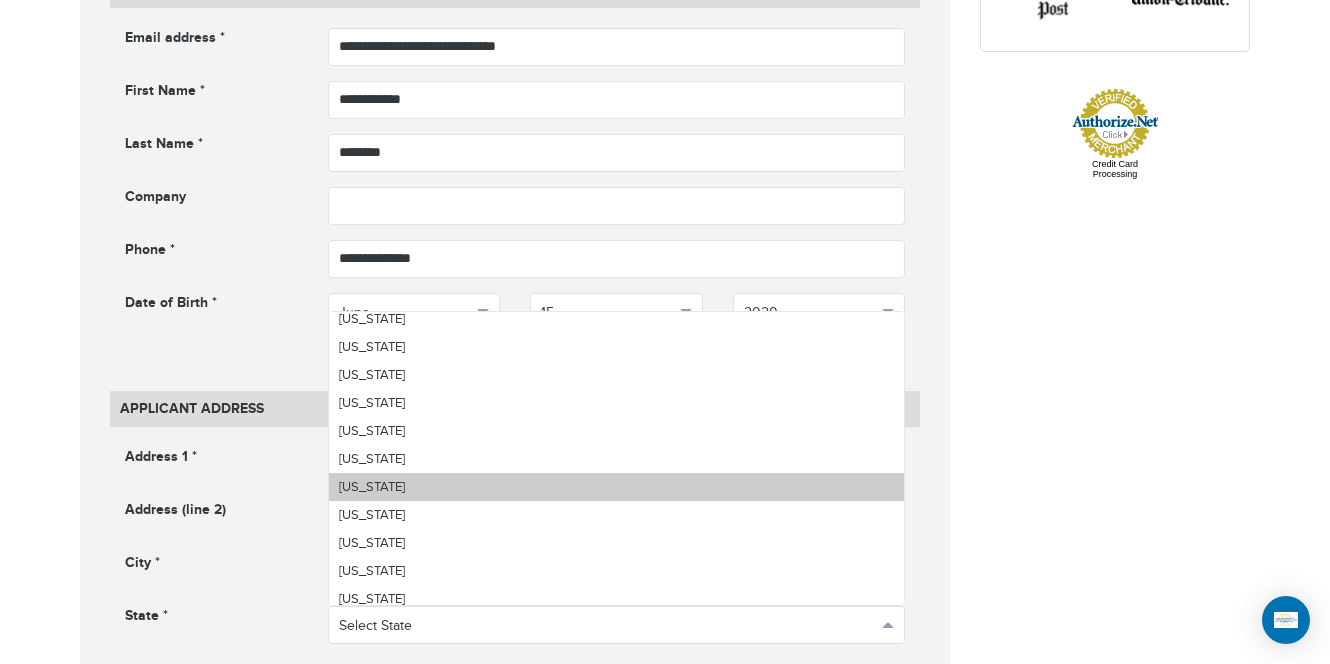 click on "[US_STATE]" at bounding box center (617, 487) 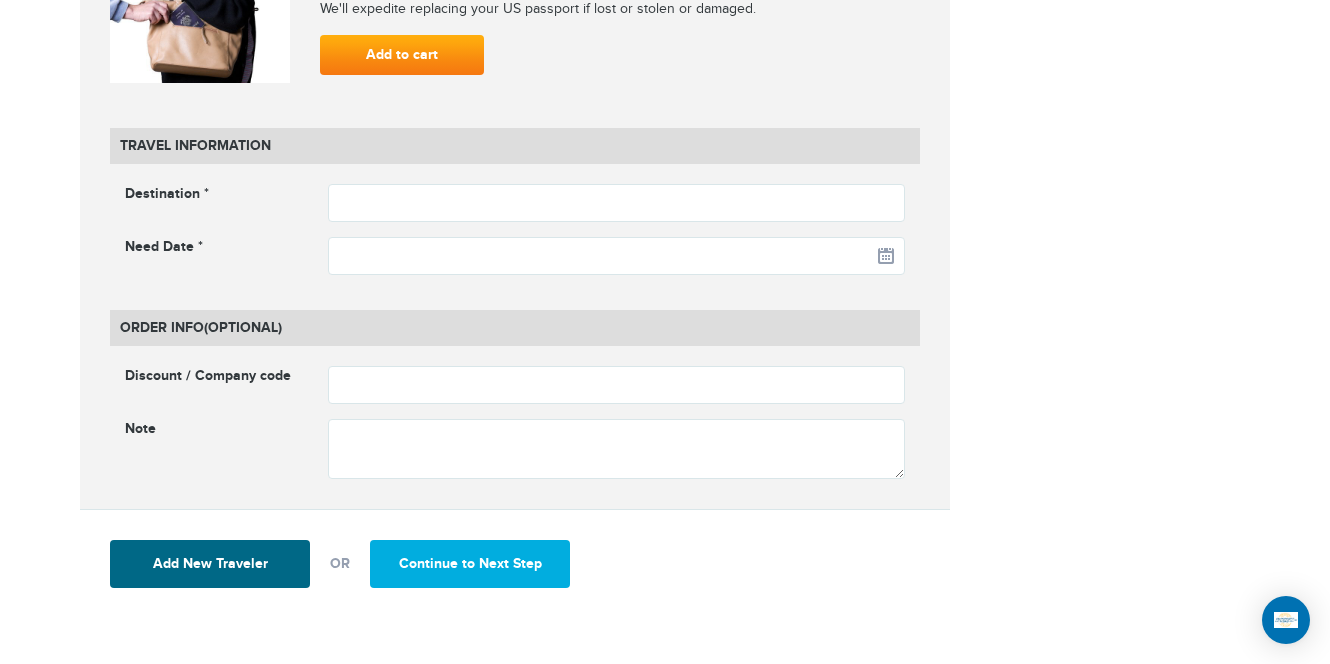 scroll, scrollTop: 2565, scrollLeft: 0, axis: vertical 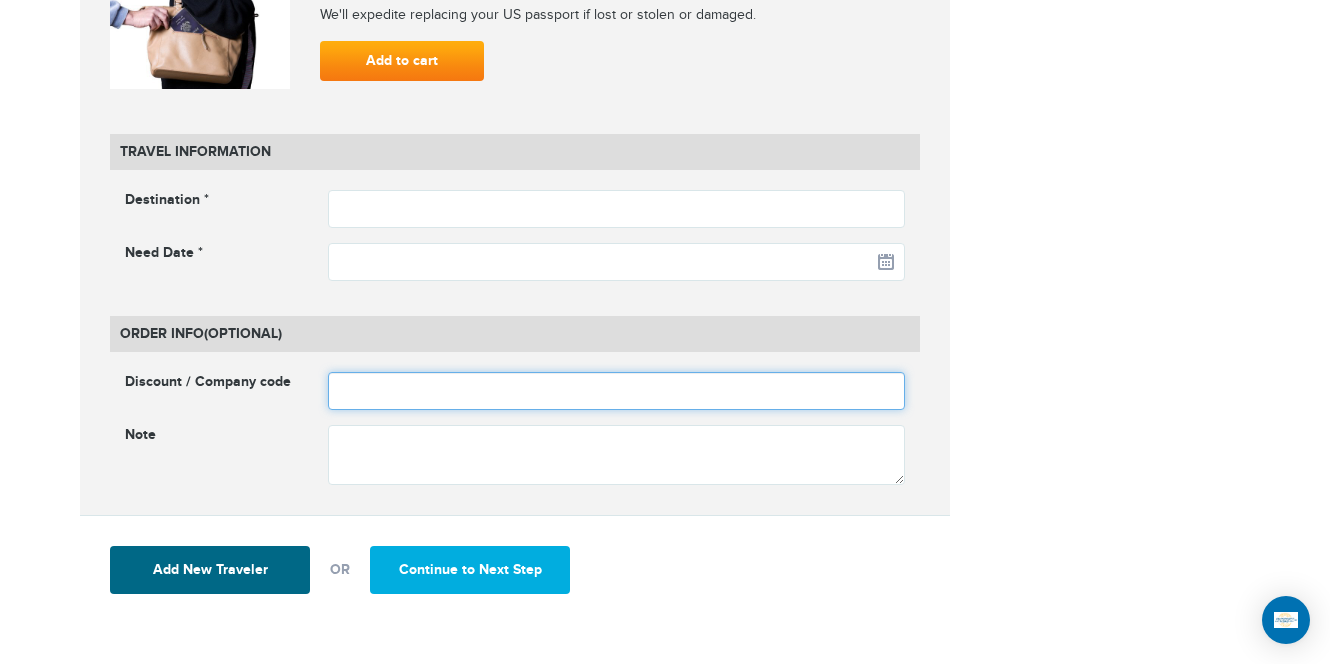 click at bounding box center (617, 391) 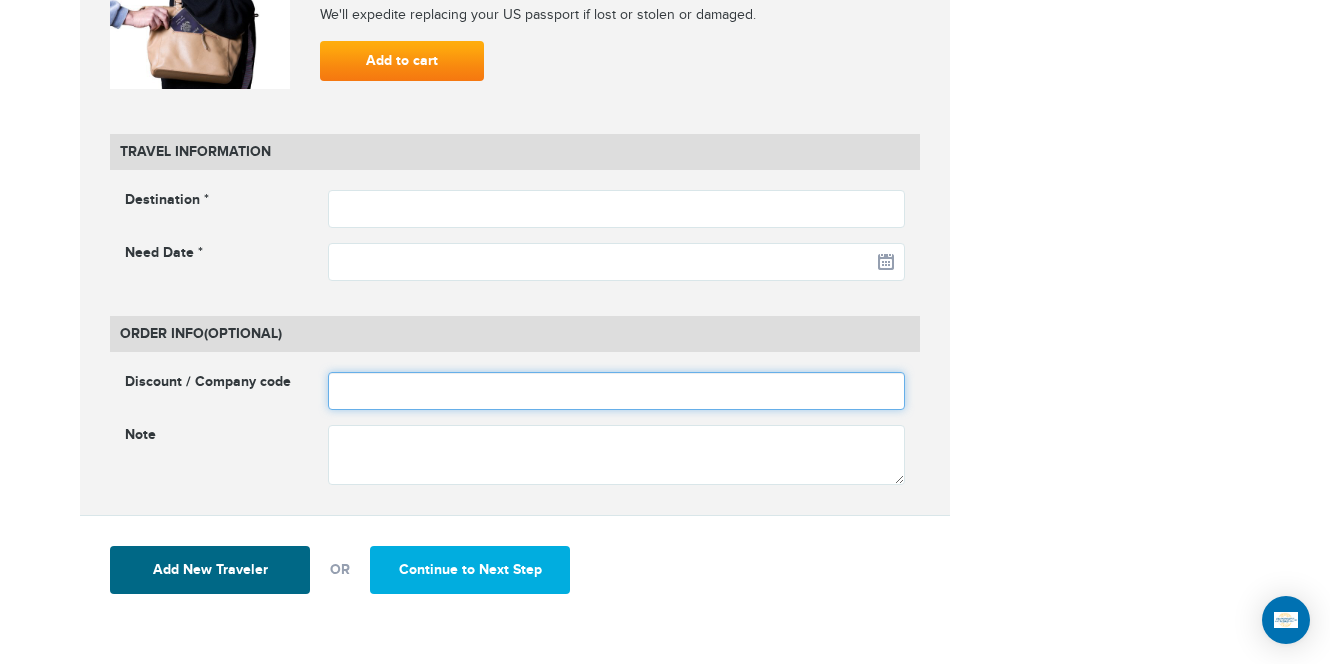type on "********" 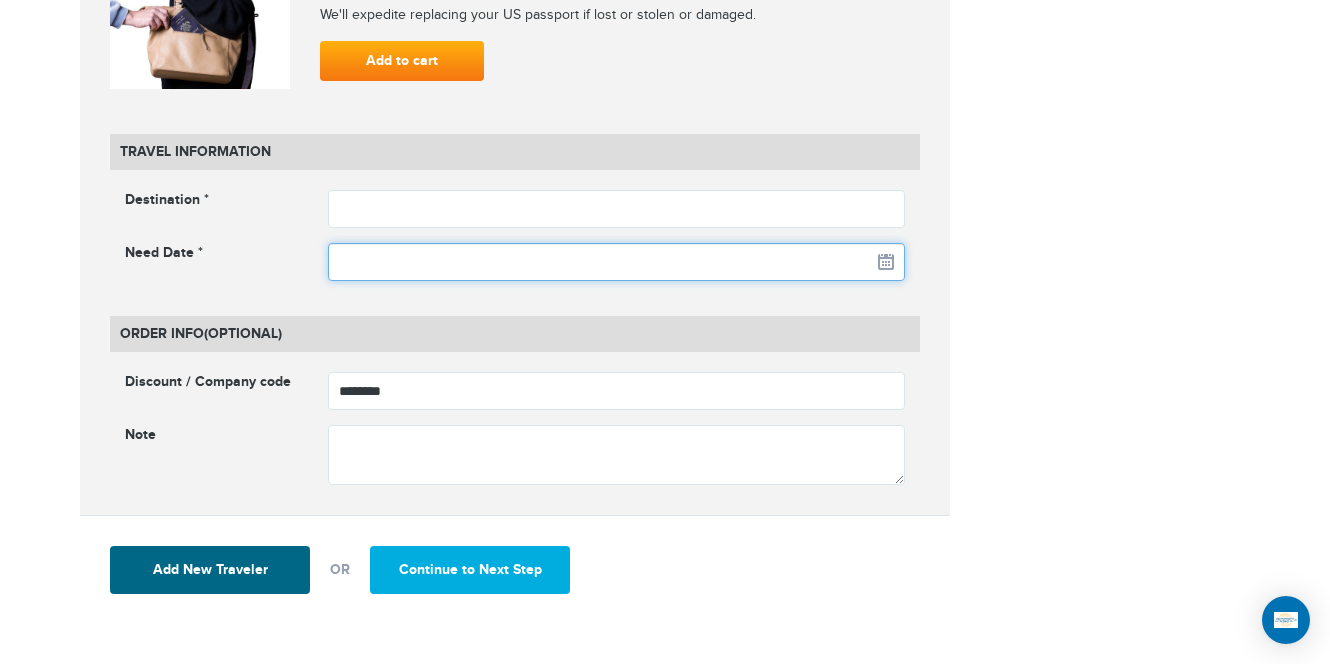 click at bounding box center [617, 262] 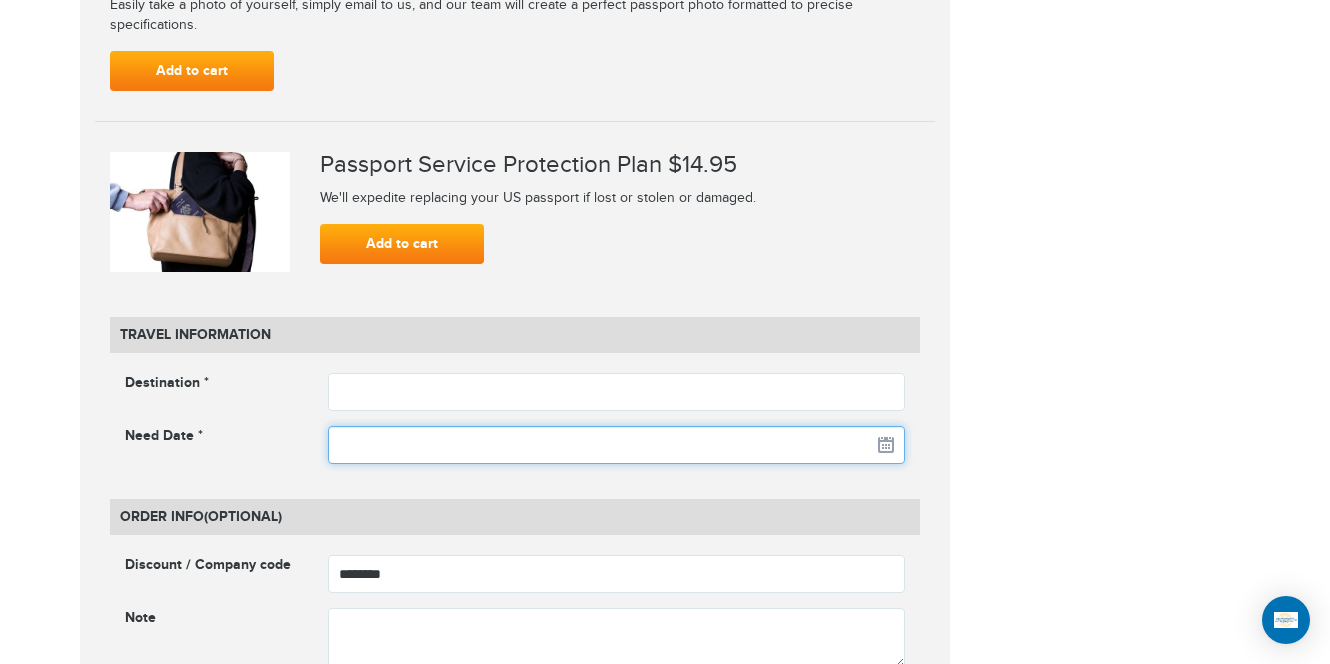 scroll, scrollTop: 2376, scrollLeft: 0, axis: vertical 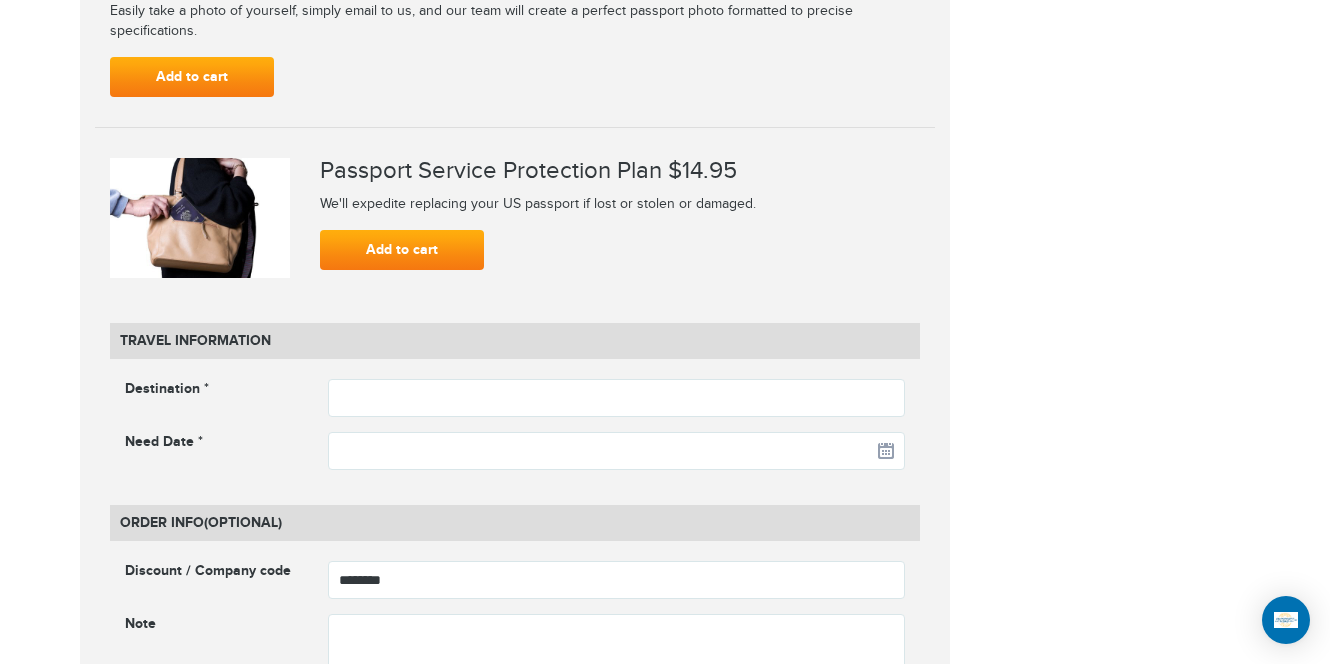 click on "**********" at bounding box center [665, -594] 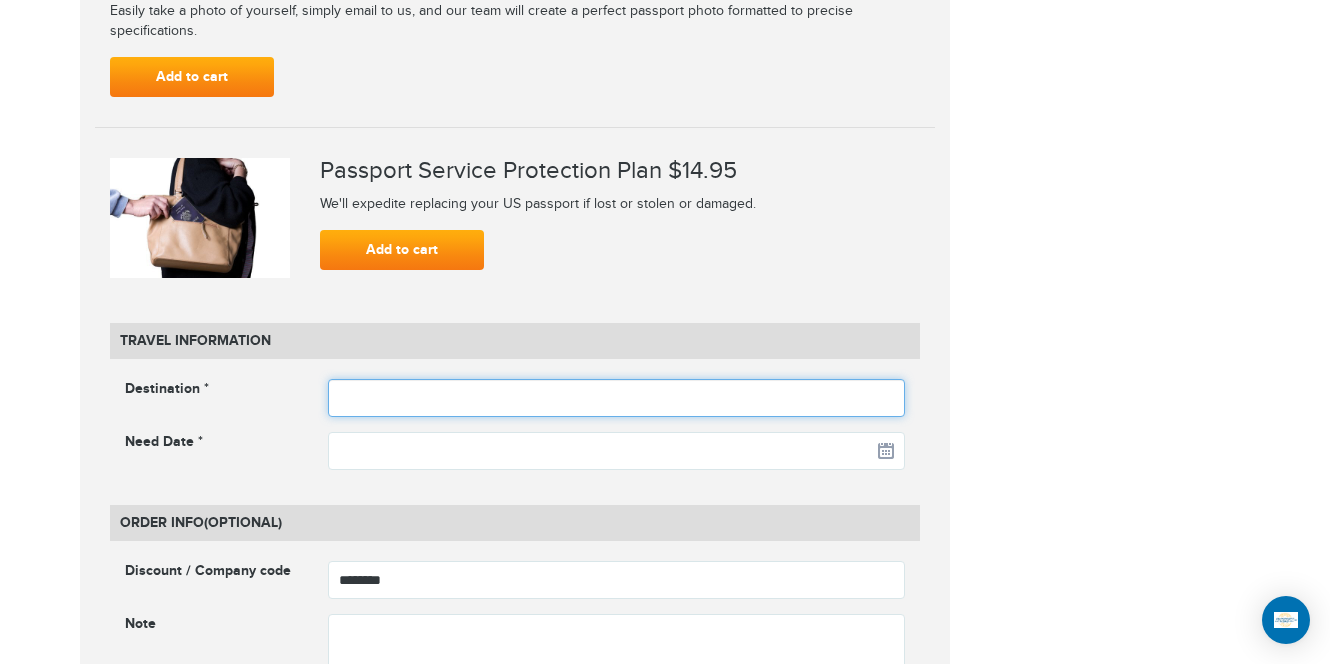 click at bounding box center [617, 398] 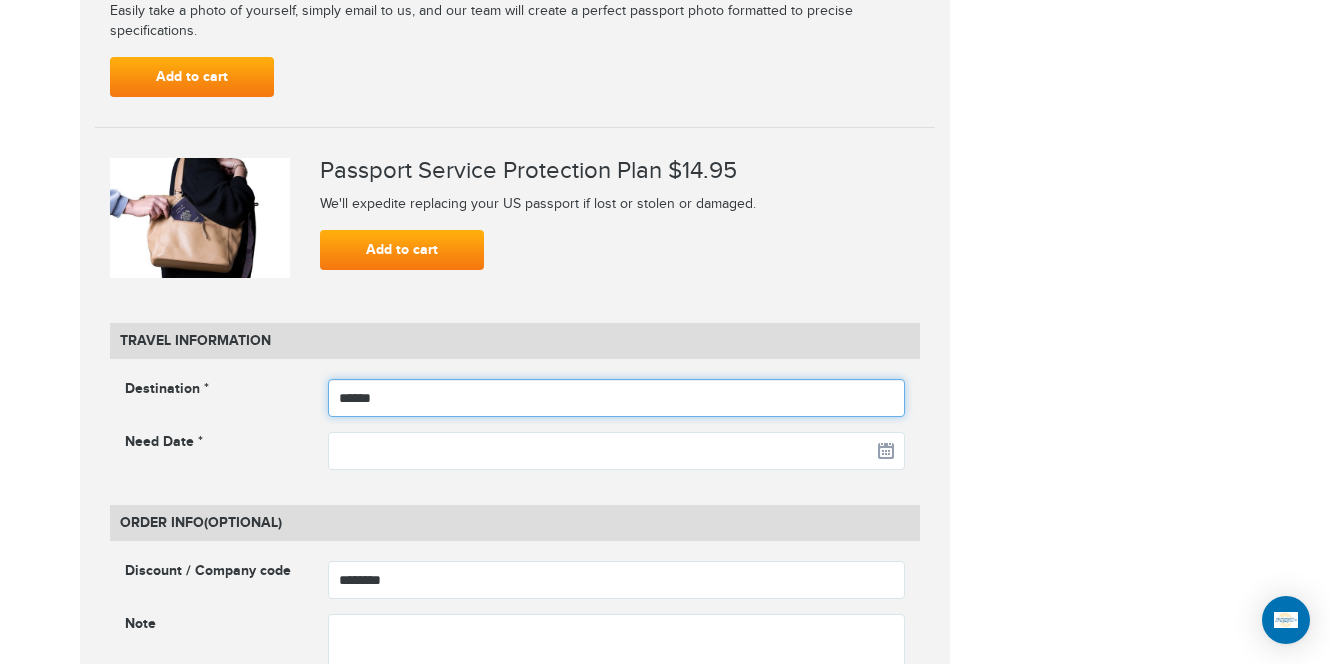 type on "******" 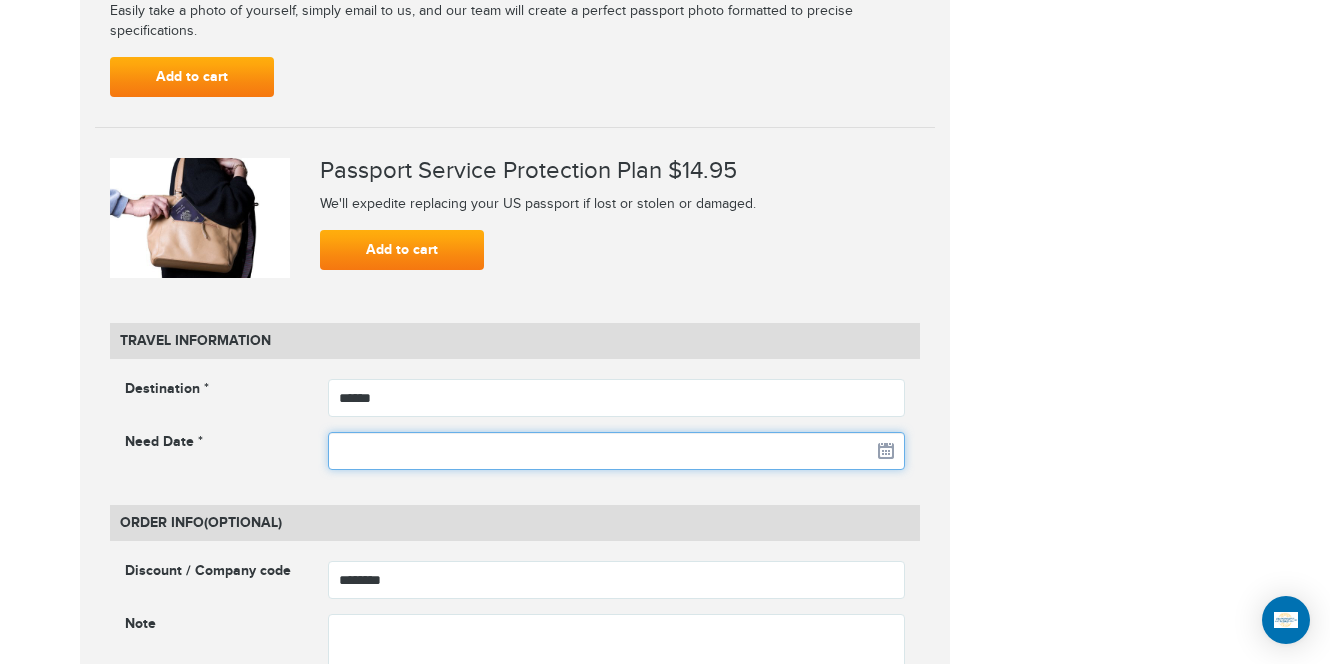 click at bounding box center [617, 451] 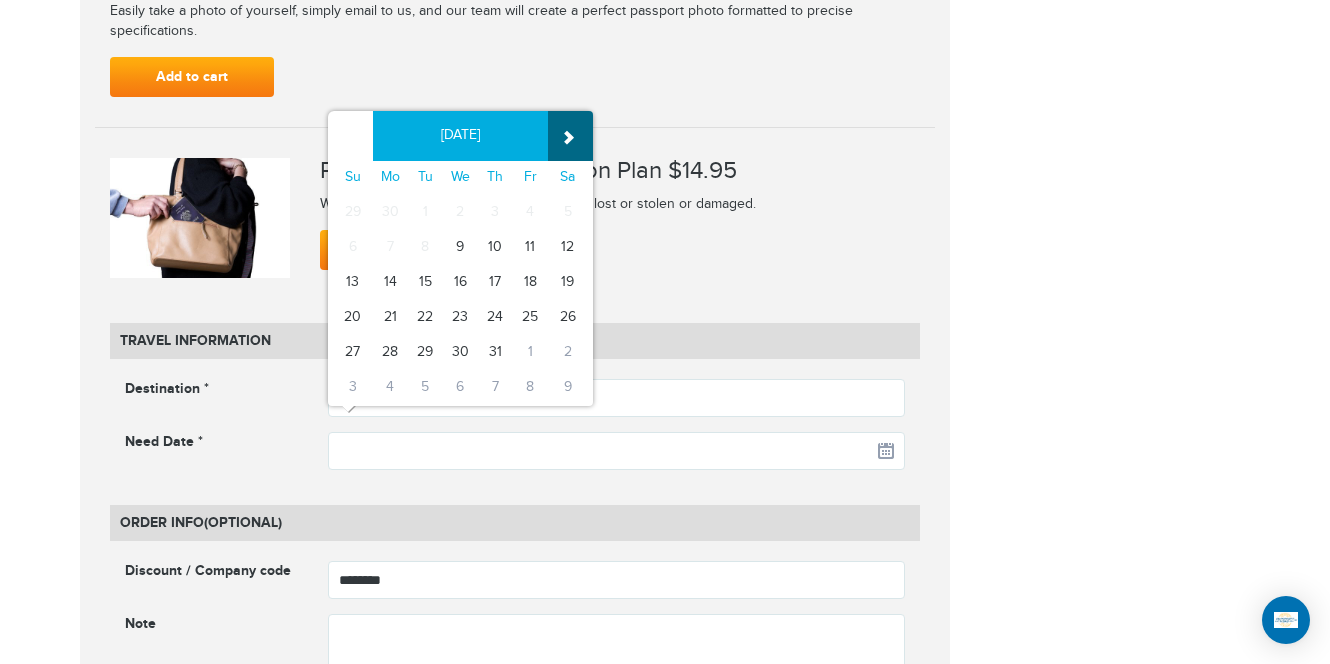 click on "»" at bounding box center [570, 136] 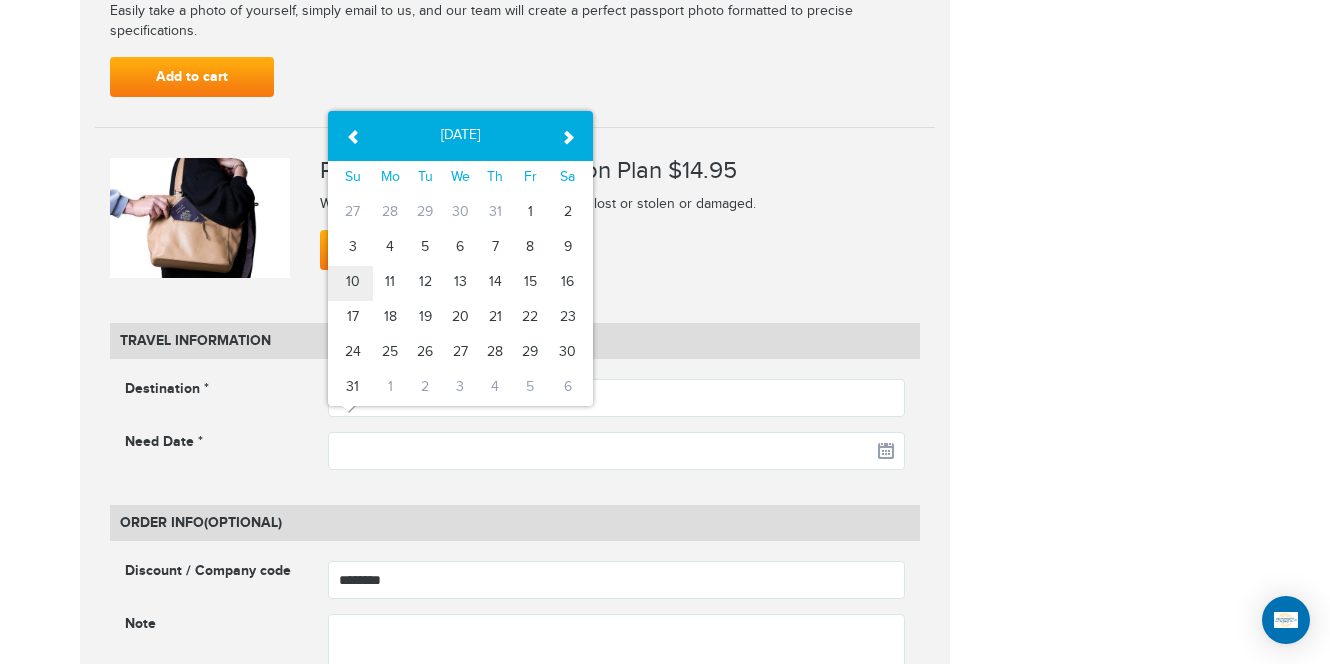 click on "10" at bounding box center [350, 283] 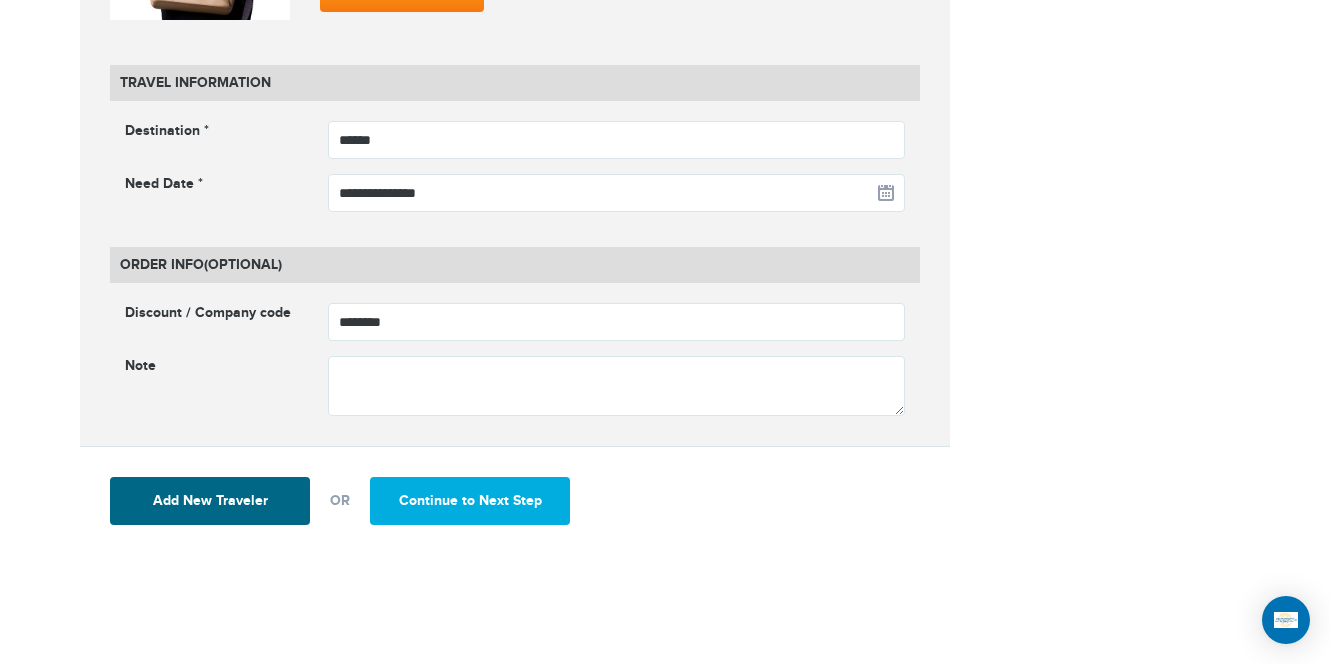 scroll, scrollTop: 2637, scrollLeft: 0, axis: vertical 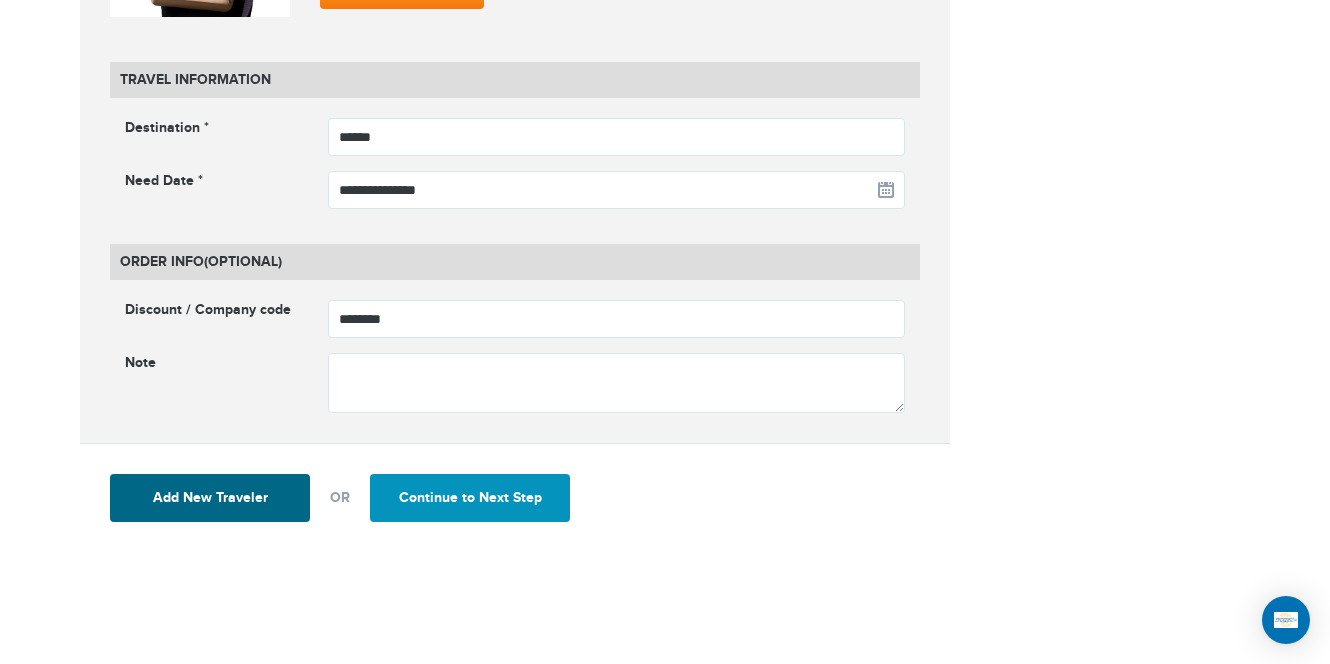 click on "Continue to Next Step" at bounding box center [470, 498] 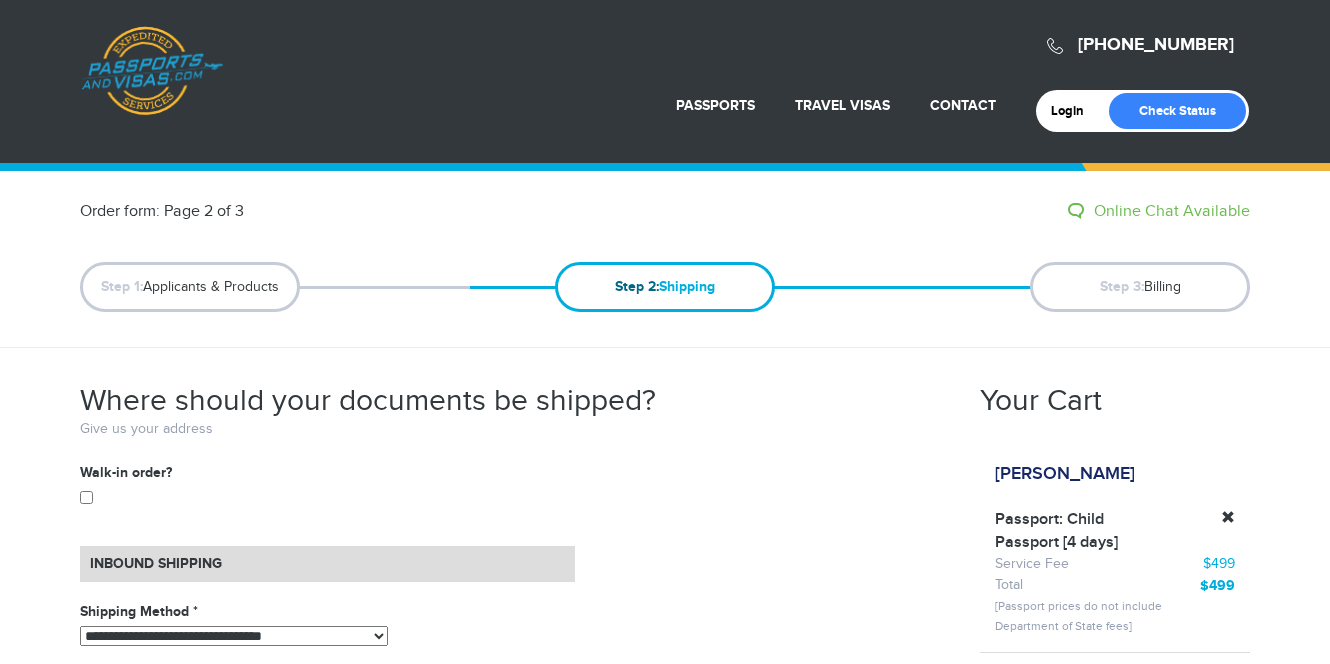 scroll, scrollTop: 0, scrollLeft: 0, axis: both 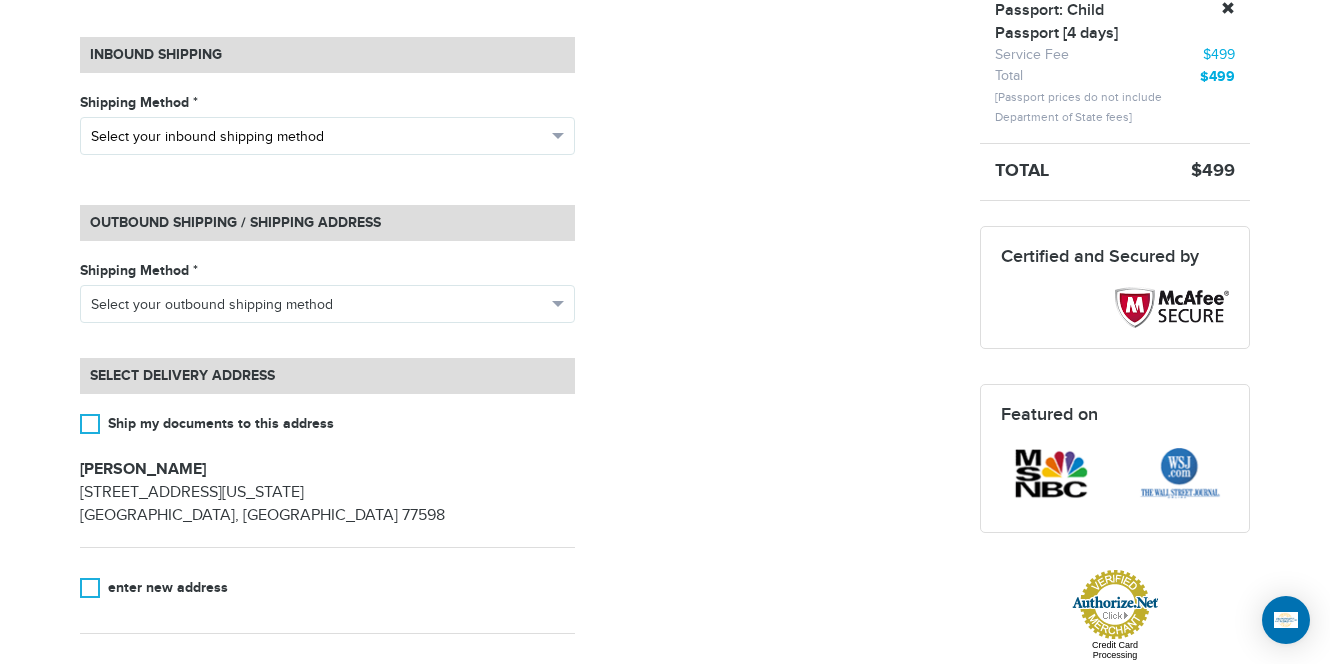 click on "Select your inbound shipping method" at bounding box center [318, 137] 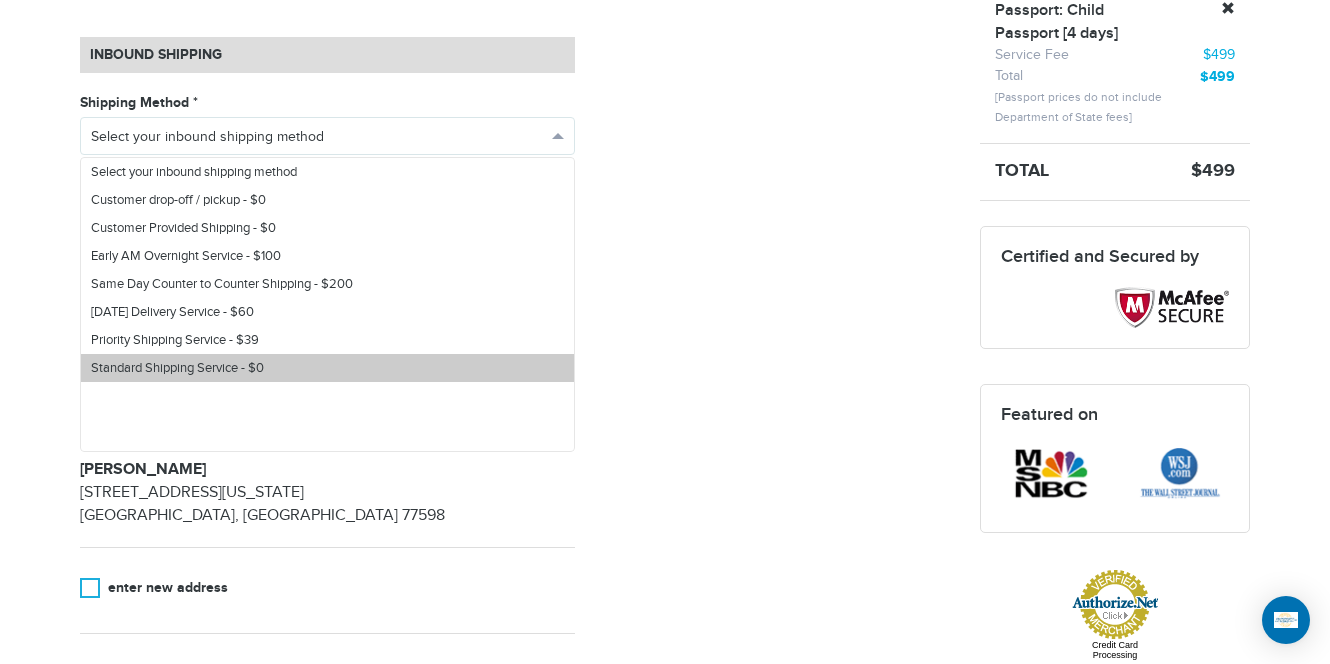 click on "Standard Shipping Service - $0" at bounding box center (327, 368) 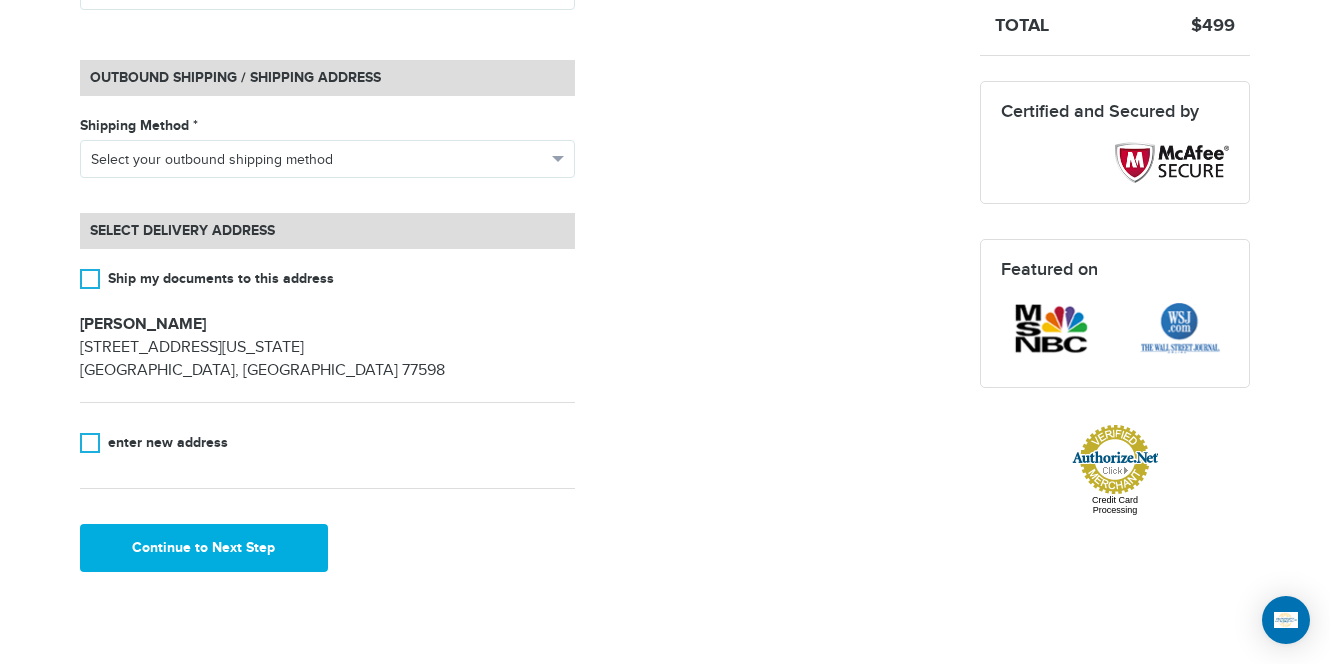 scroll, scrollTop: 651, scrollLeft: 0, axis: vertical 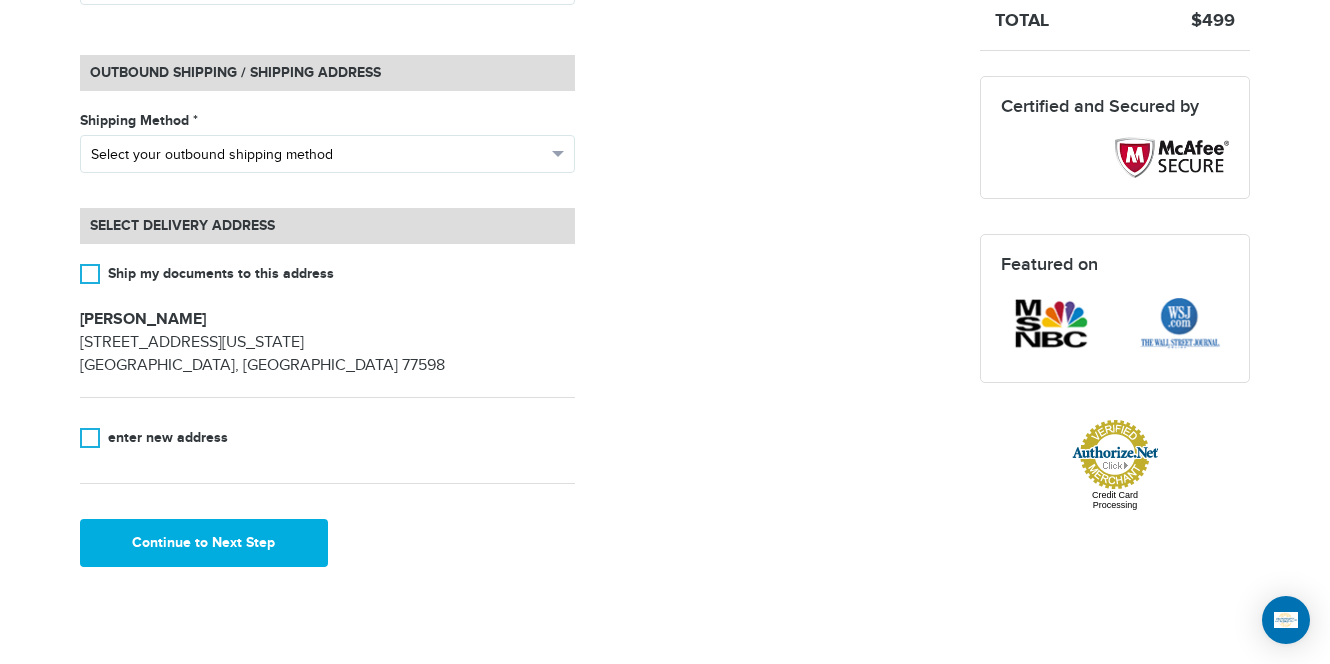 click on "Select your outbound shipping method" at bounding box center (327, 154) 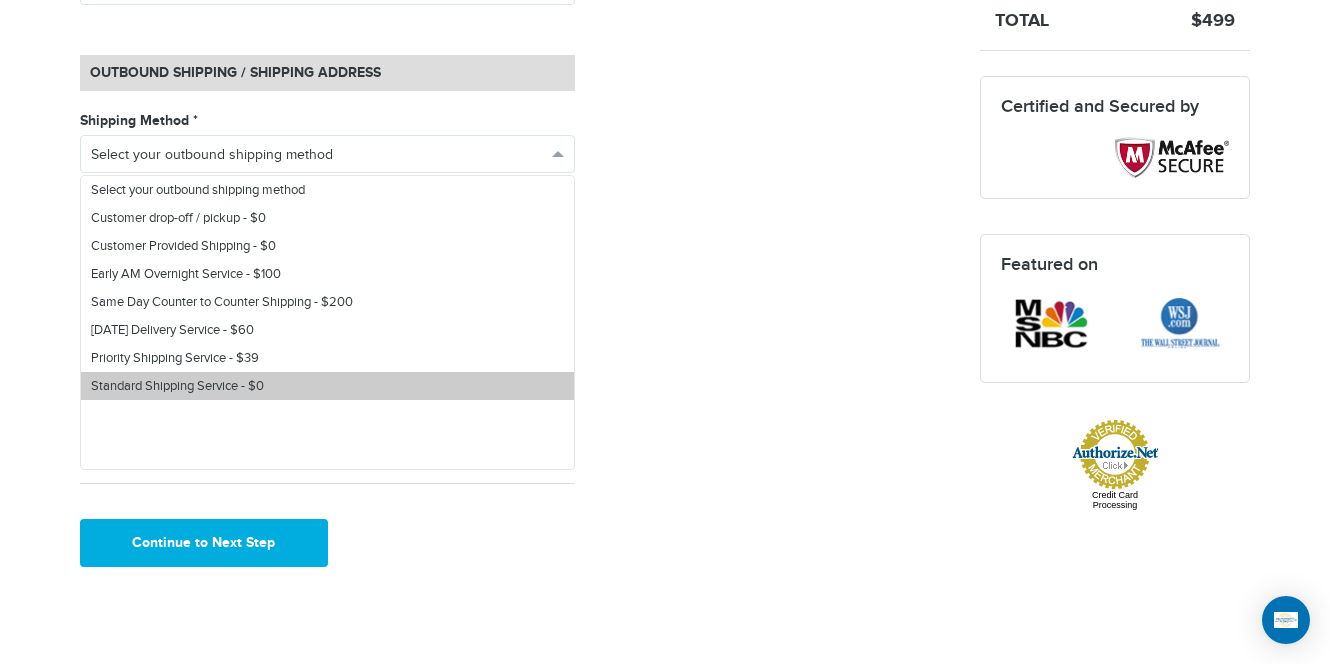 click on "Standard Shipping Service - $0" at bounding box center [327, 386] 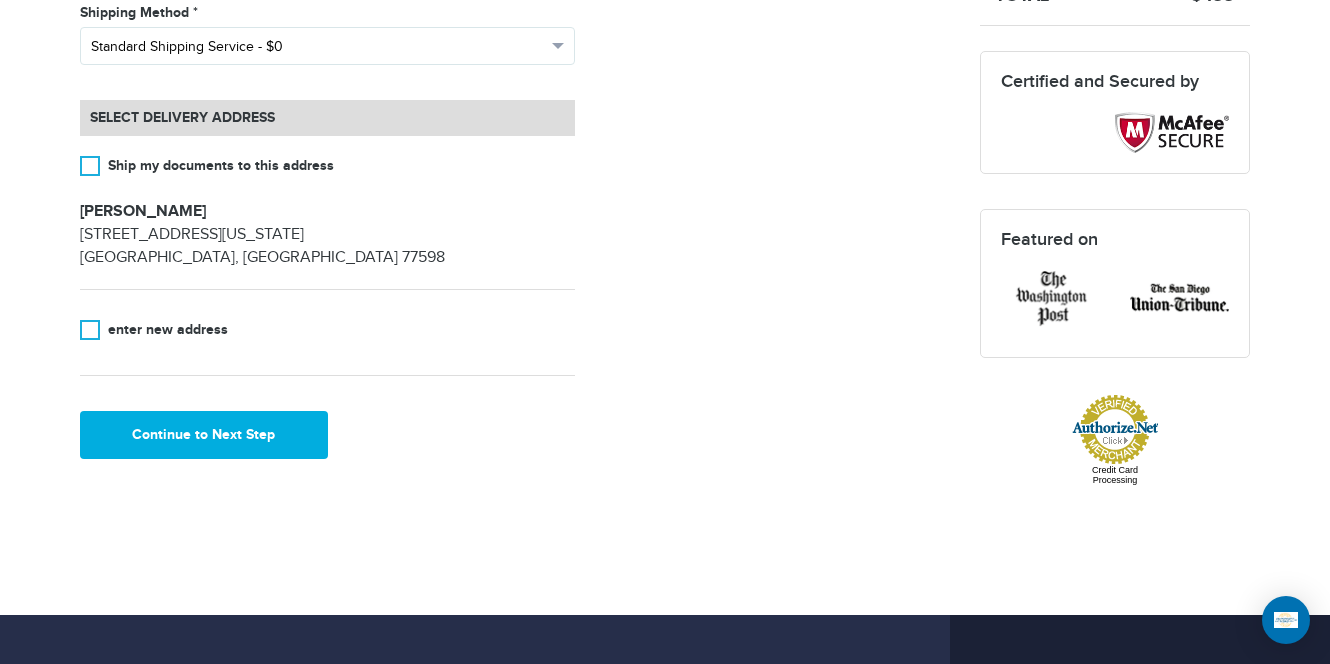 scroll, scrollTop: 771, scrollLeft: 0, axis: vertical 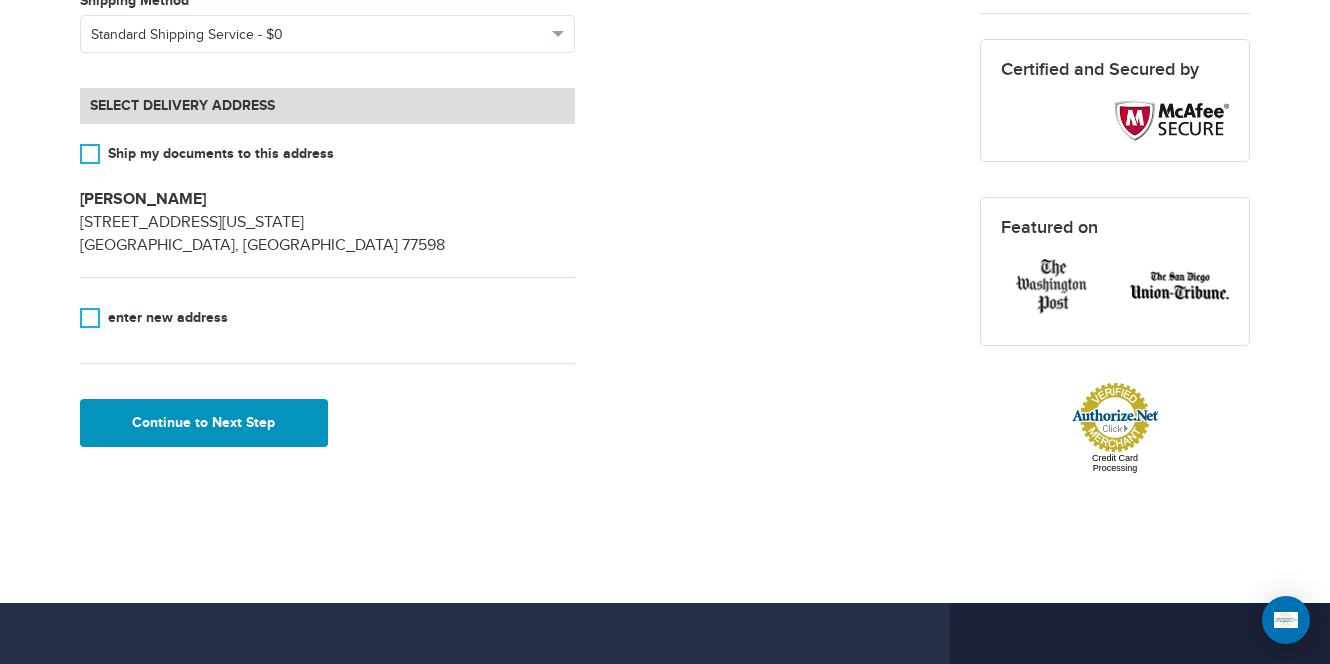 click on "Continue to Next Step" at bounding box center [204, 423] 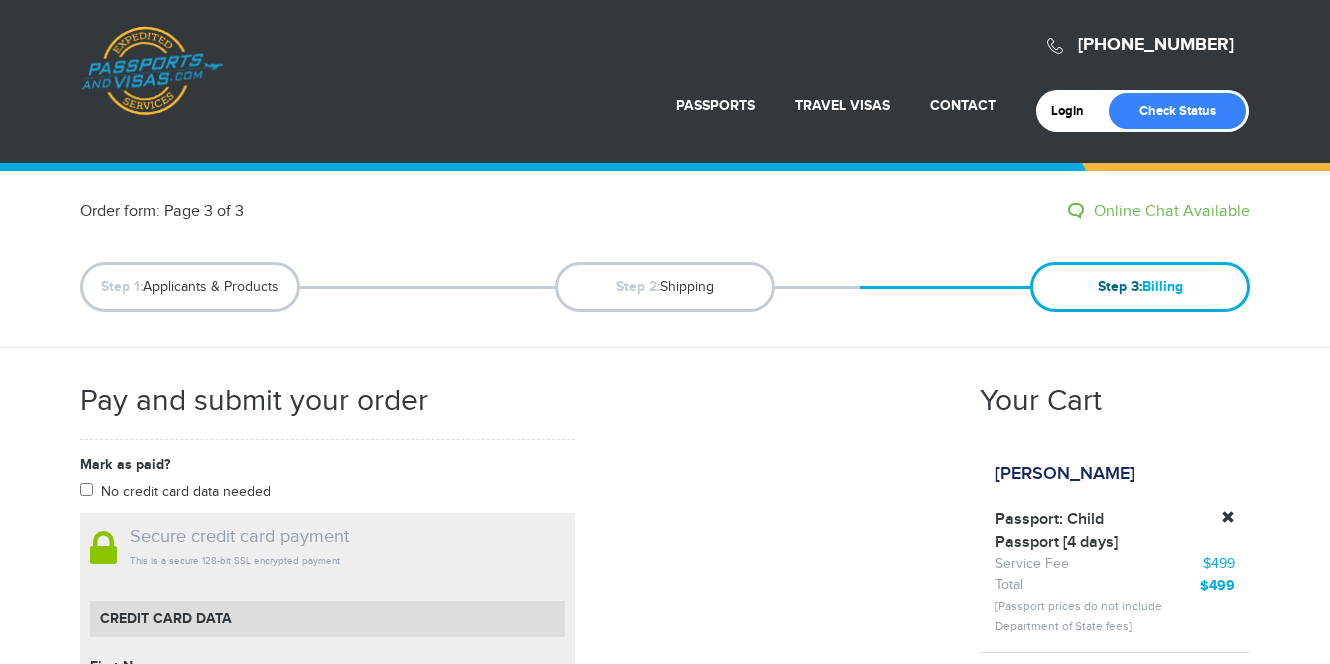 scroll, scrollTop: 0, scrollLeft: 0, axis: both 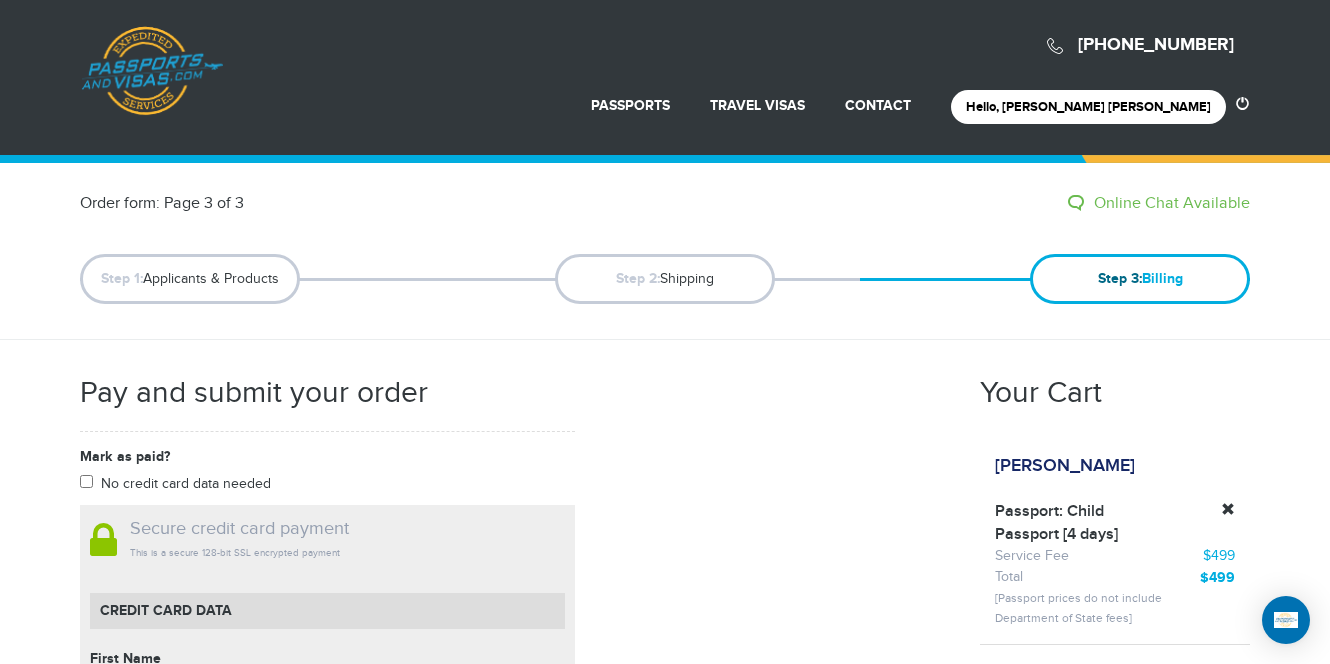 click on "Pay and submit your order
[PERSON_NAME] as paid?
No credit card data needed
Amount
*
Comment for manual payment
Secure credit card payment This is a secure 128-bit SSL encrypted payment
Credit Card data
First Name
First Name cannot be empty
Last Name
Last Name cannot be empty
Card Number
Card Number cannot be empty
Expiry Month" at bounding box center [515, 879] 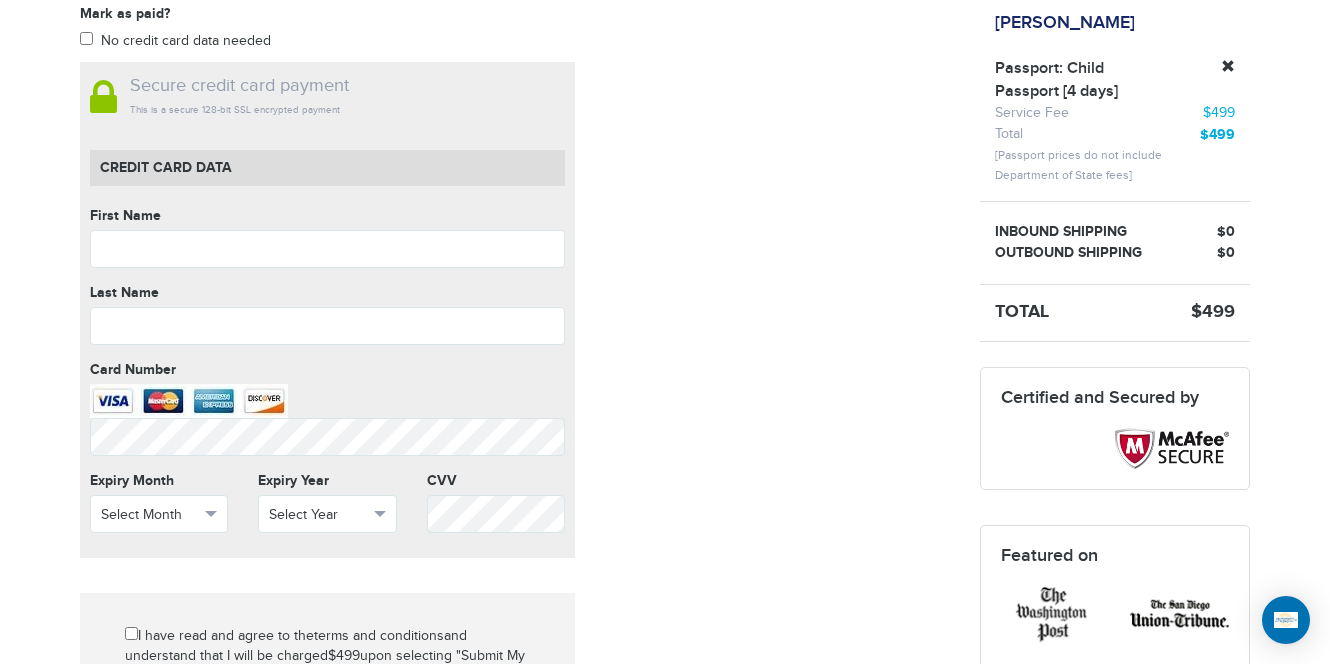 scroll, scrollTop: 437, scrollLeft: 0, axis: vertical 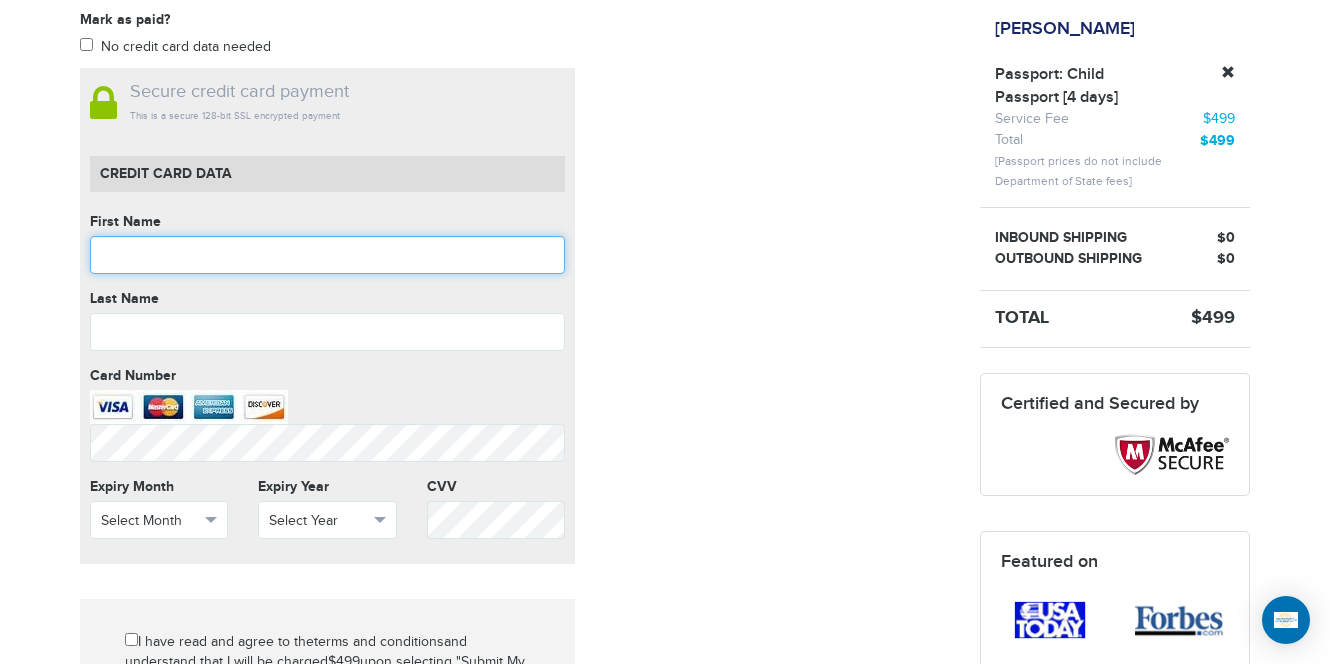 click at bounding box center [327, 255] 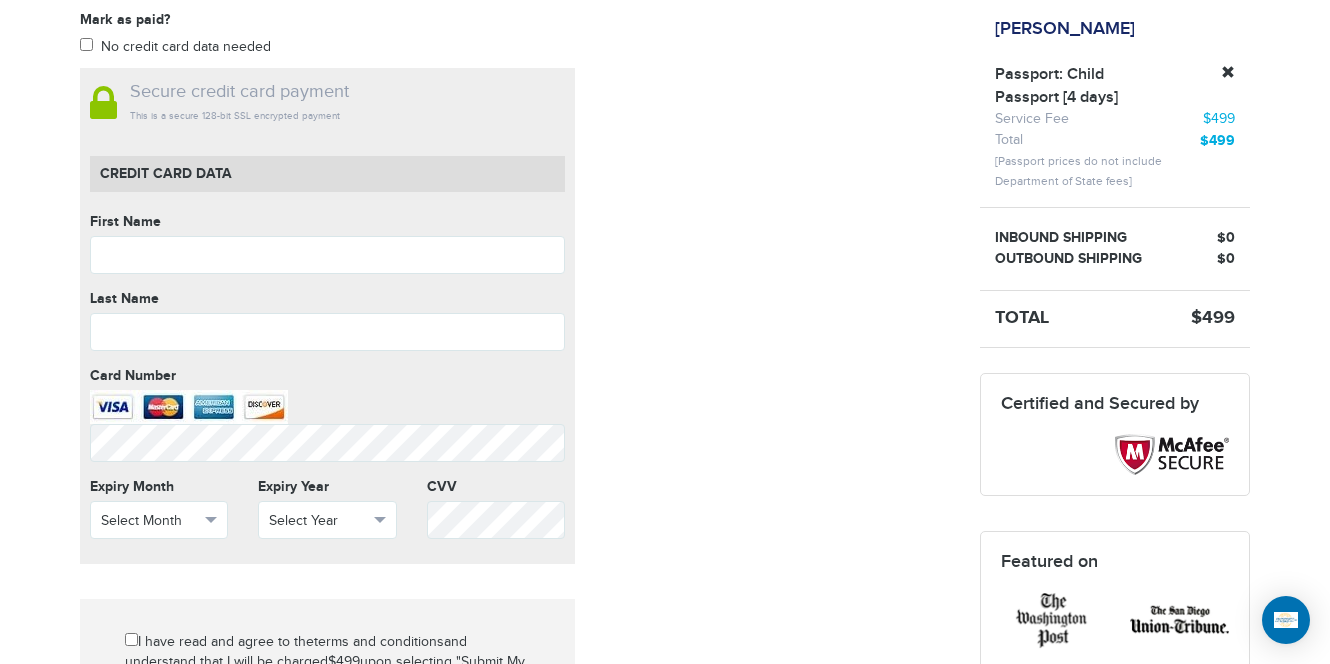 click on "Mark as paid?
No credit card data needed
Amount
*
Comment for manual payment
Secure credit card payment This is a secure 128-bit SSL encrypted payment
Credit Card data
First Name
First Name cannot be empty
Last Name
Last Name cannot be empty
Card Number
Card Number cannot be empty
Expiry Month
Select Month   Select Month January February" at bounding box center (515, 460) 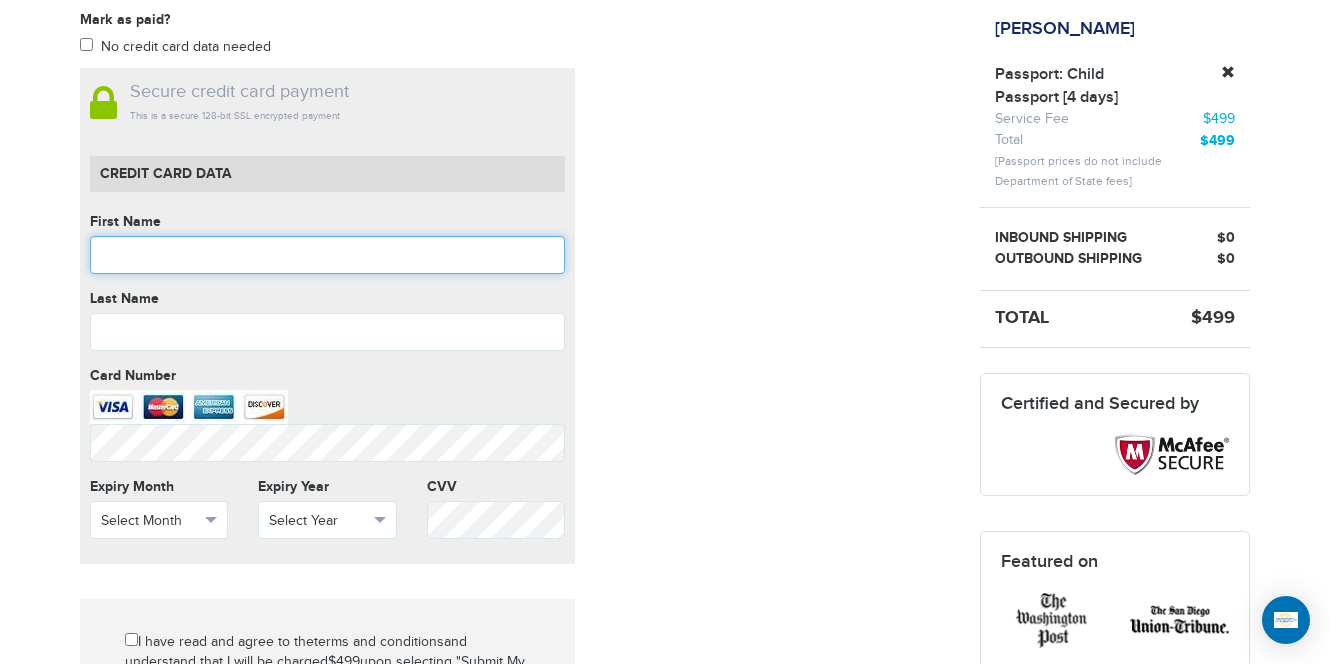 click at bounding box center (327, 255) 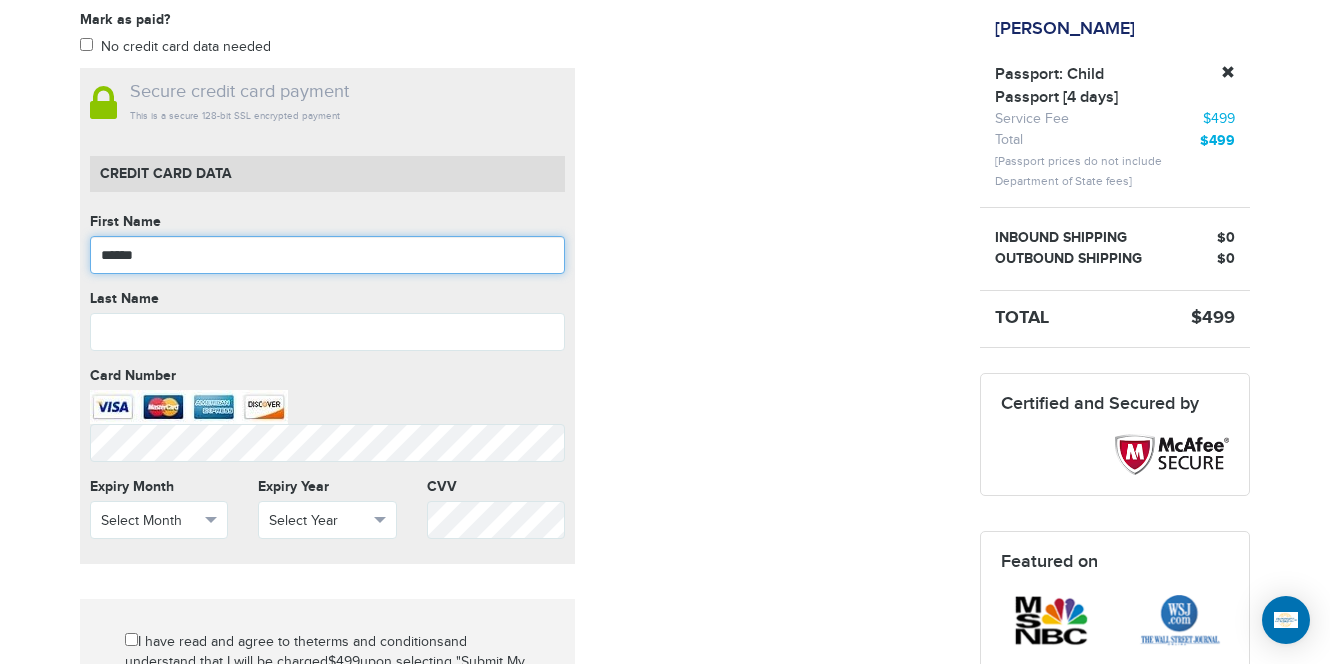 type on "******" 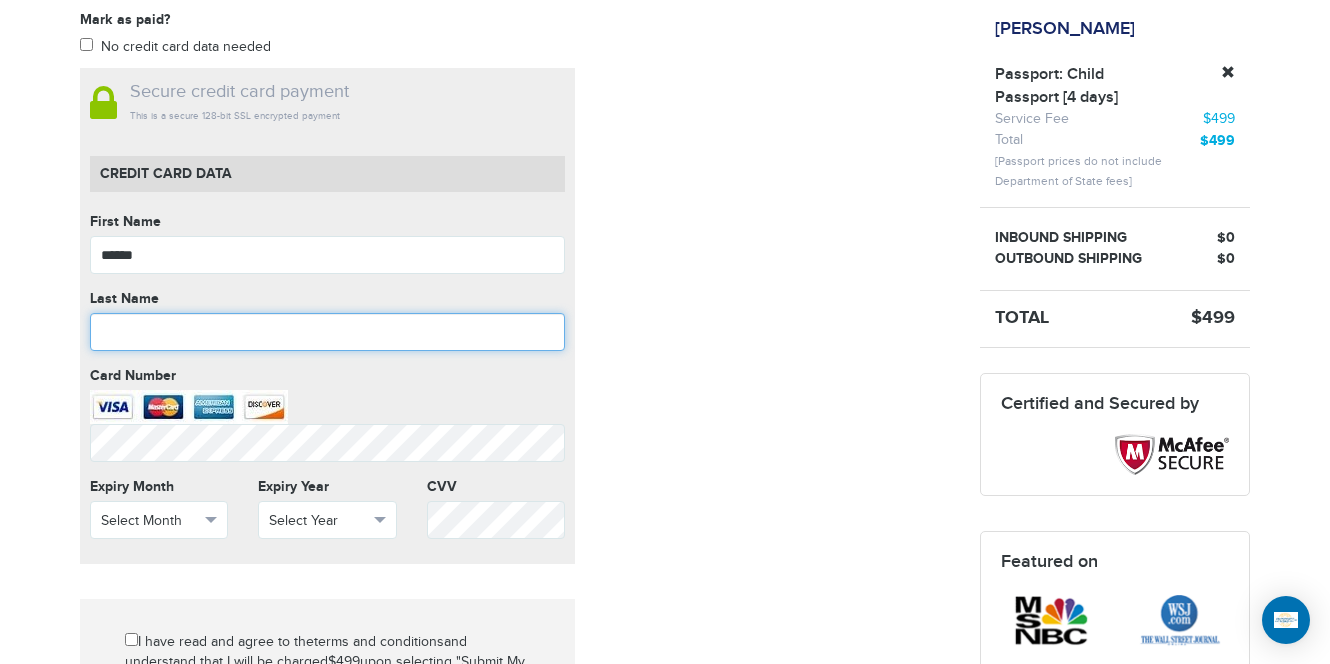 click at bounding box center [327, 332] 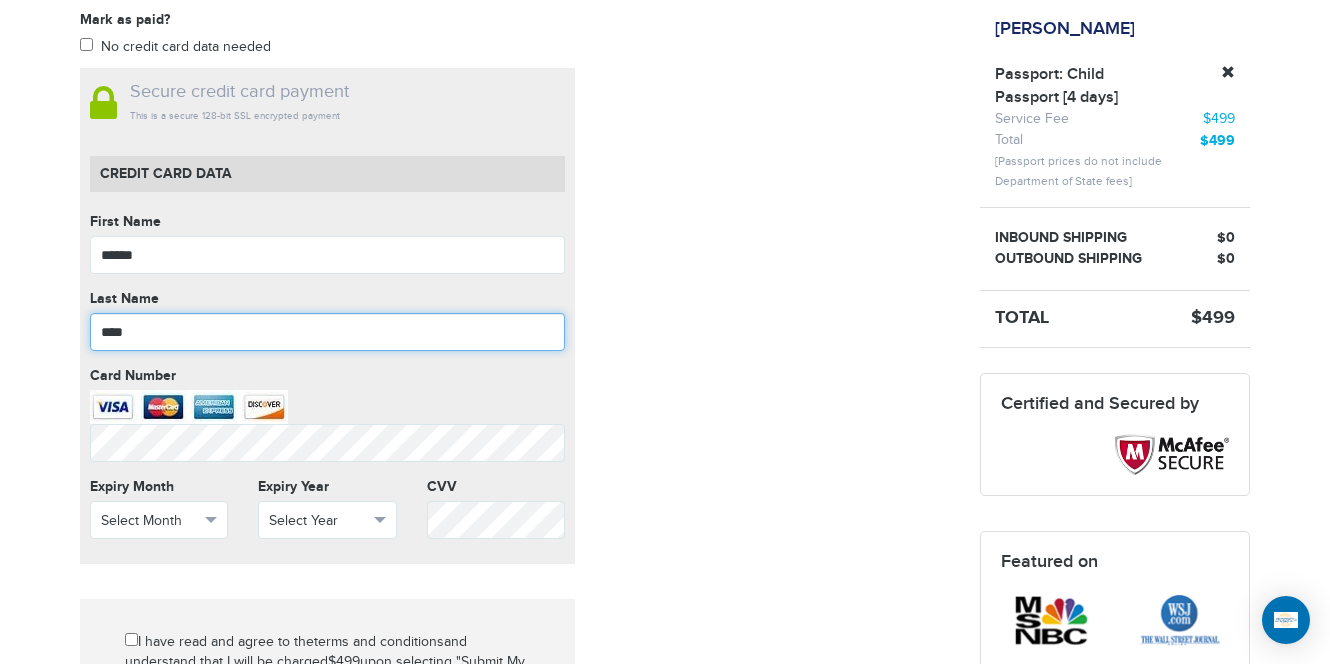 type on "********" 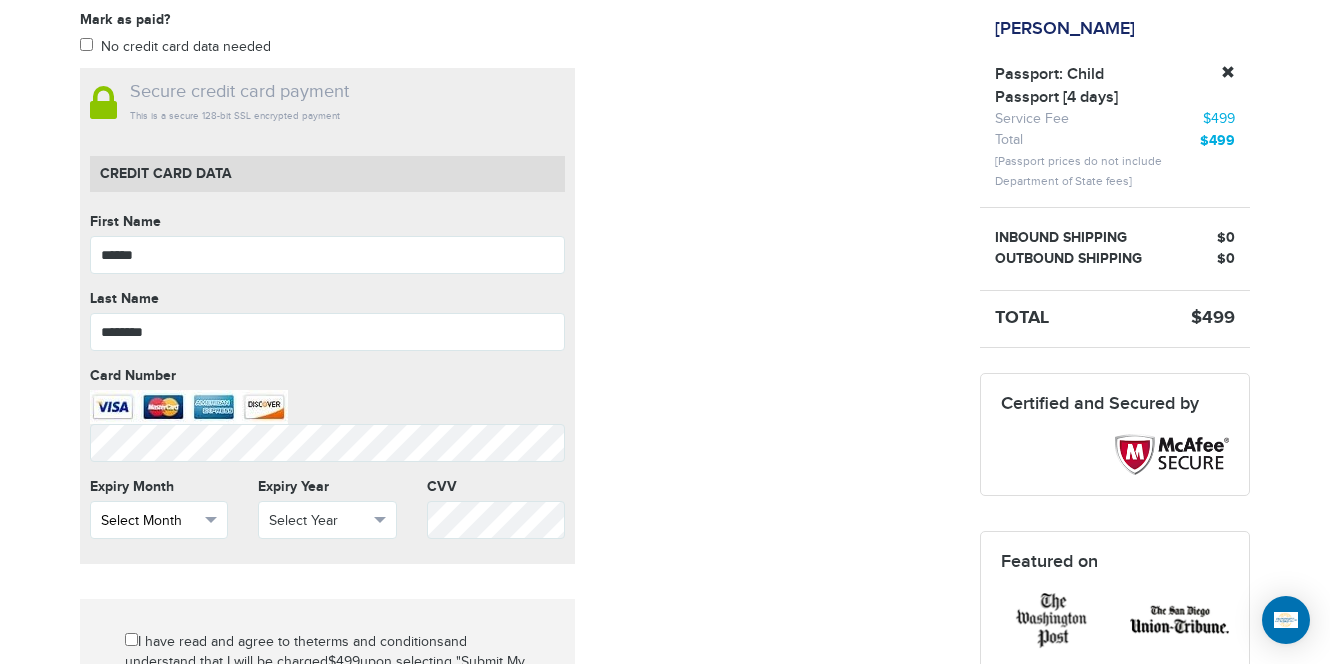 click on "Select Month" at bounding box center (150, 521) 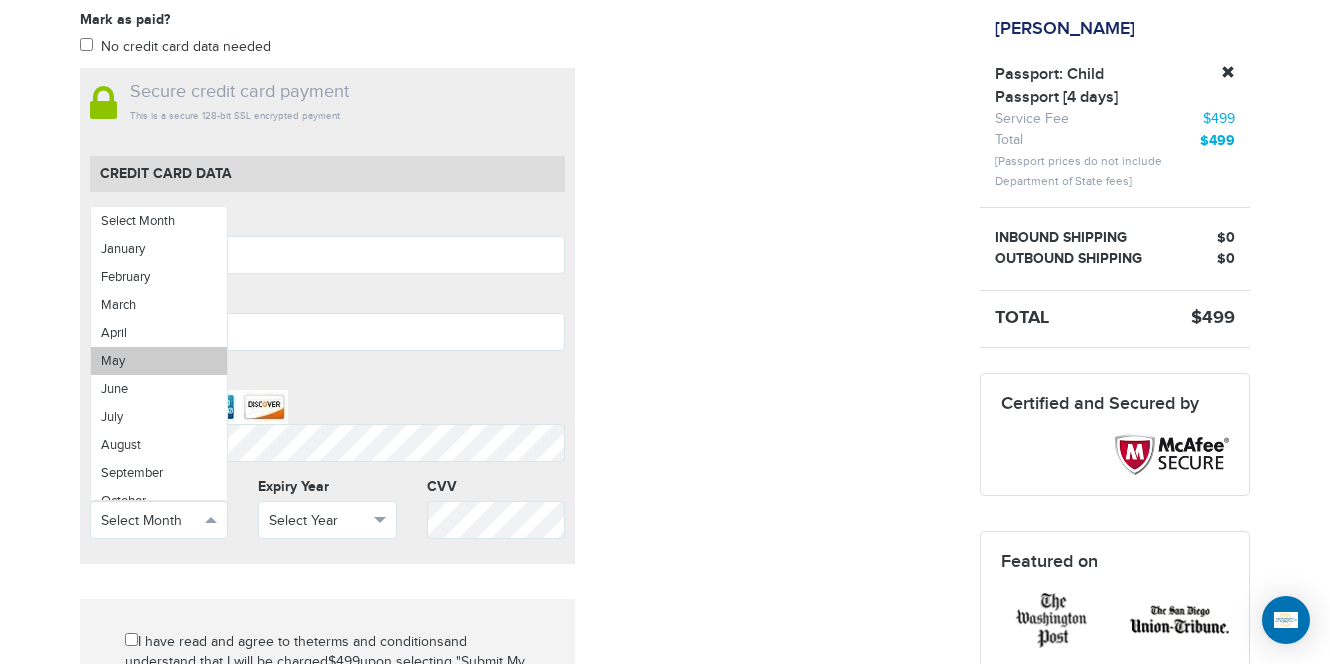 click on "May" at bounding box center [159, 361] 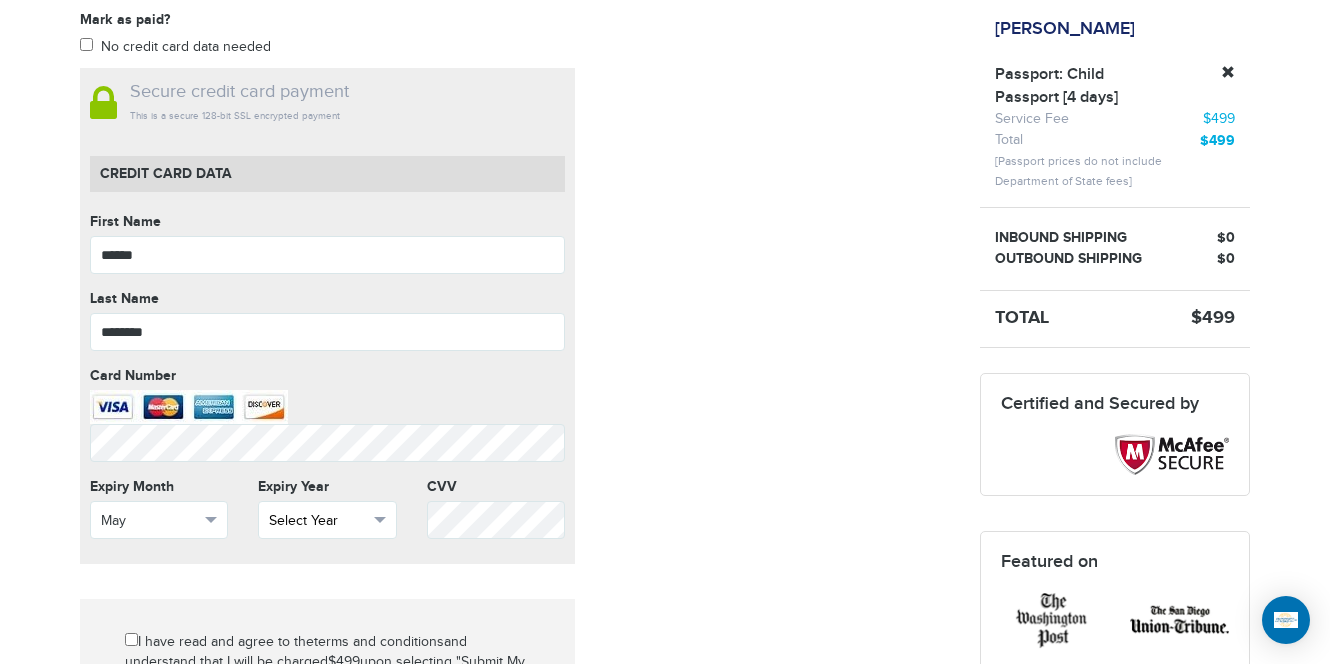 click on "Select Year" at bounding box center (318, 521) 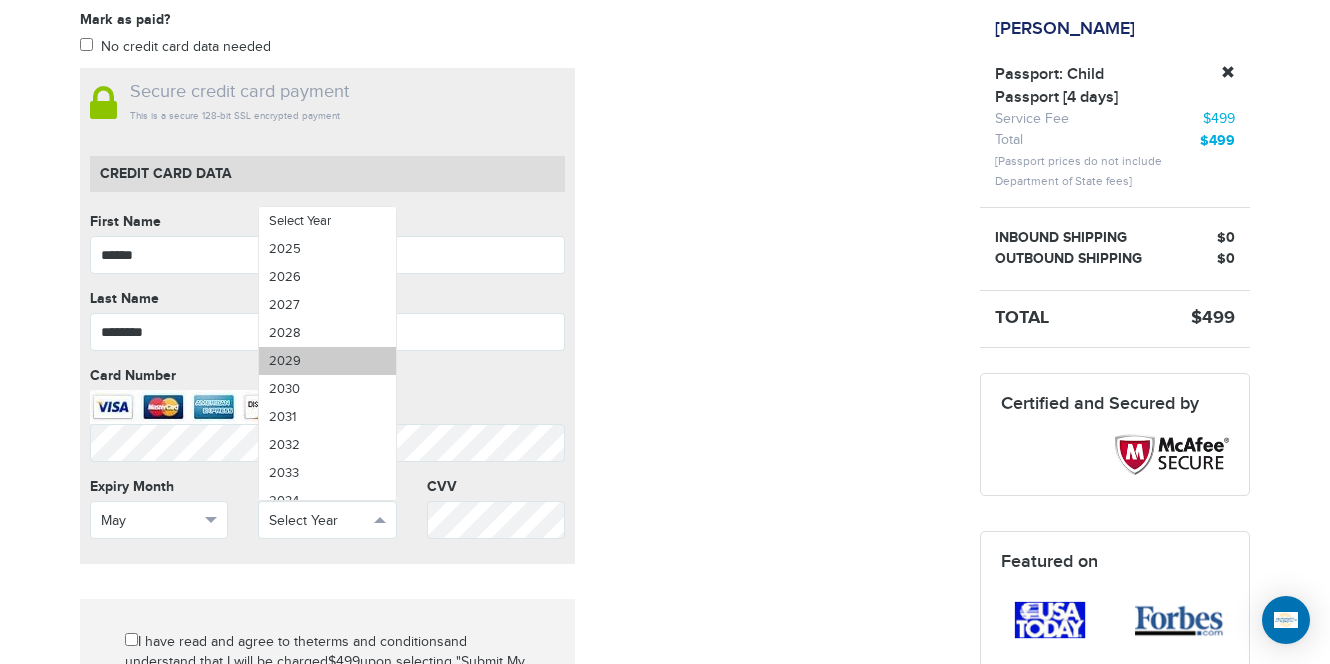 click on "2029" at bounding box center [327, 361] 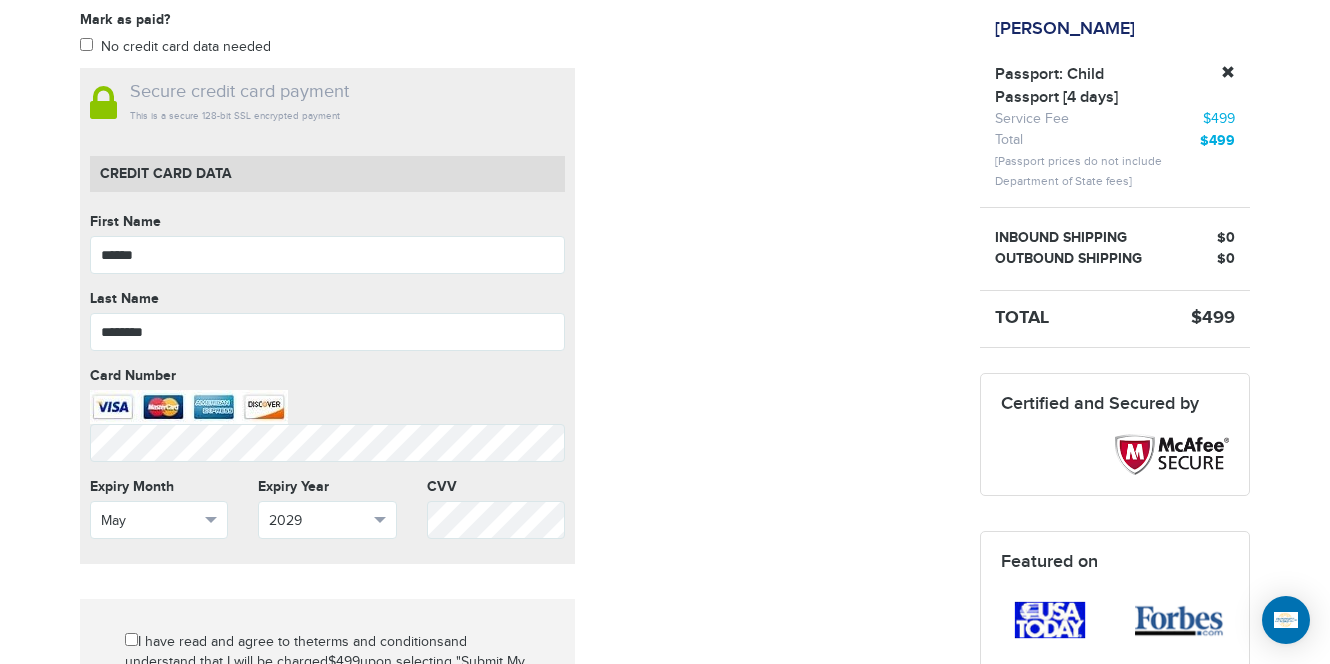 click on "Mark as paid?
No credit card data needed
Amount
*
Comment for manual payment
Secure credit card payment This is a secure 128-bit SSL encrypted payment
Credit Card data
First Name
******
First Name cannot be empty
Last Name
********
Last Name cannot be empty
Card Number
Card Number cannot be empty
Expiry Month
May   Select Month January" at bounding box center (515, 460) 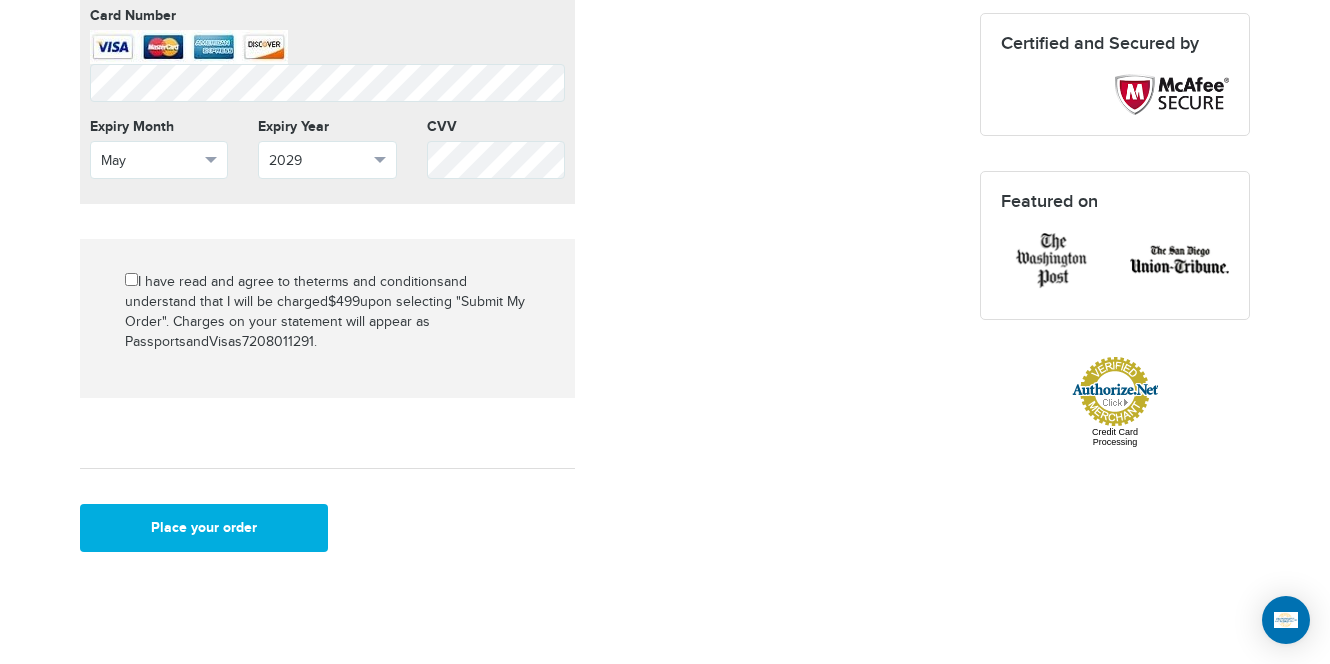 scroll, scrollTop: 808, scrollLeft: 0, axis: vertical 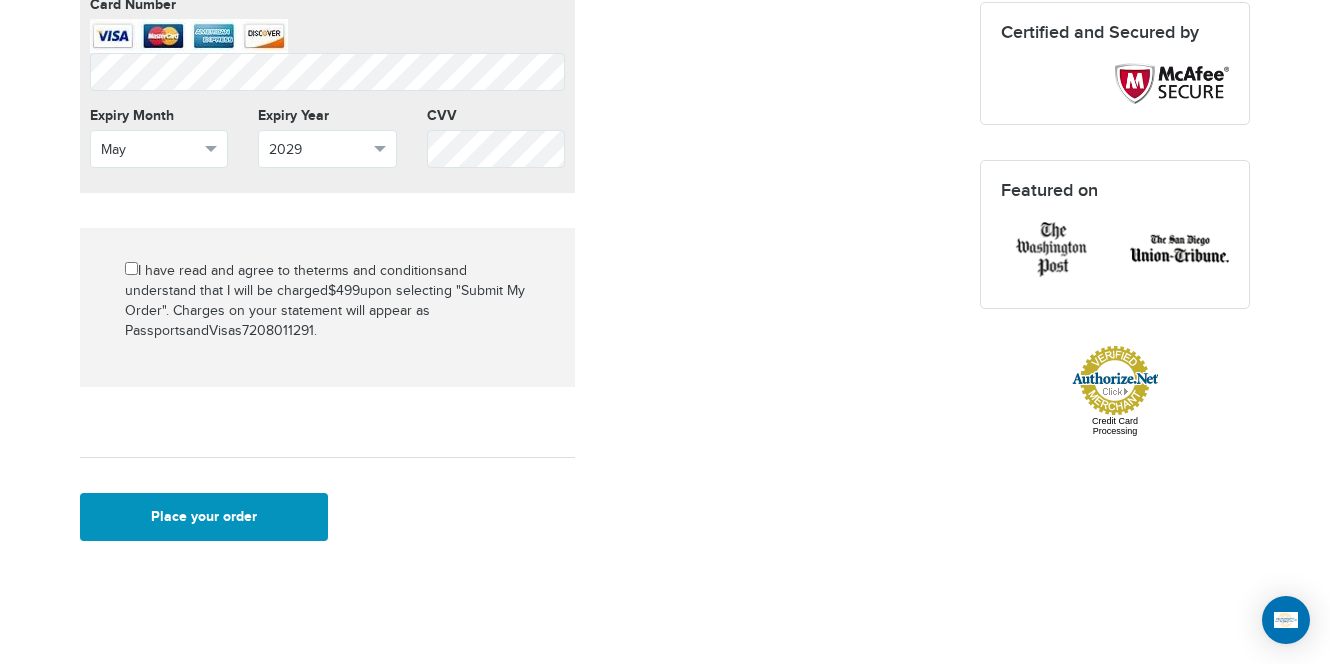 click on "Place your order" at bounding box center (204, 517) 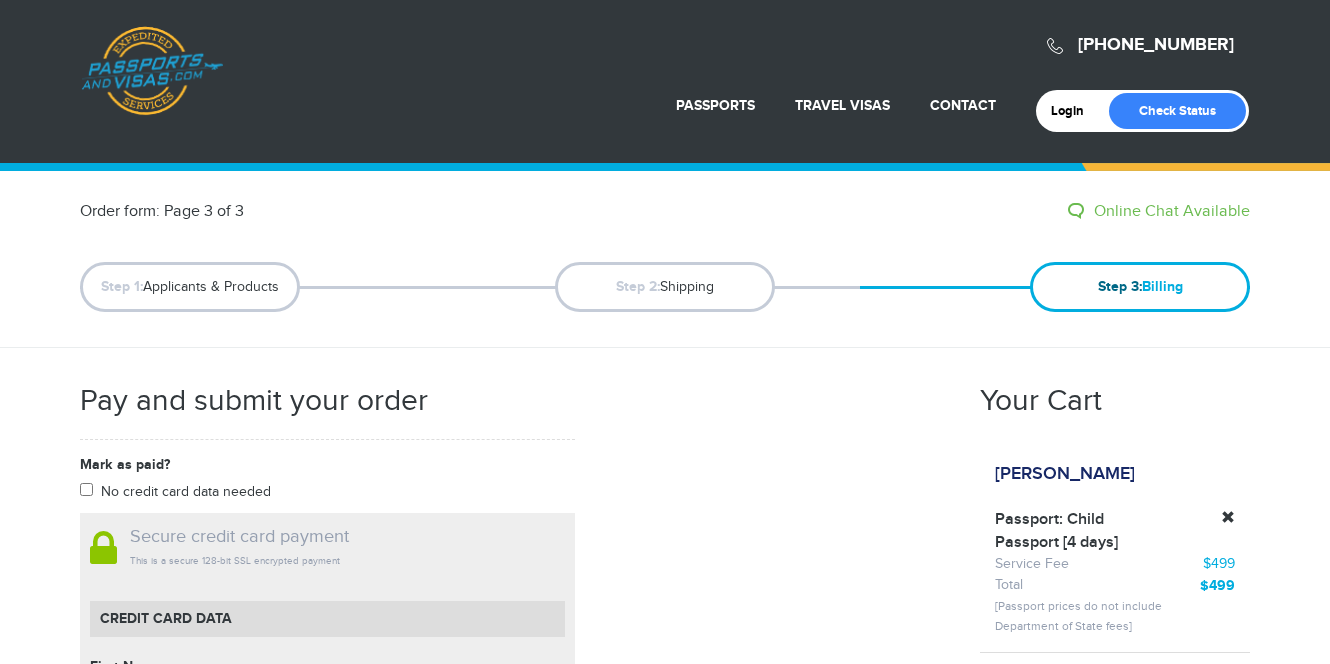 scroll, scrollTop: 815, scrollLeft: 0, axis: vertical 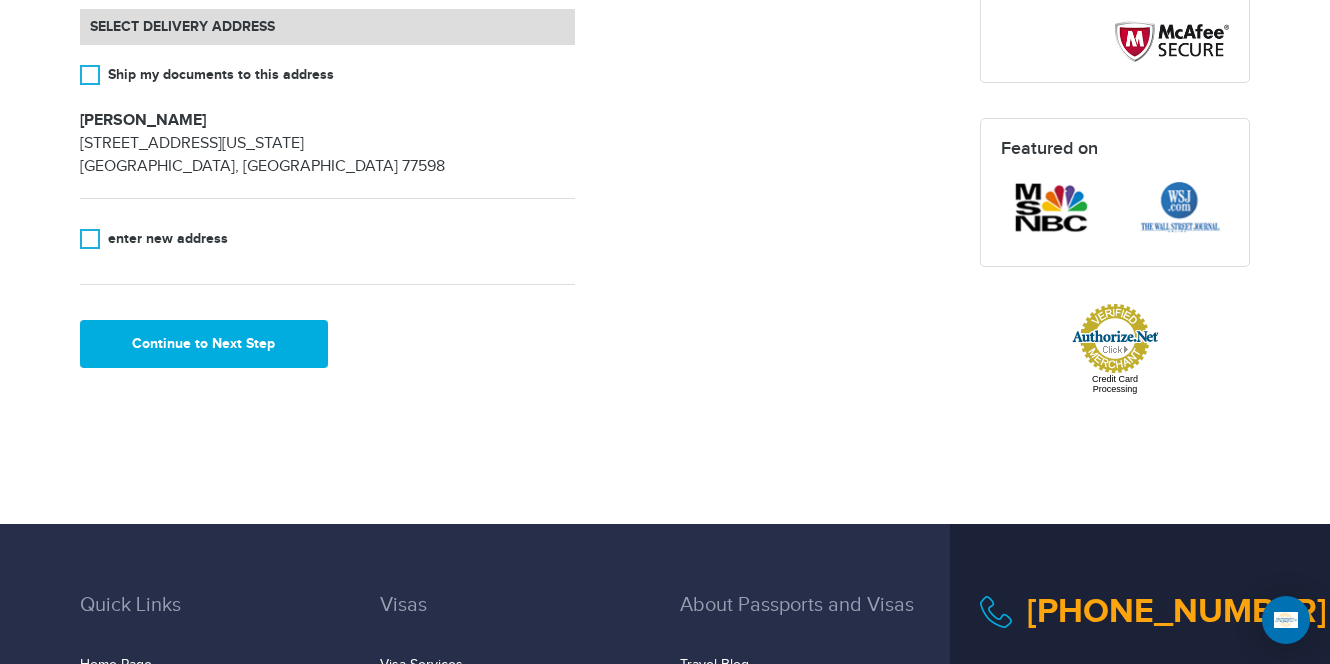 click at bounding box center [90, 239] 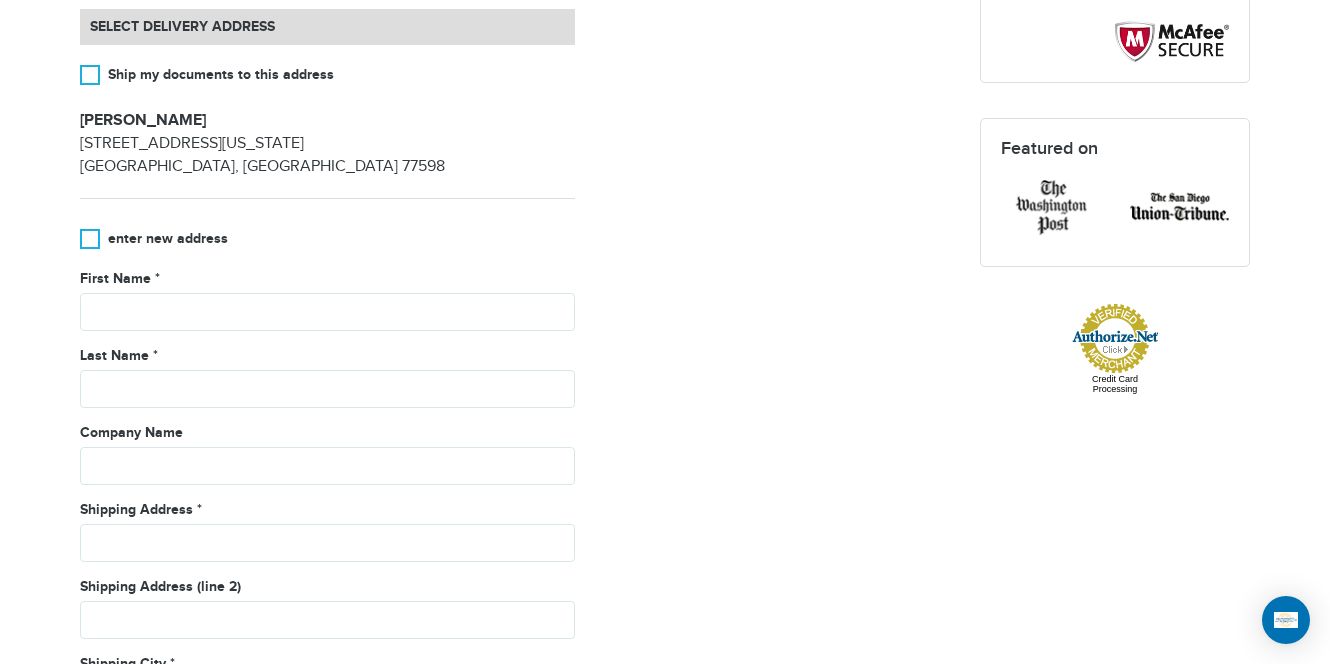 drag, startPoint x: 245, startPoint y: 119, endPoint x: 80, endPoint y: 119, distance: 165 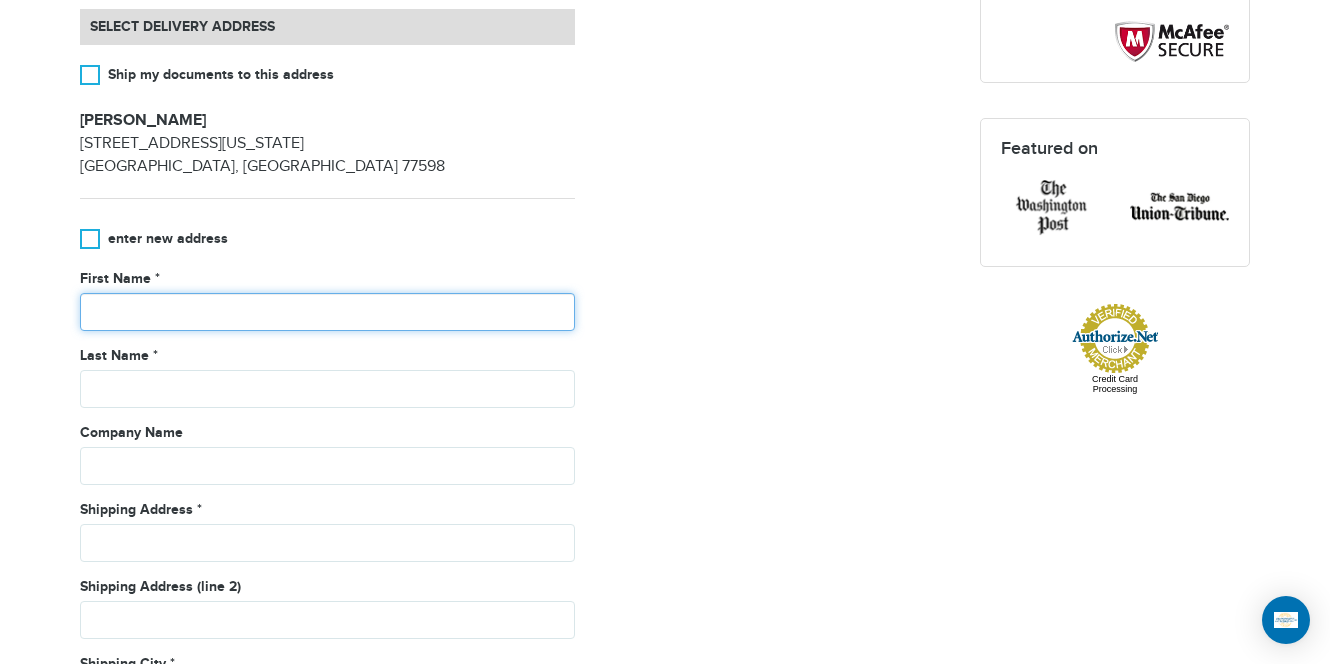 paste on "**********" 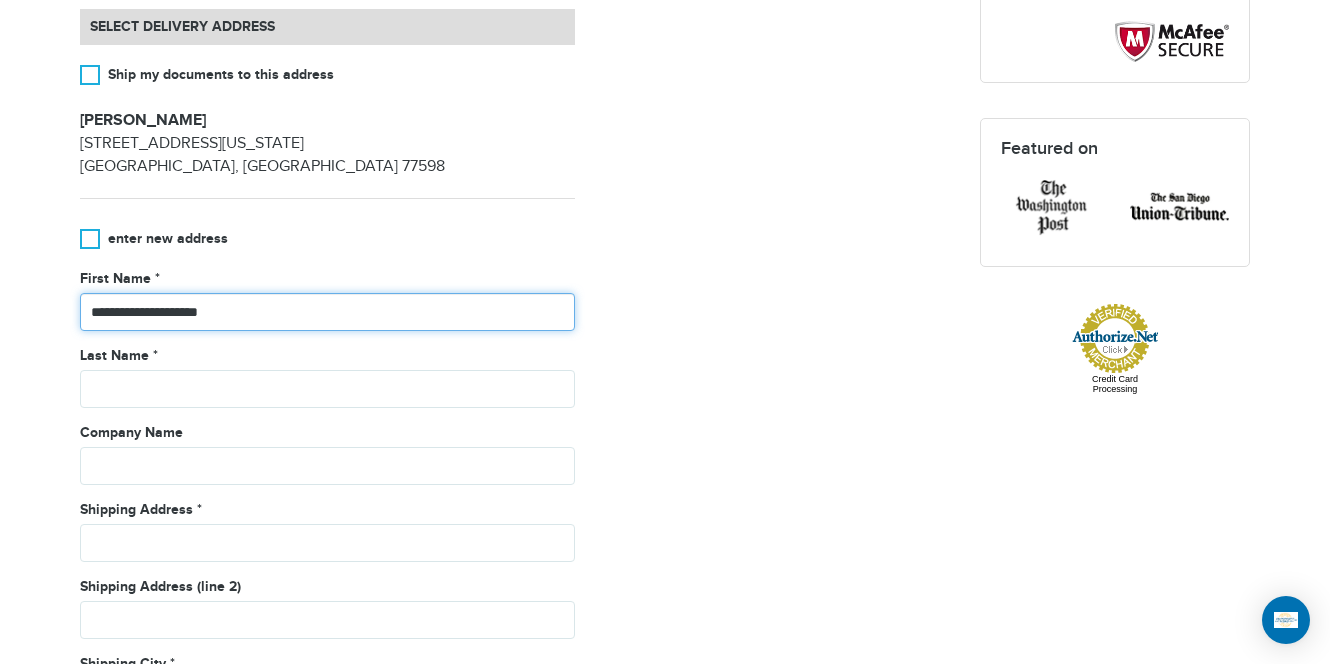 click on "**********" at bounding box center (327, 312) 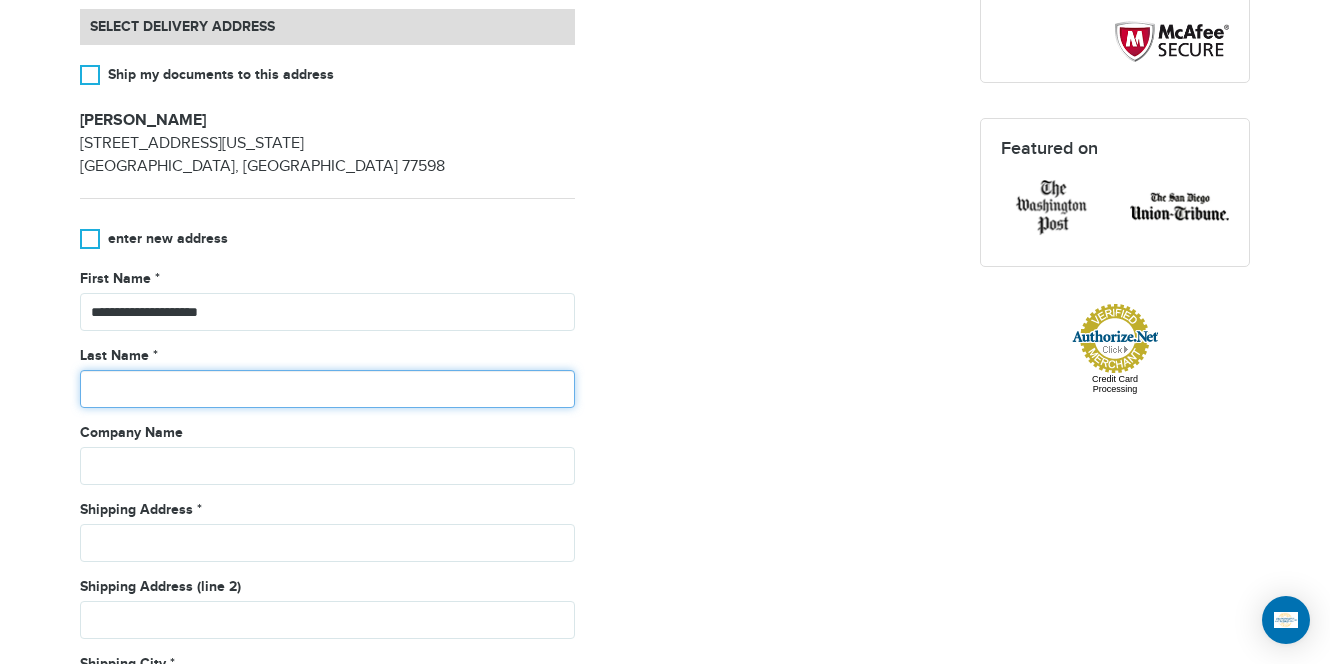 paste on "**********" 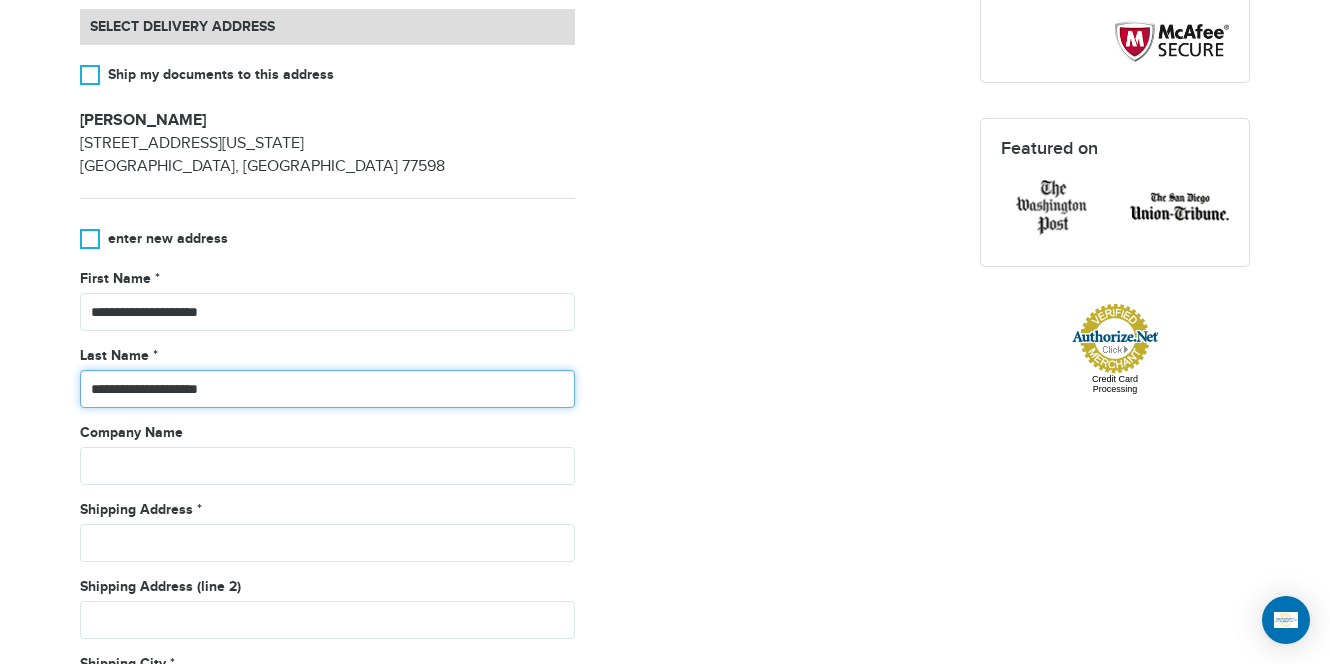 click on "**********" at bounding box center [327, 389] 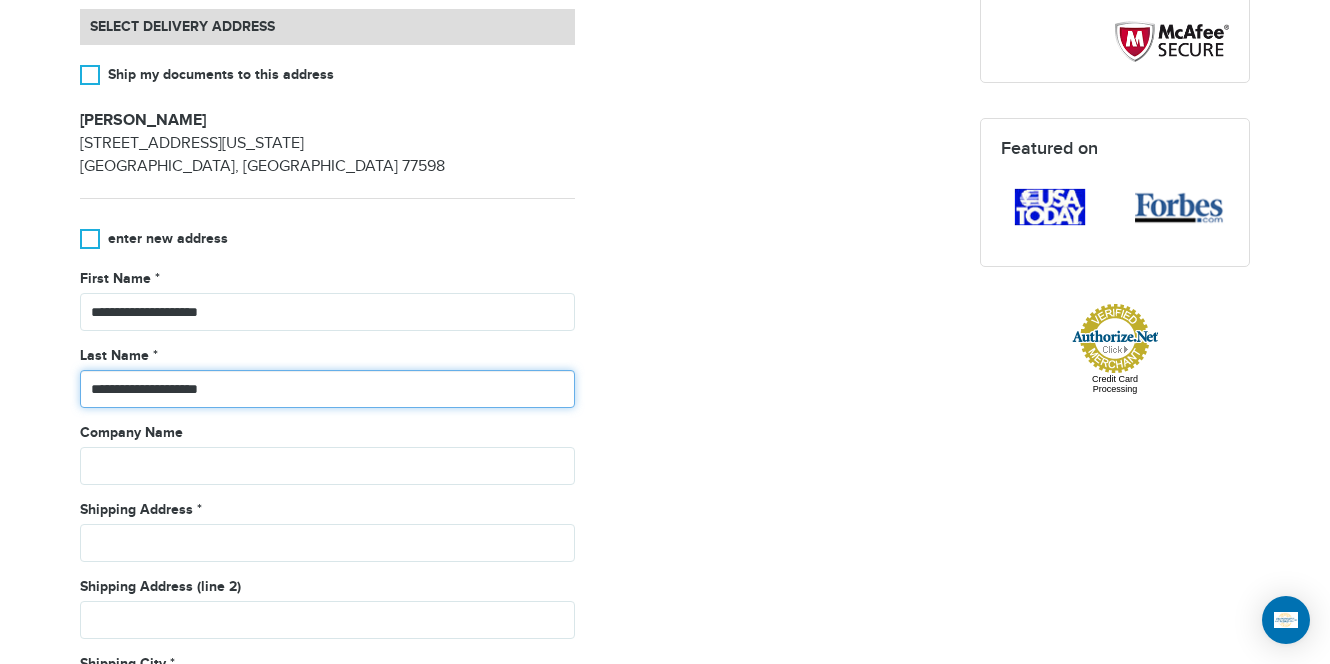 drag, startPoint x: 179, startPoint y: 388, endPoint x: 5, endPoint y: 381, distance: 174.14075 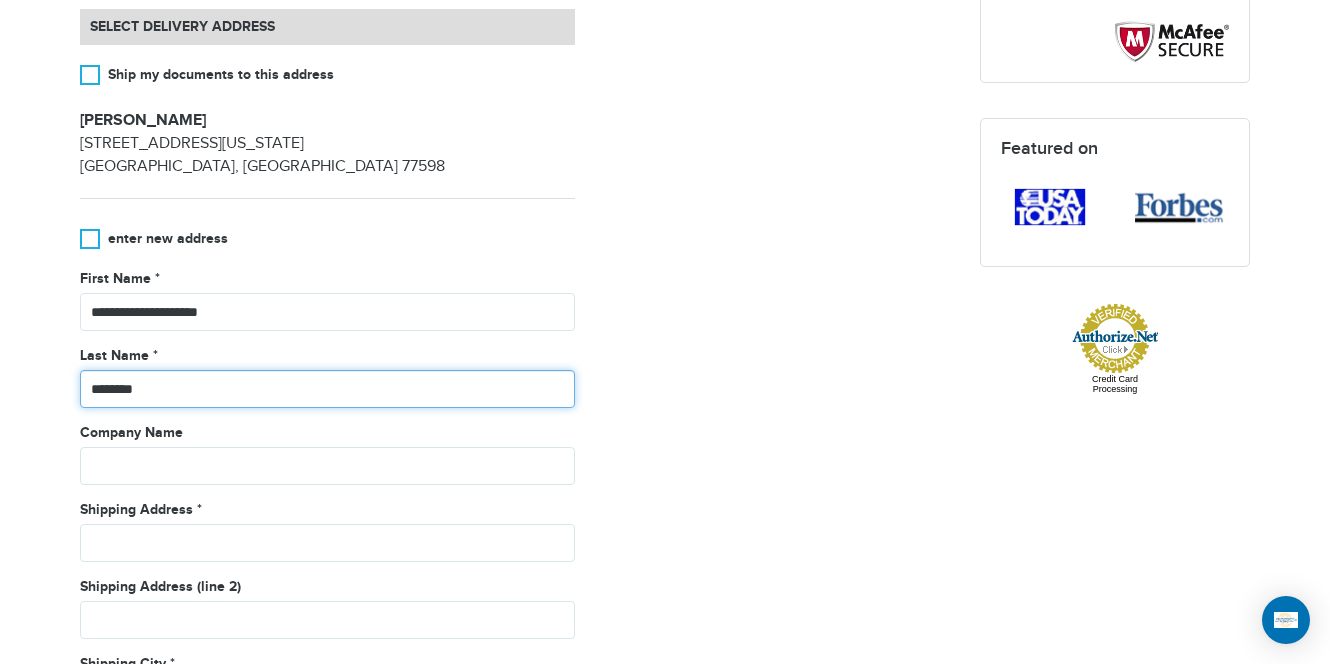 type on "********" 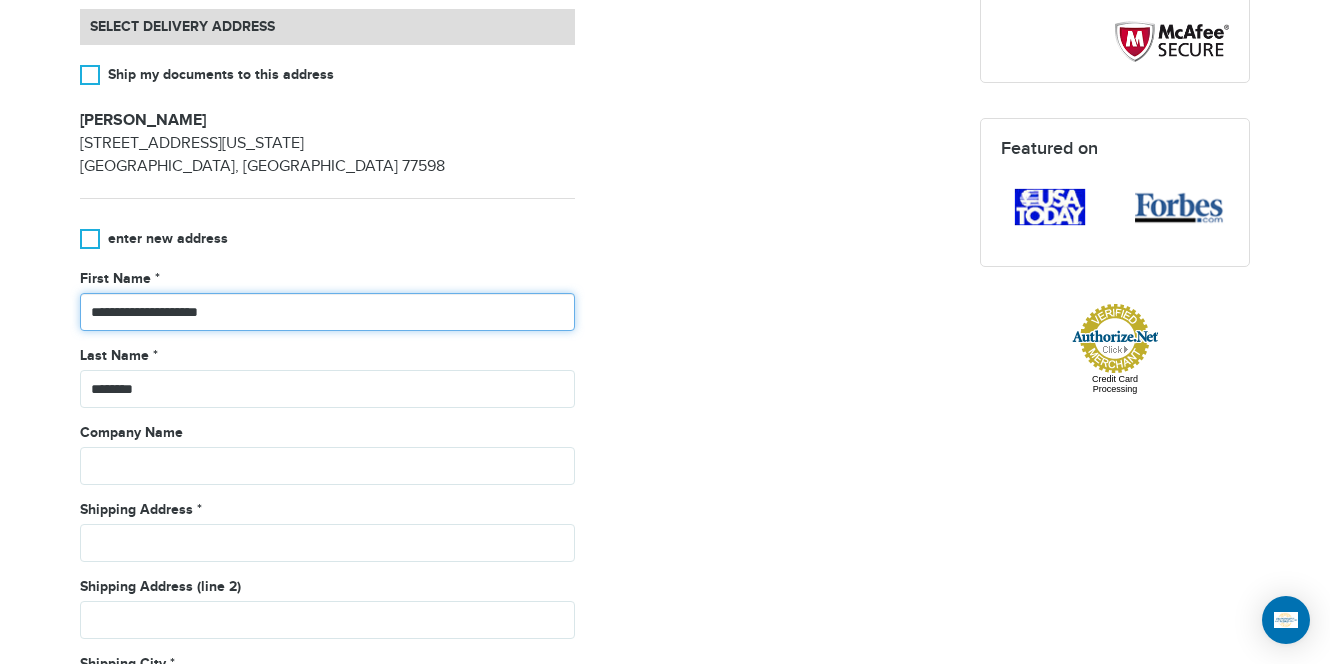 drag, startPoint x: 244, startPoint y: 308, endPoint x: 153, endPoint y: 297, distance: 91.66242 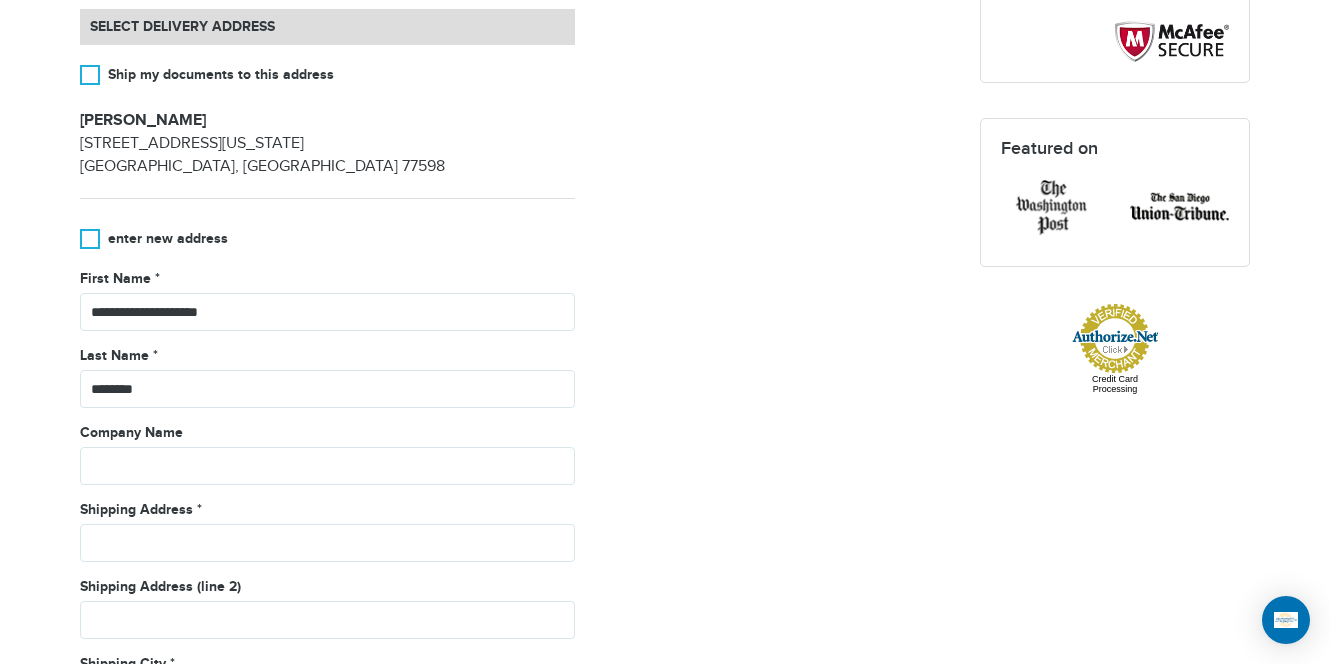 click on "**********" at bounding box center (327, 300) 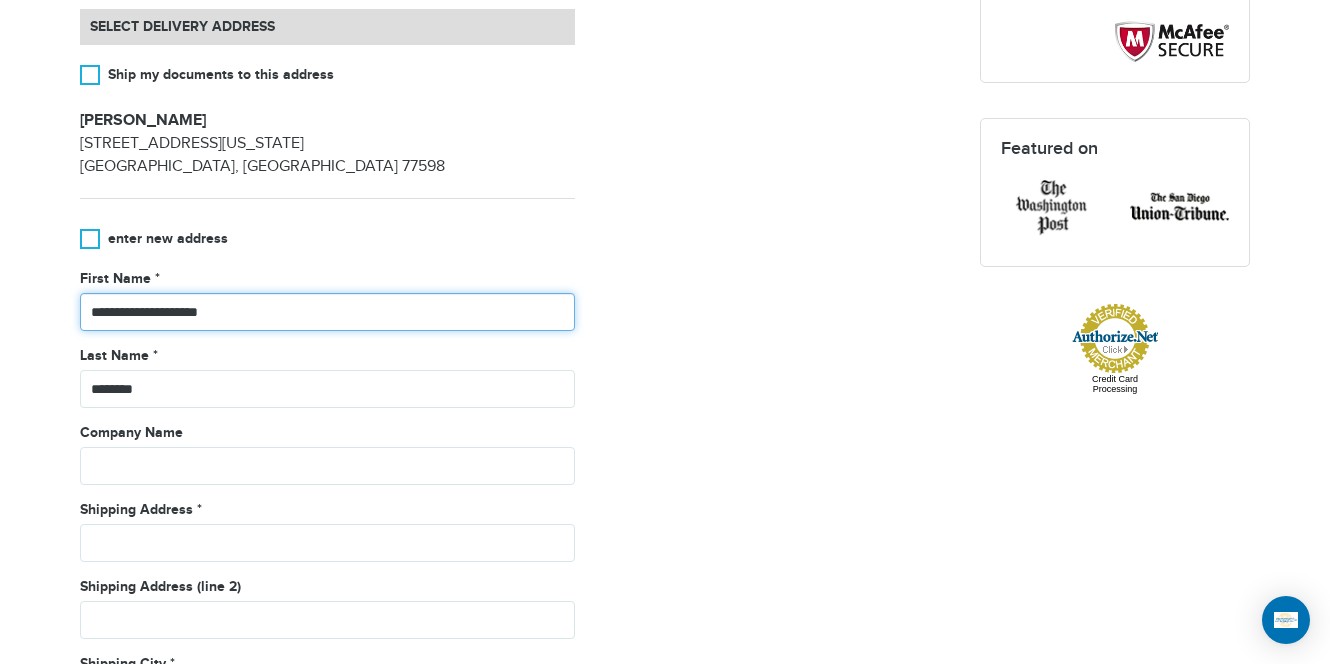 click on "**********" at bounding box center [327, 312] 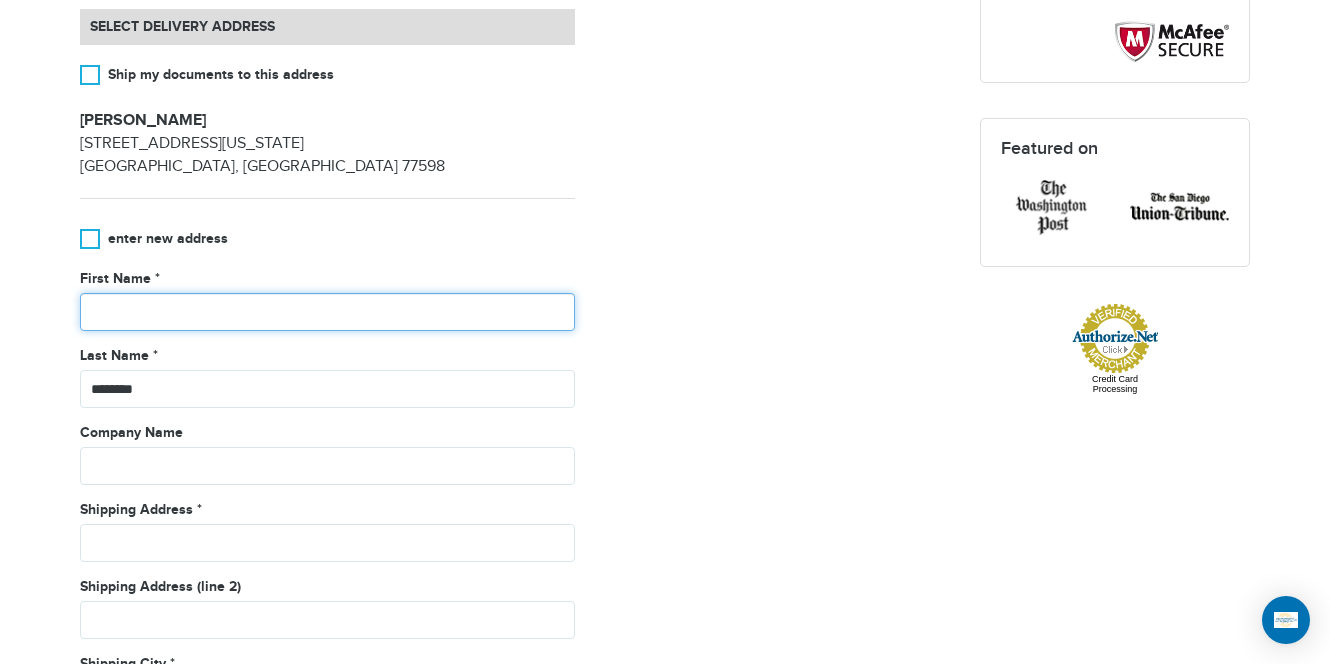 type 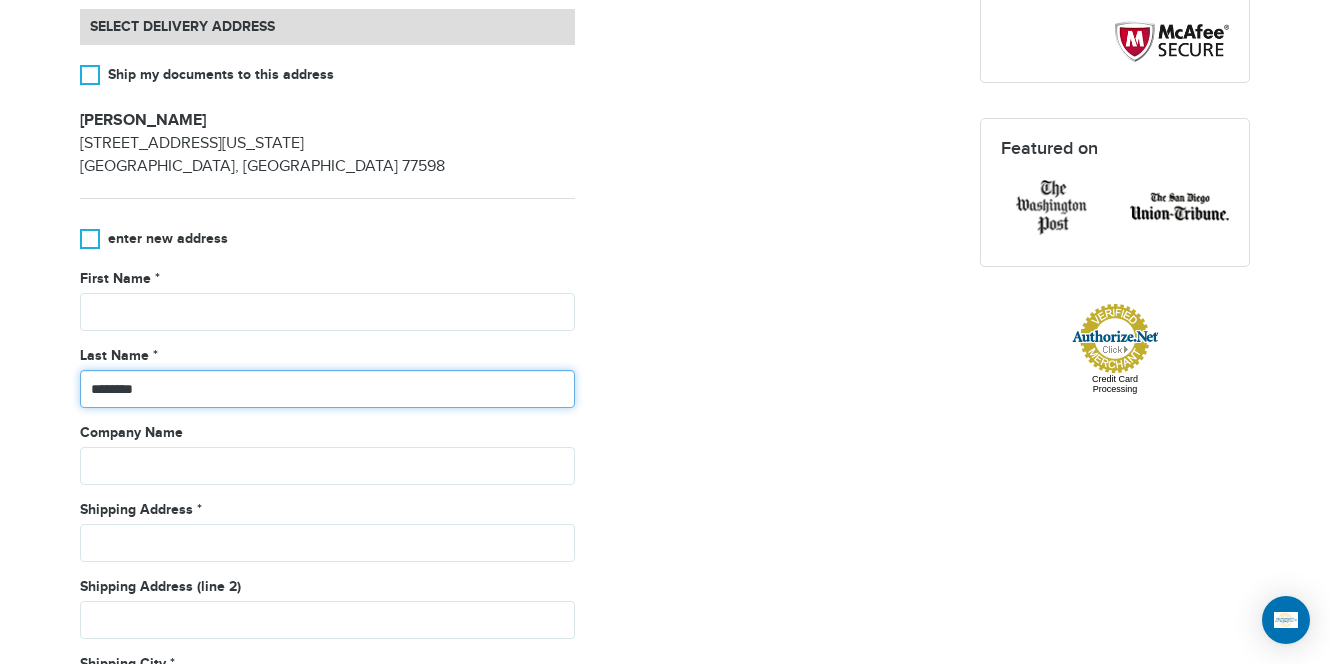 click on "********" at bounding box center (327, 389) 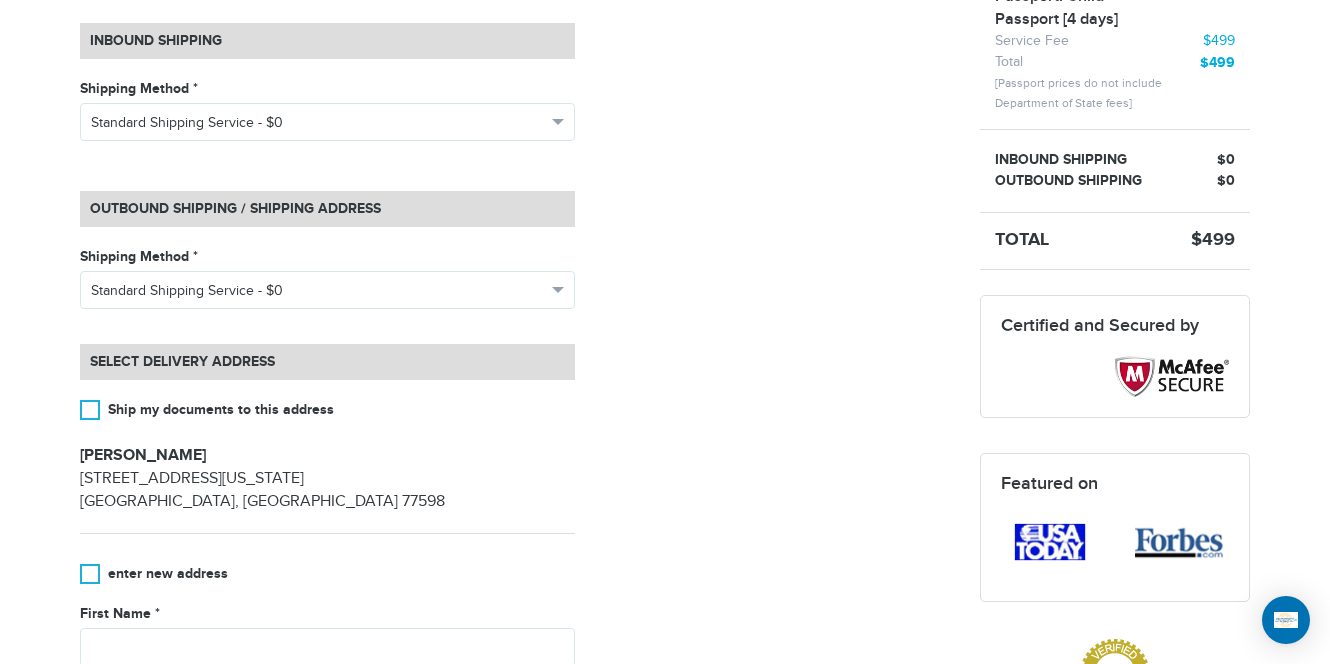 click at bounding box center (90, 410) 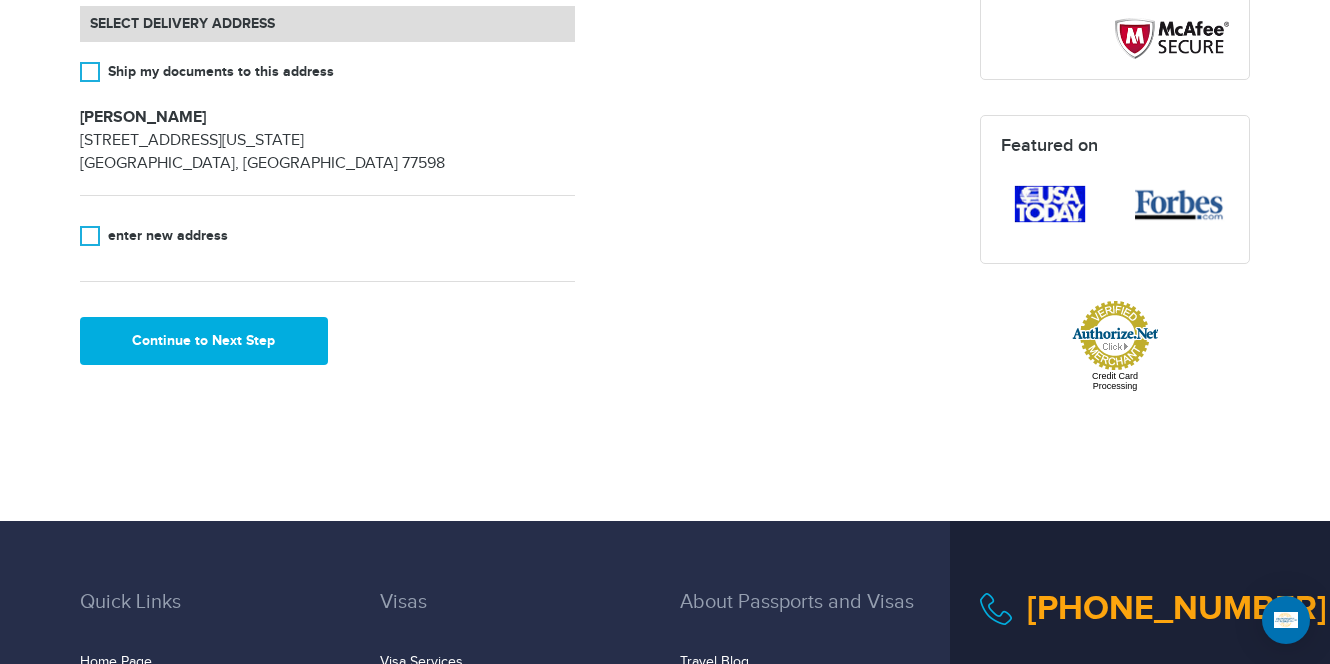 scroll, scrollTop: 851, scrollLeft: 0, axis: vertical 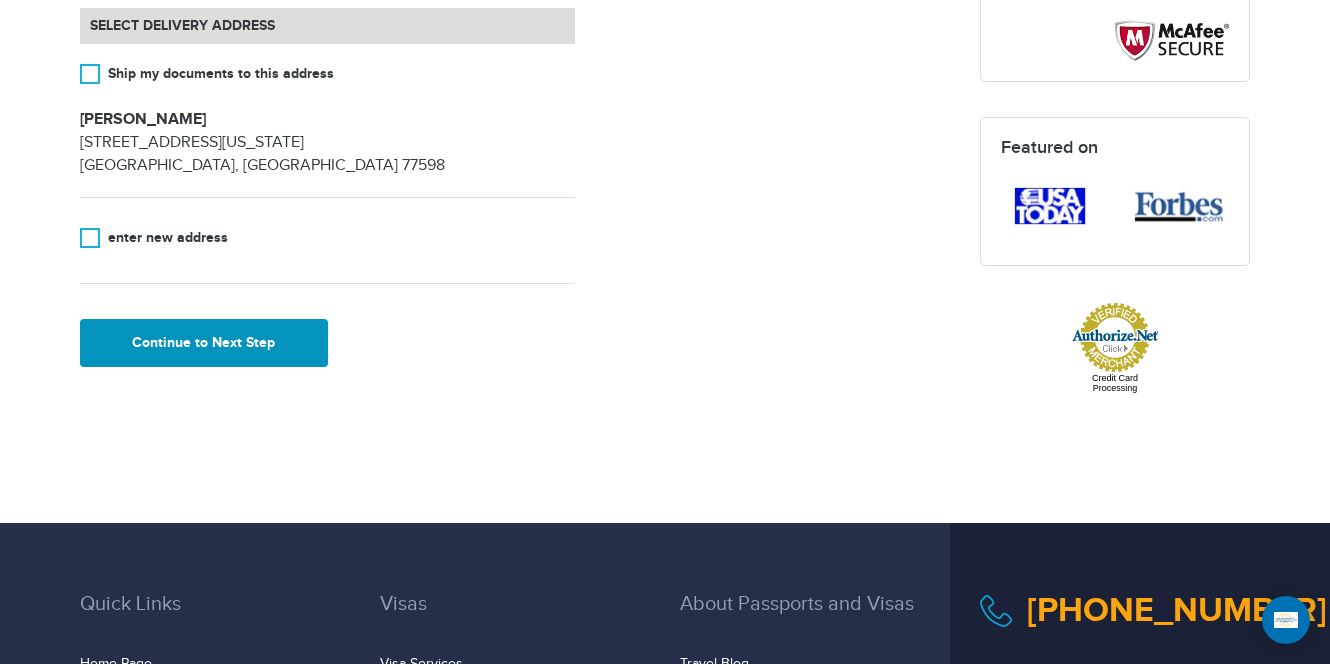 click on "Continue to Next Step" at bounding box center [204, 343] 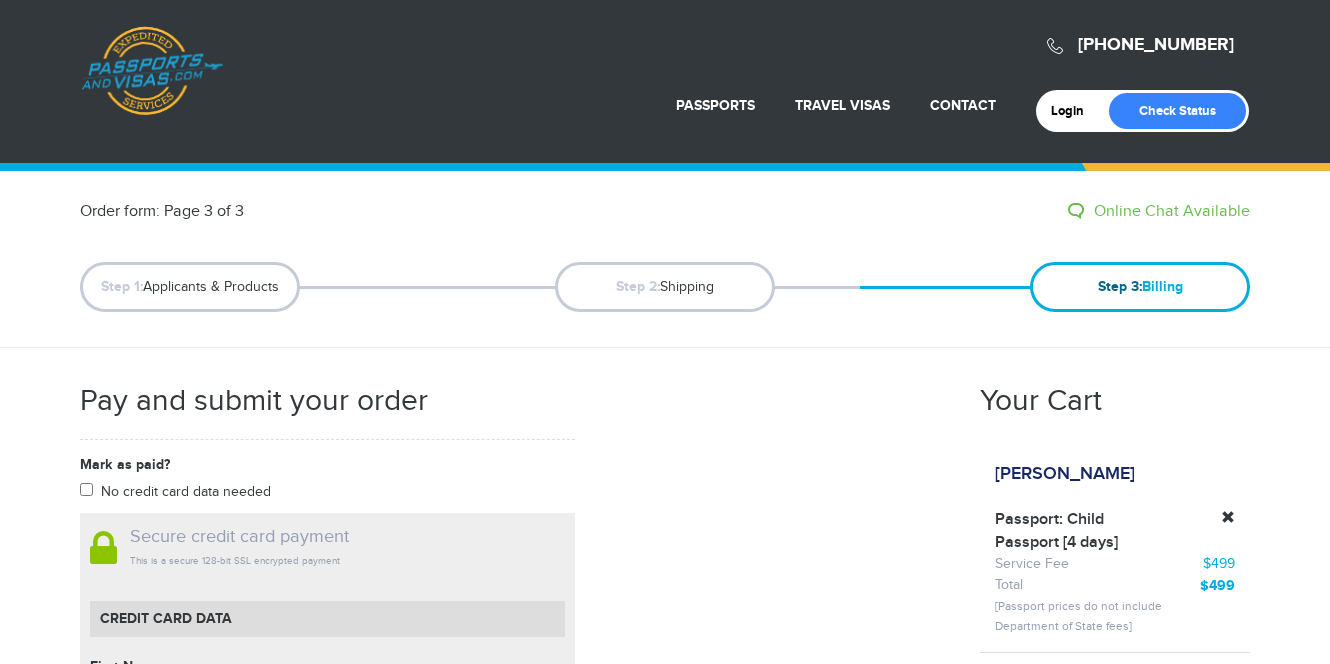 scroll, scrollTop: 0, scrollLeft: 0, axis: both 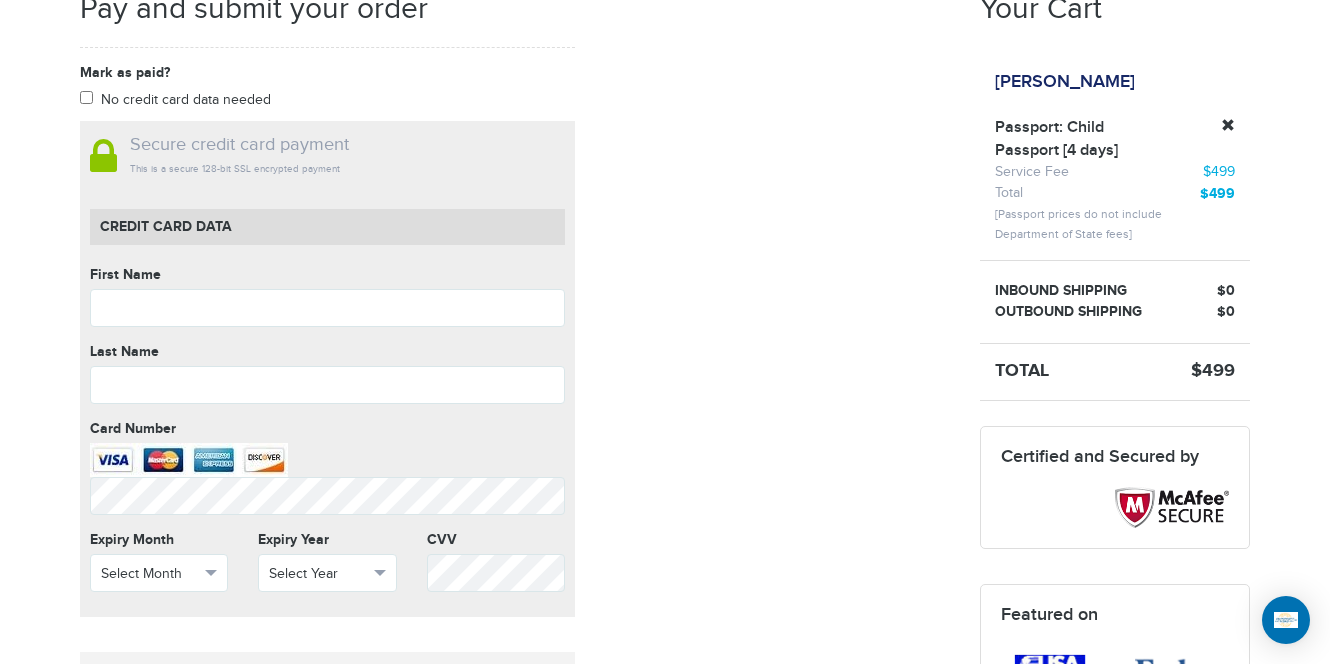 click on "Kamron Mikal Williams" at bounding box center [1065, 82] 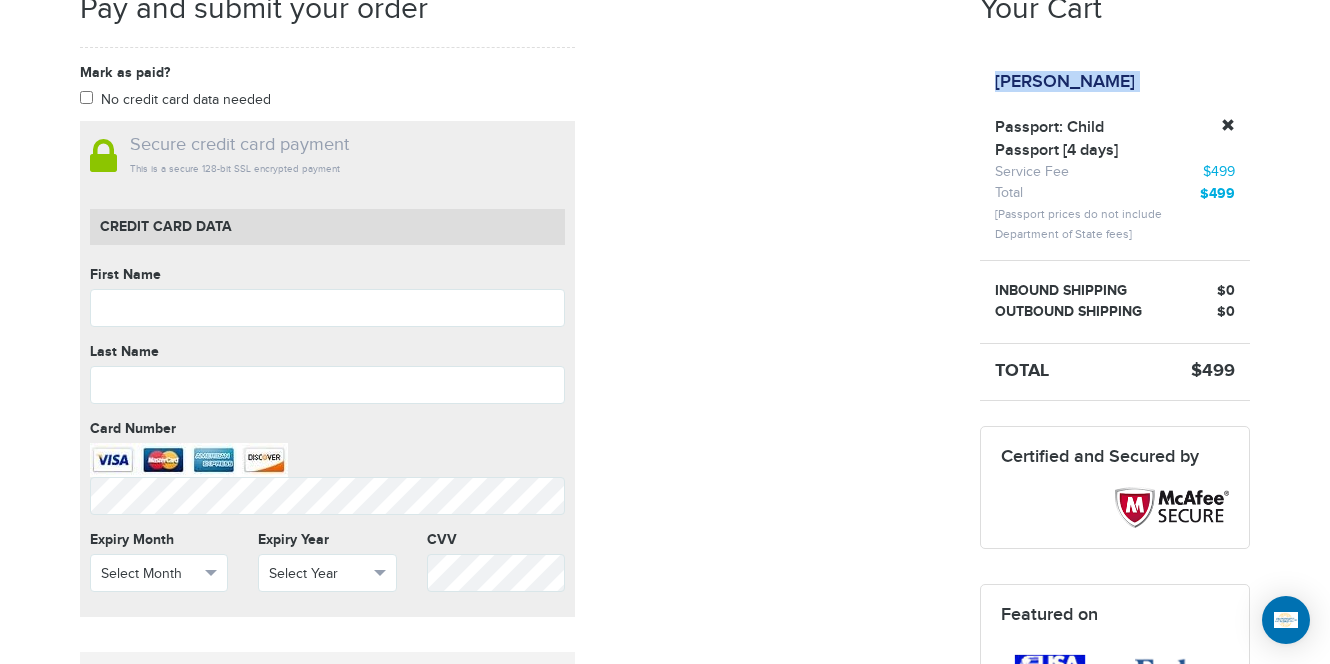 click on "Kamron Mikal Williams" at bounding box center (1065, 82) 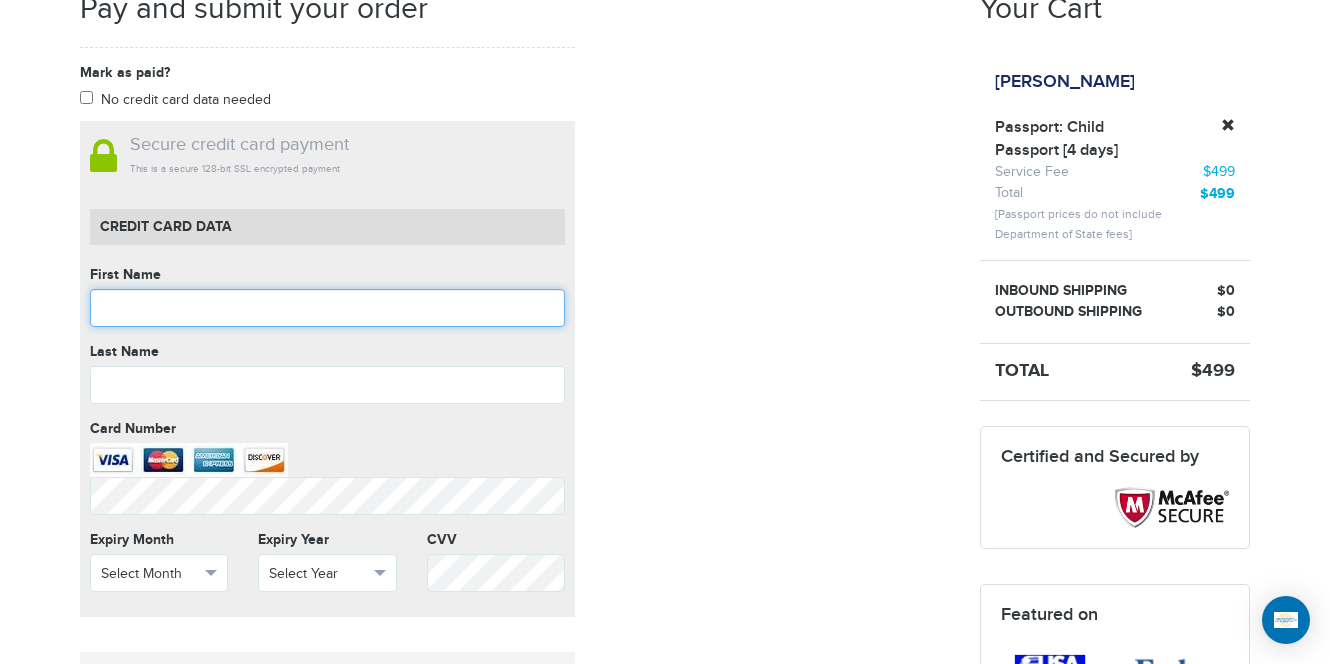 paste on "**********" 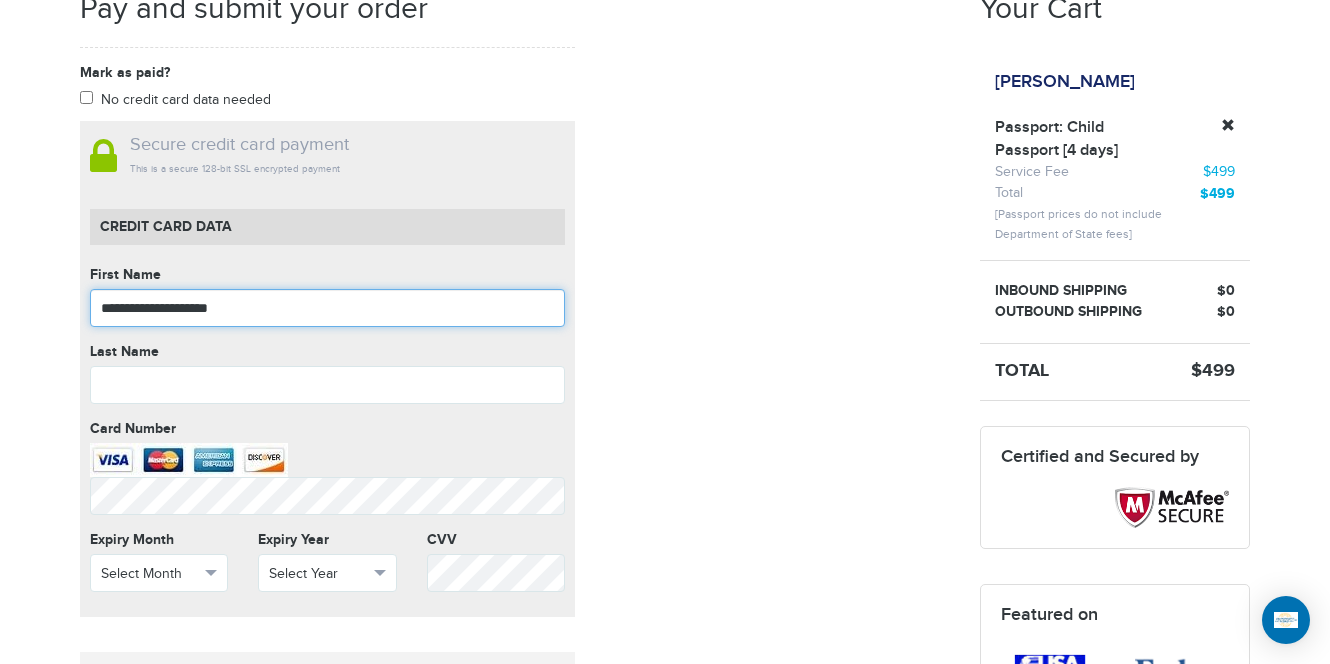 click on "**********" at bounding box center [327, 308] 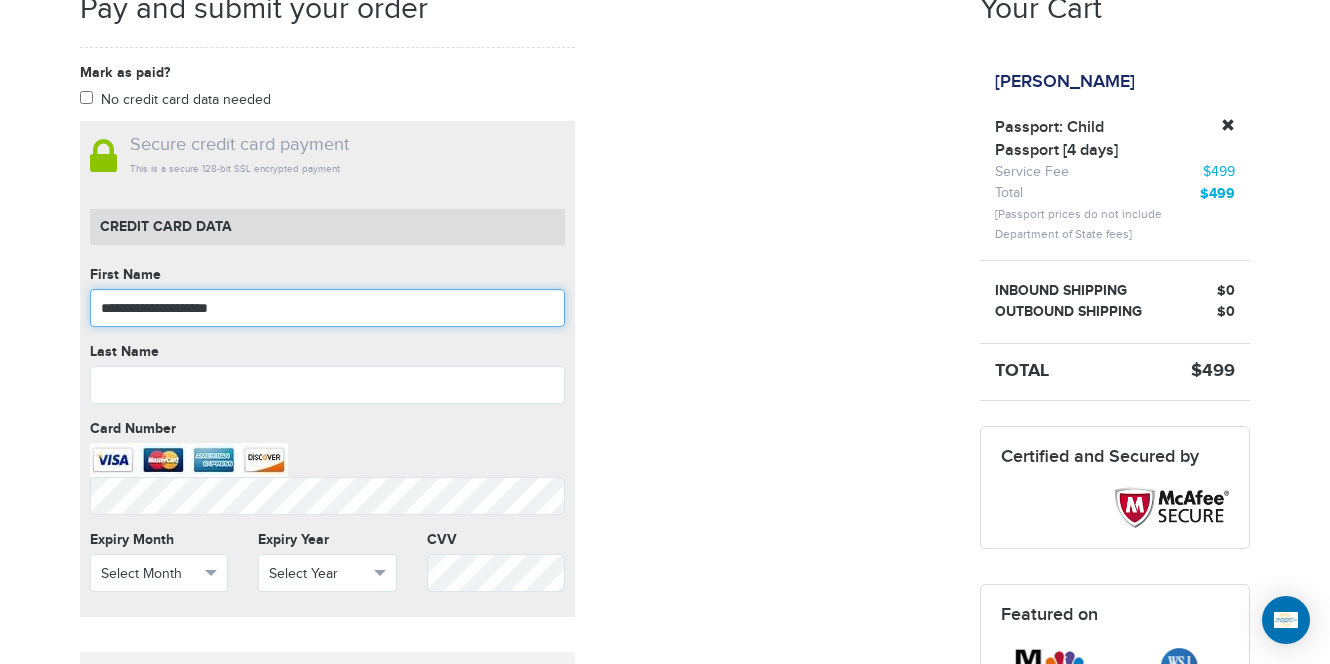 type on "**********" 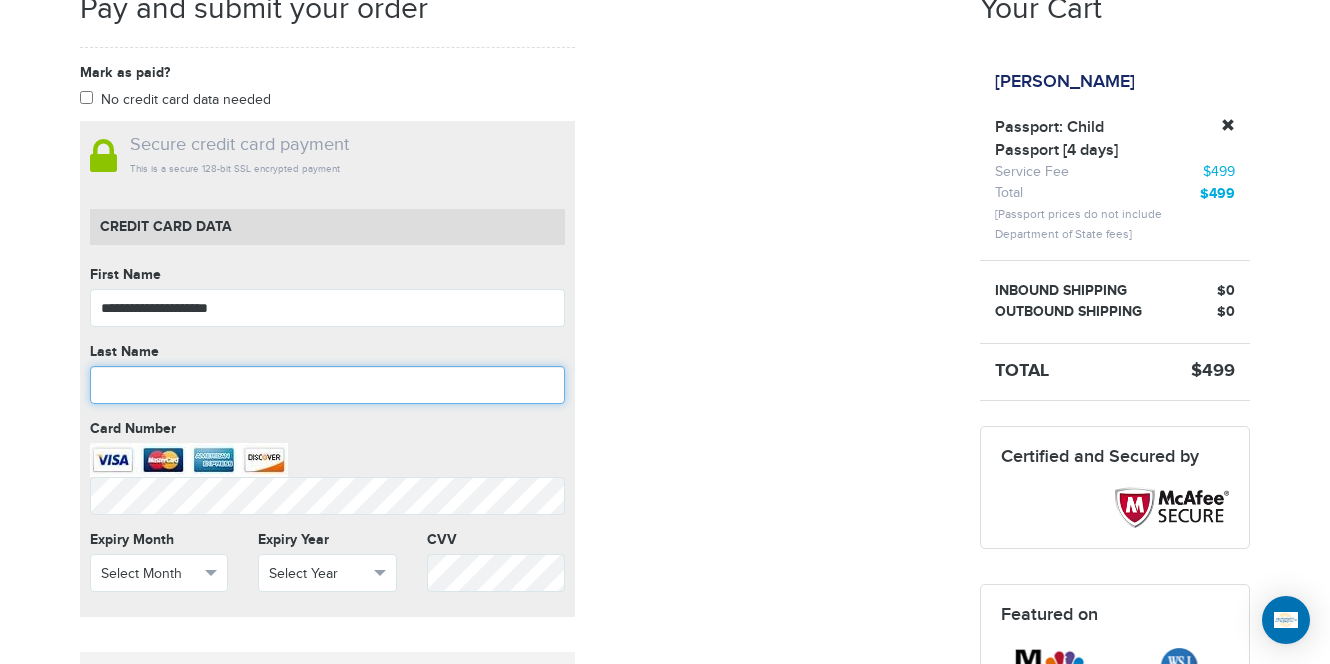 paste on "**********" 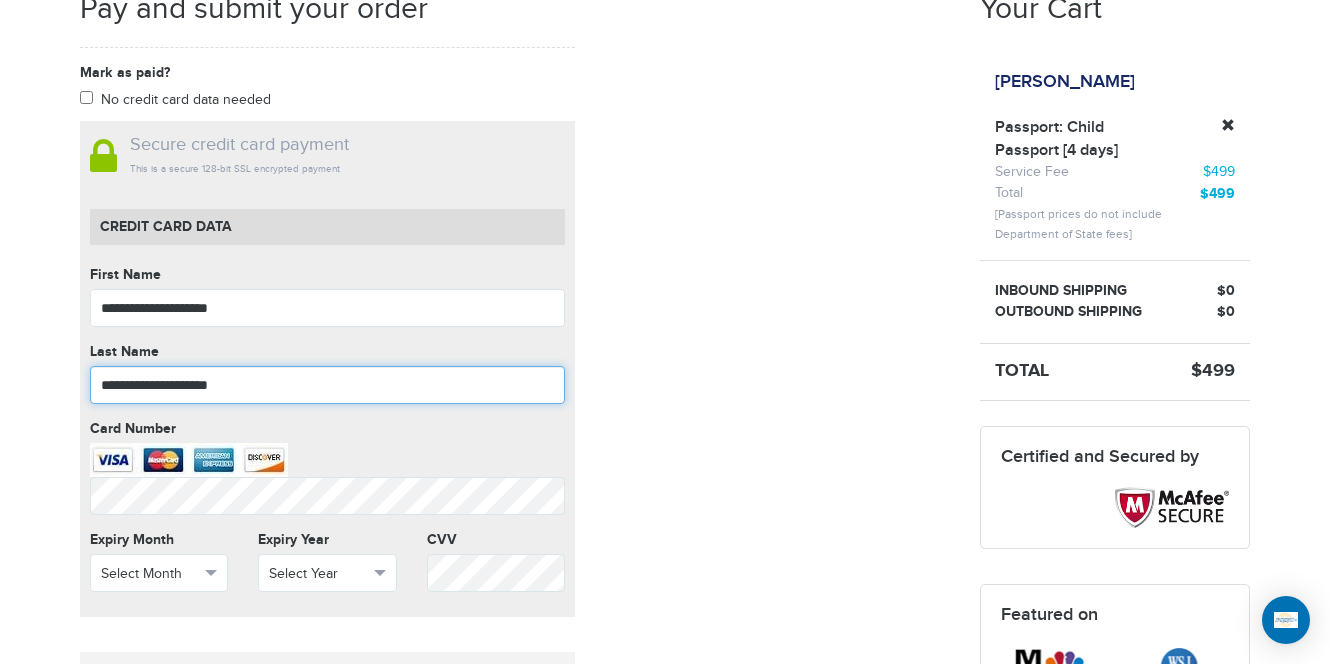 click on "**********" at bounding box center (327, 385) 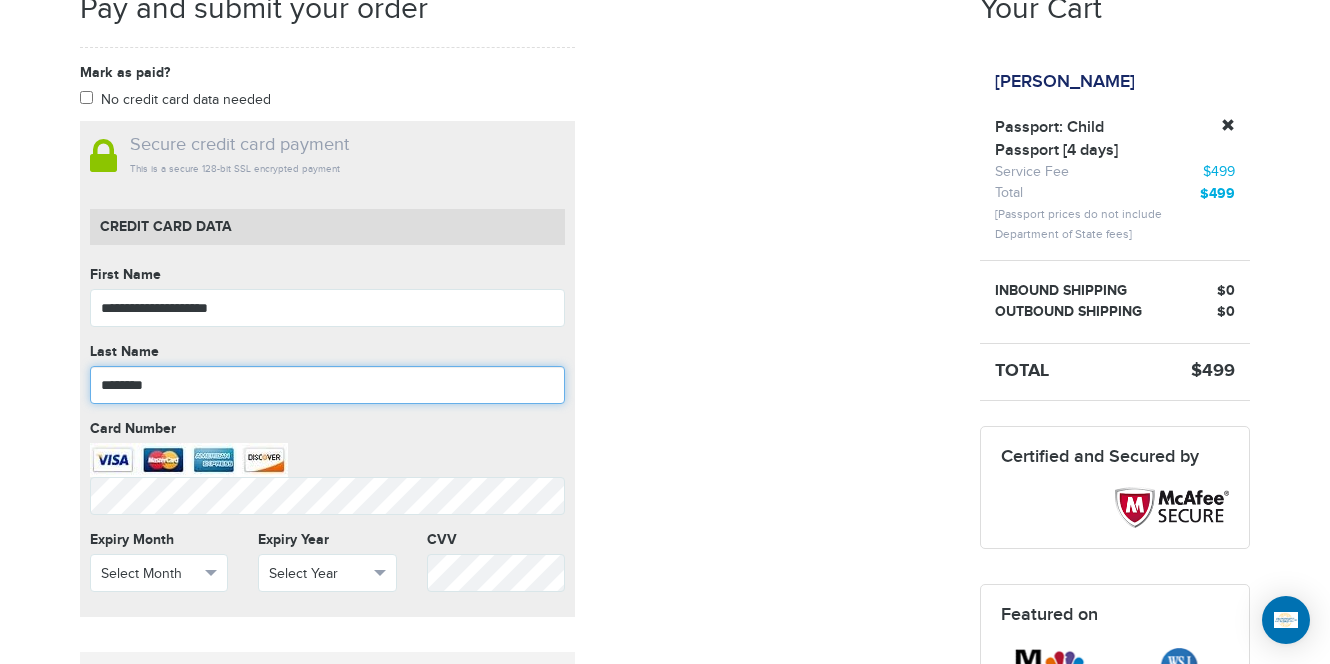 type on "********" 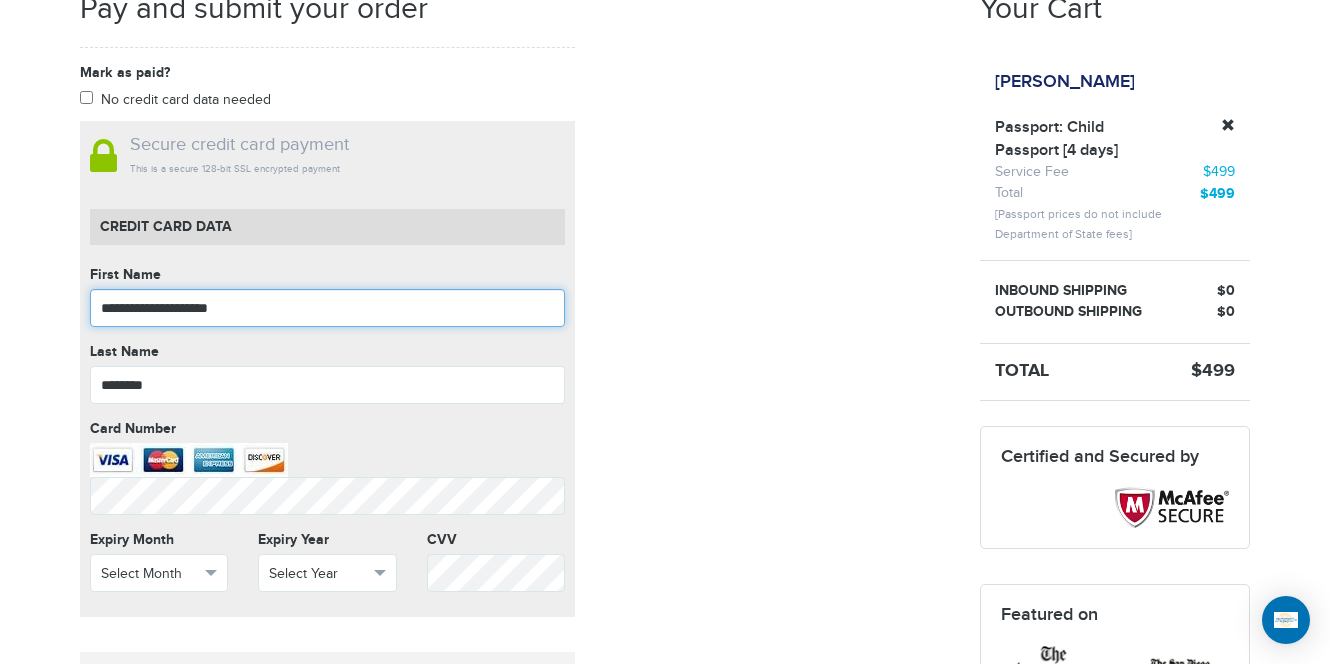 drag, startPoint x: 300, startPoint y: 304, endPoint x: 149, endPoint y: 301, distance: 151.0298 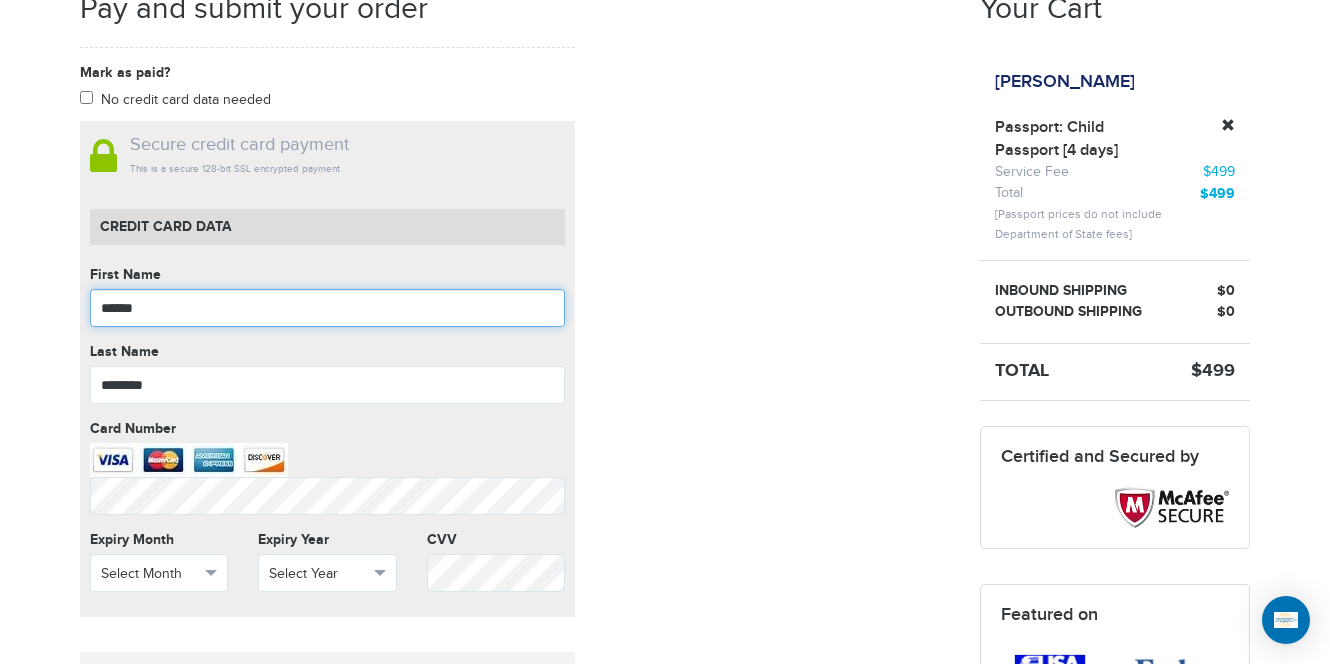 type on "******" 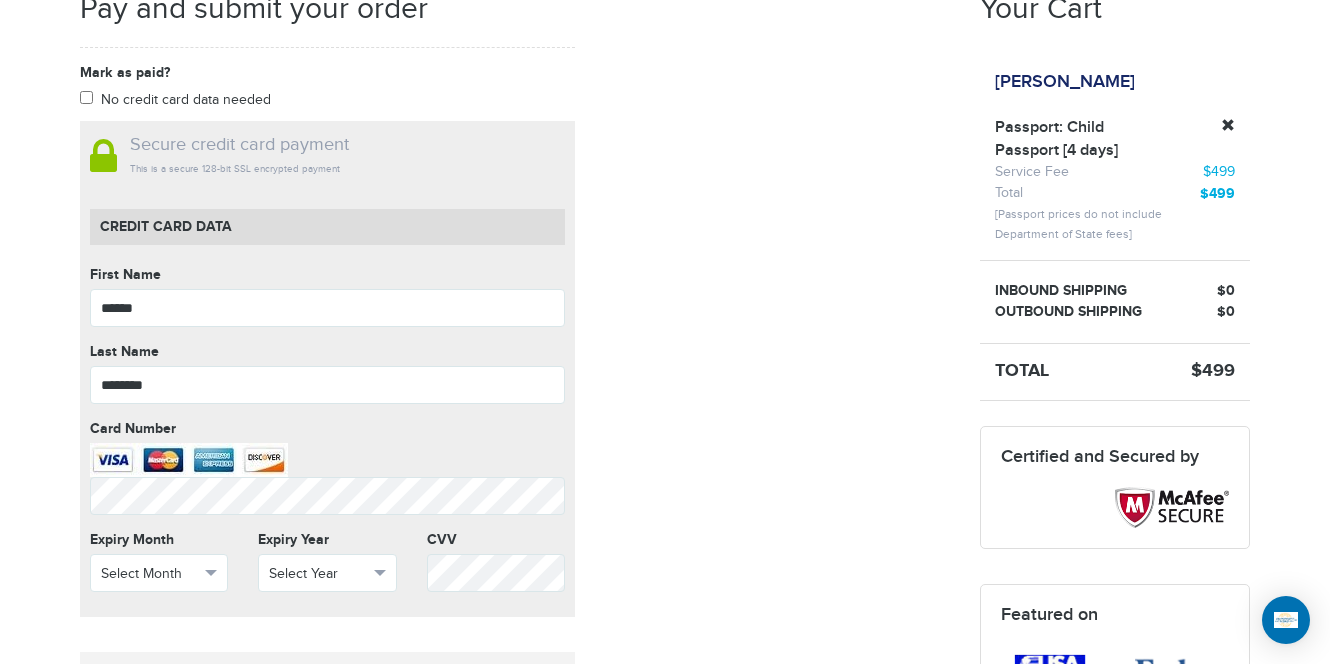 click on "Mark as paid?
No credit card data needed
Amount
*
Comment for manual payment
Secure credit card payment This is a secure 128-bit SSL encrypted payment
Credit Card data
First Name
******
First Name cannot be empty
Last Name
********
Last Name cannot be empty
Card Number
Card Number cannot be empty
Expiry Month
Select Month   Select Month" at bounding box center (515, 513) 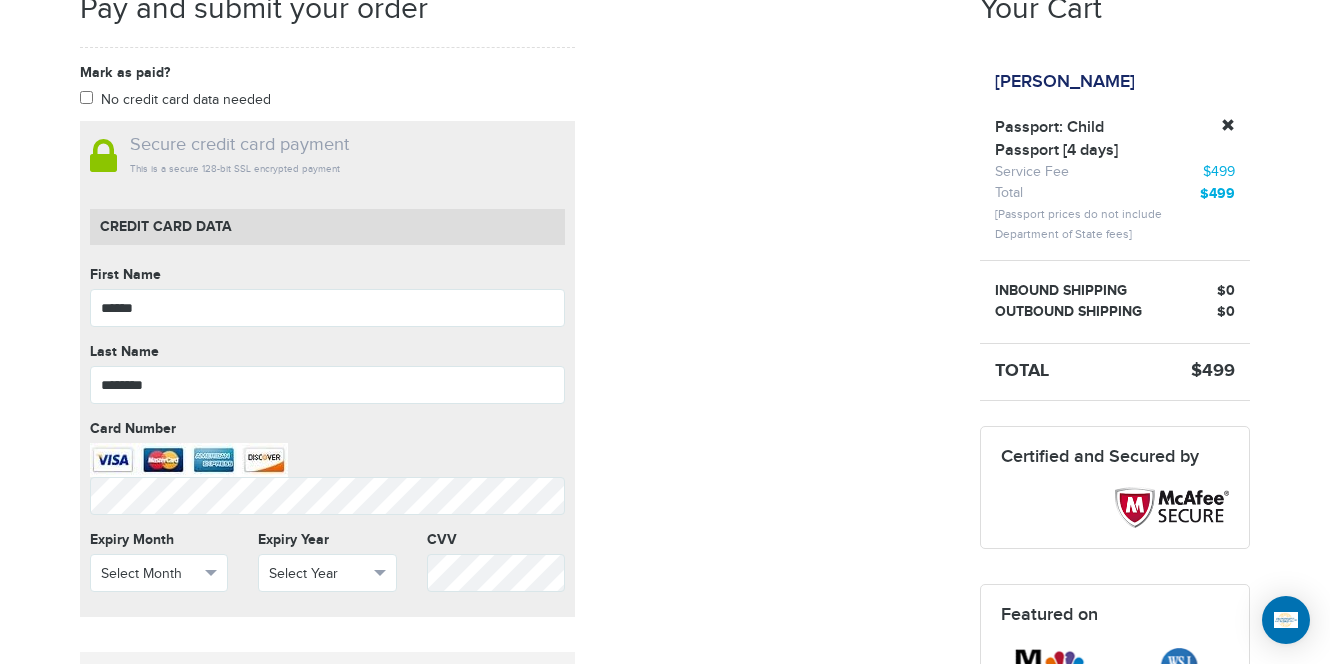 click on "Mark as paid?
No credit card data needed
Amount
*
Comment for manual payment
Secure credit card payment This is a secure 128-bit SSL encrypted payment
Credit Card data
First Name
******
First Name cannot be empty
Last Name
********
Last Name cannot be empty
Card Number
Card Number cannot be empty
Expiry Month
Select Month   Select Month" at bounding box center [515, 513] 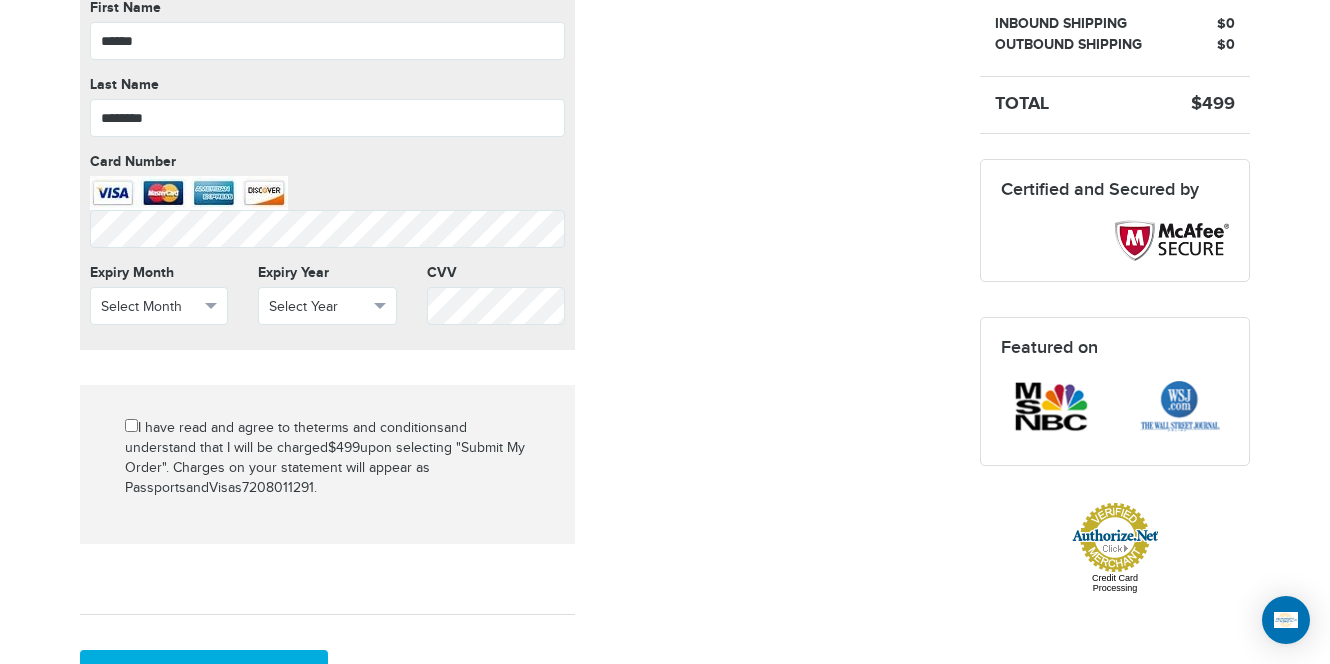 scroll, scrollTop: 652, scrollLeft: 0, axis: vertical 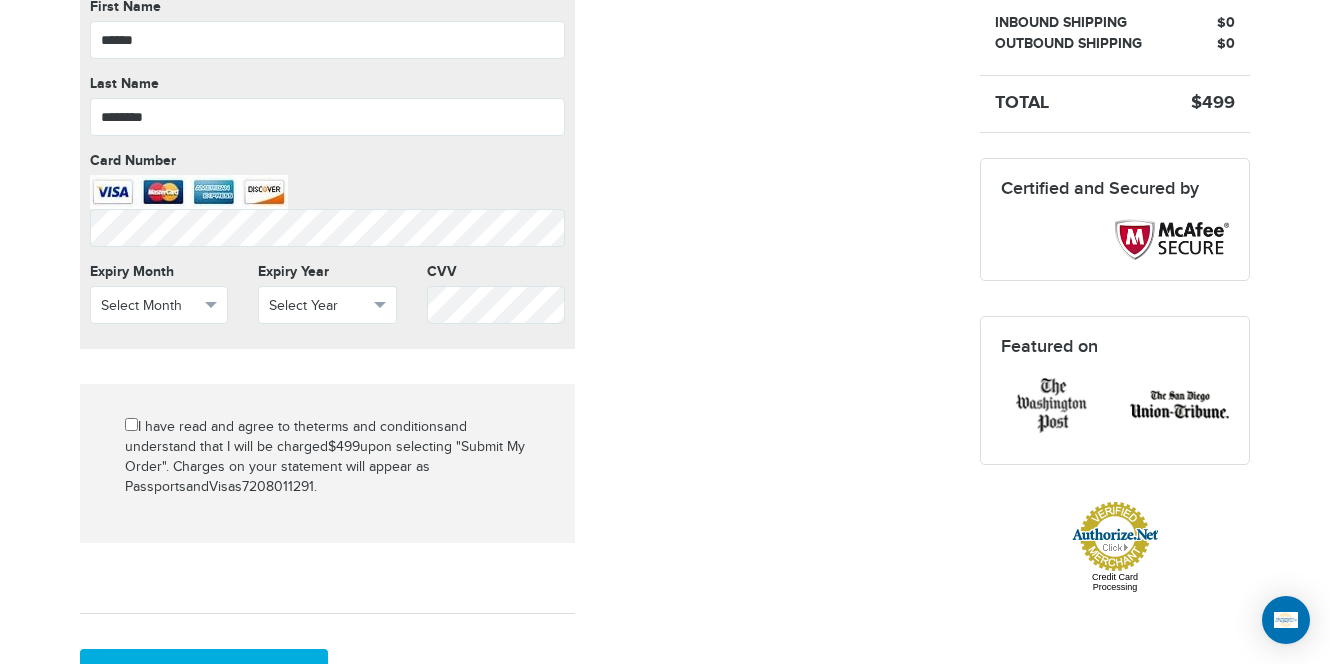 click on "Mark as paid?
No credit card data needed
Amount
*
Comment for manual payment
Secure credit card payment This is a secure 128-bit SSL encrypted payment
Credit Card data
First Name
******
First Name cannot be empty
Last Name
********
Last Name cannot be empty
Card Number
Card Number cannot be empty
Expiry Month
Select Month   Select Month" at bounding box center [515, 245] 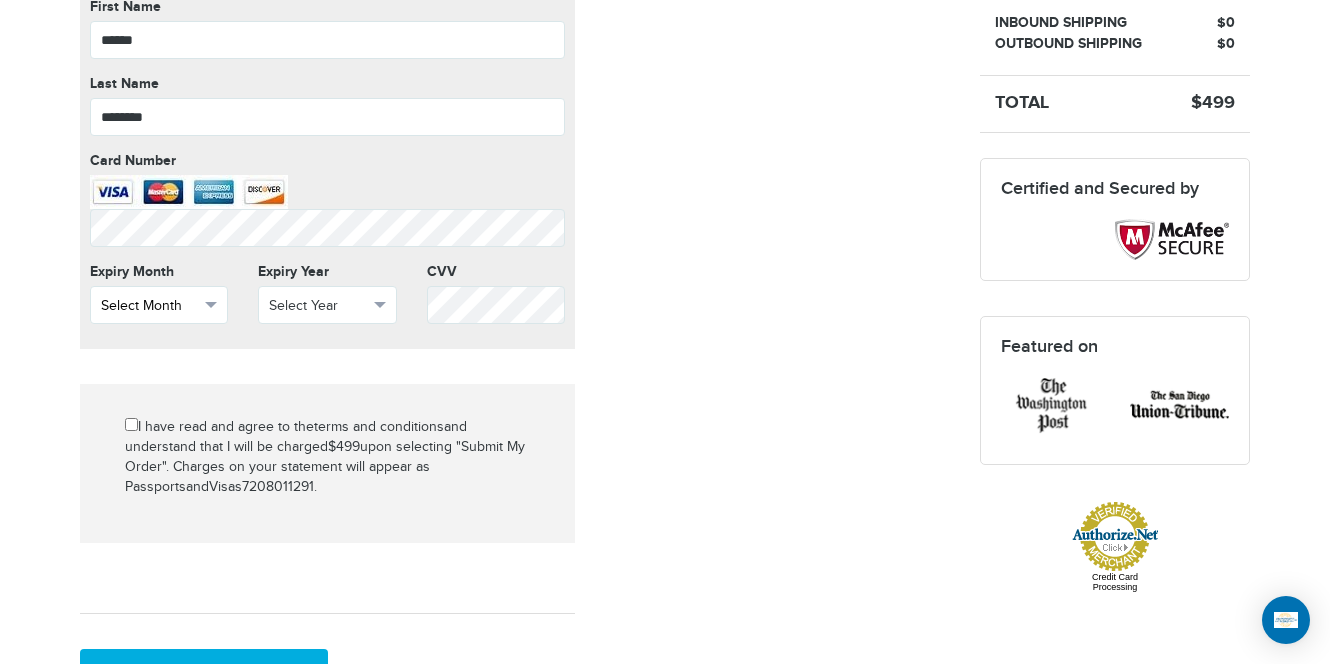 click on "Select Month" at bounding box center [150, 306] 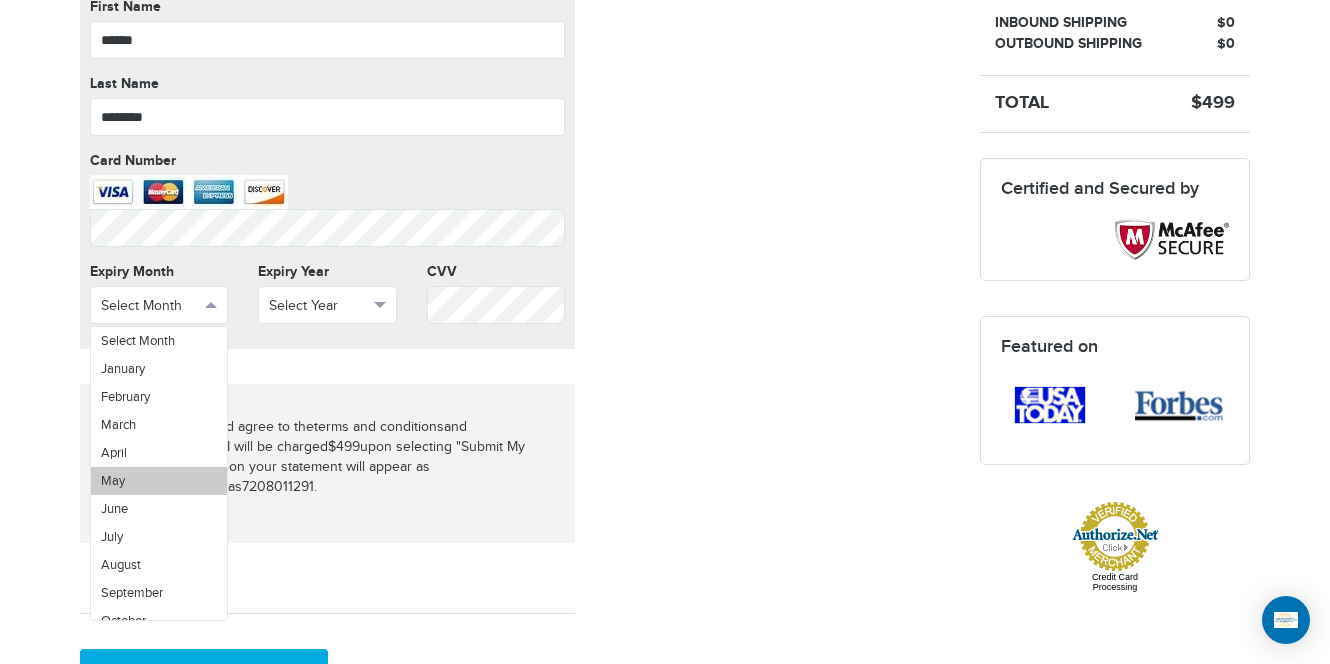 click on "May" at bounding box center (159, 481) 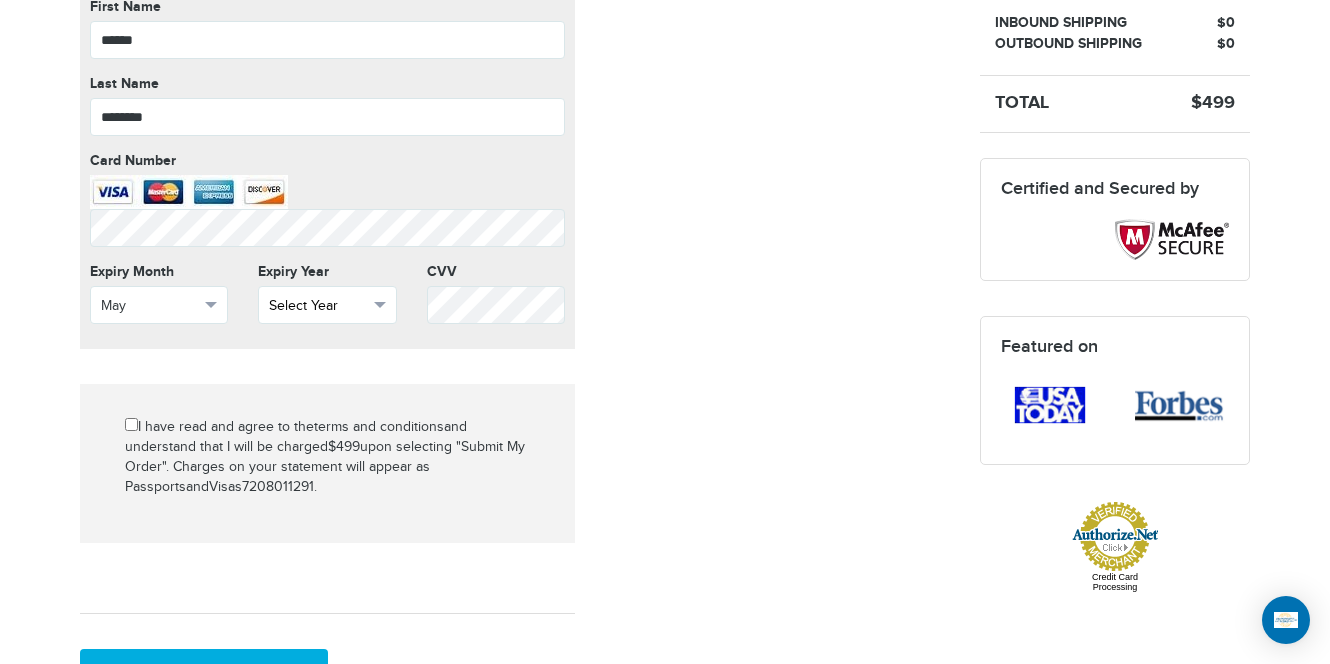 click on "Select Year" at bounding box center (318, 306) 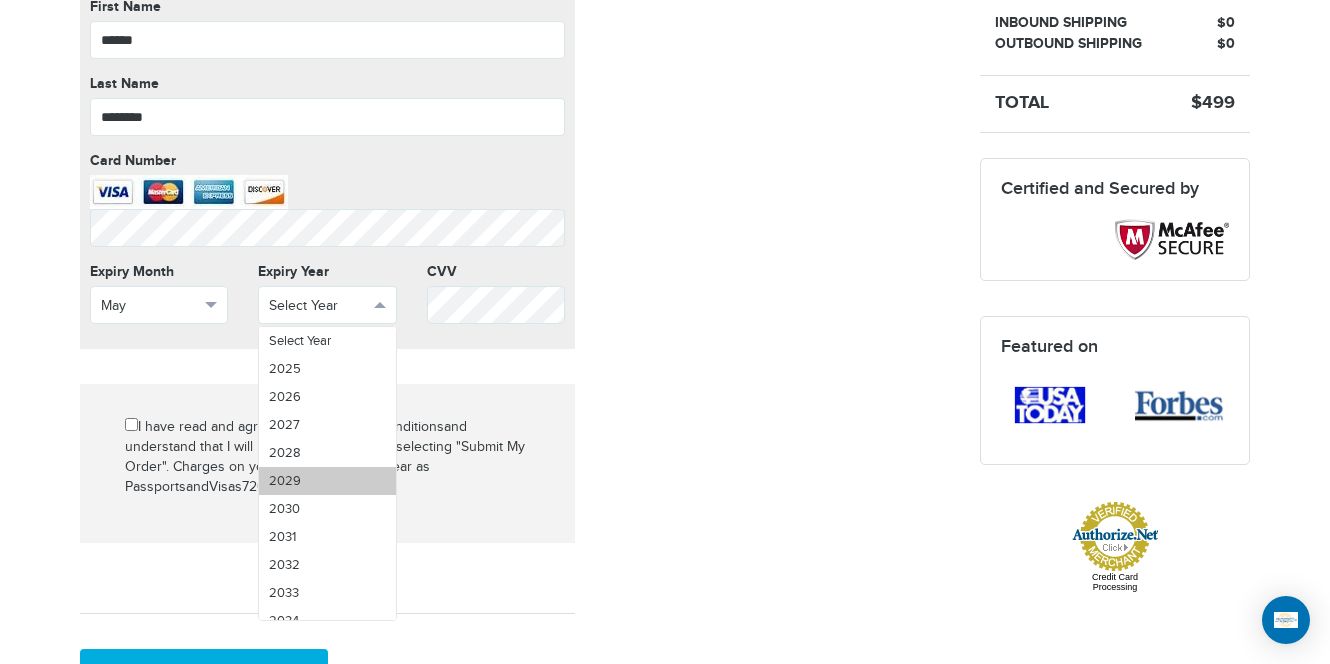 click on "2029" at bounding box center [327, 481] 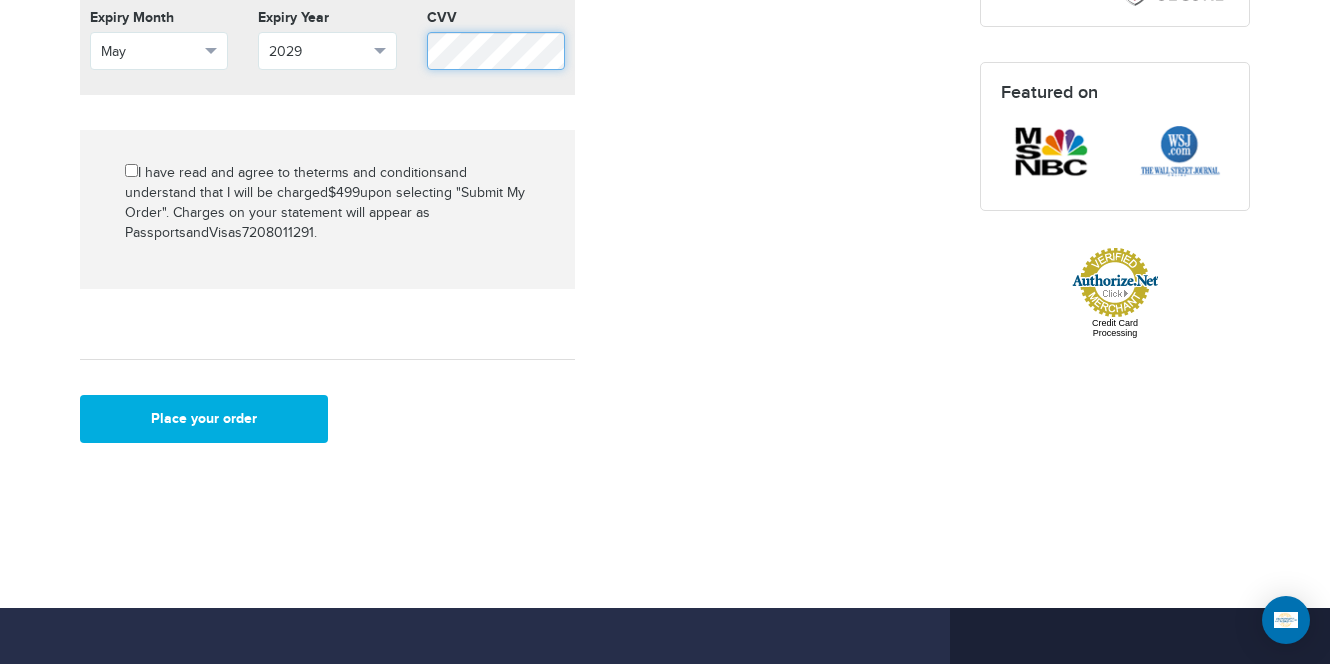 scroll, scrollTop: 920, scrollLeft: 0, axis: vertical 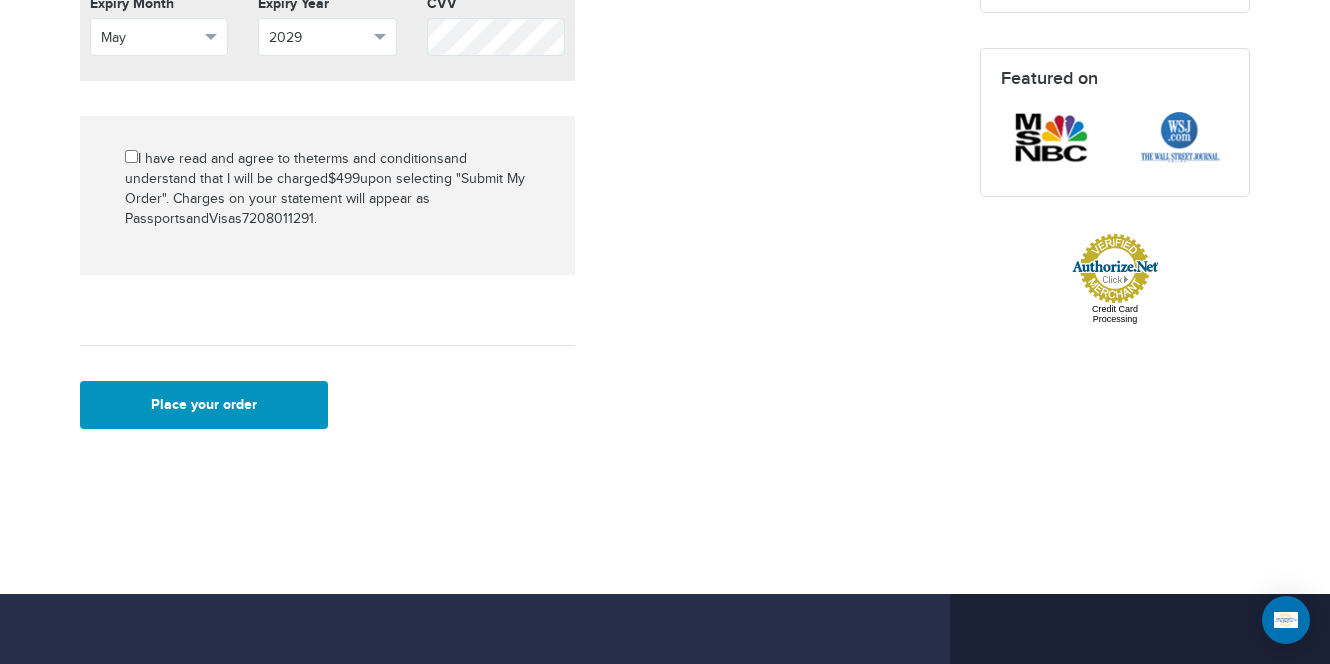 click on "Place your order" at bounding box center (204, 405) 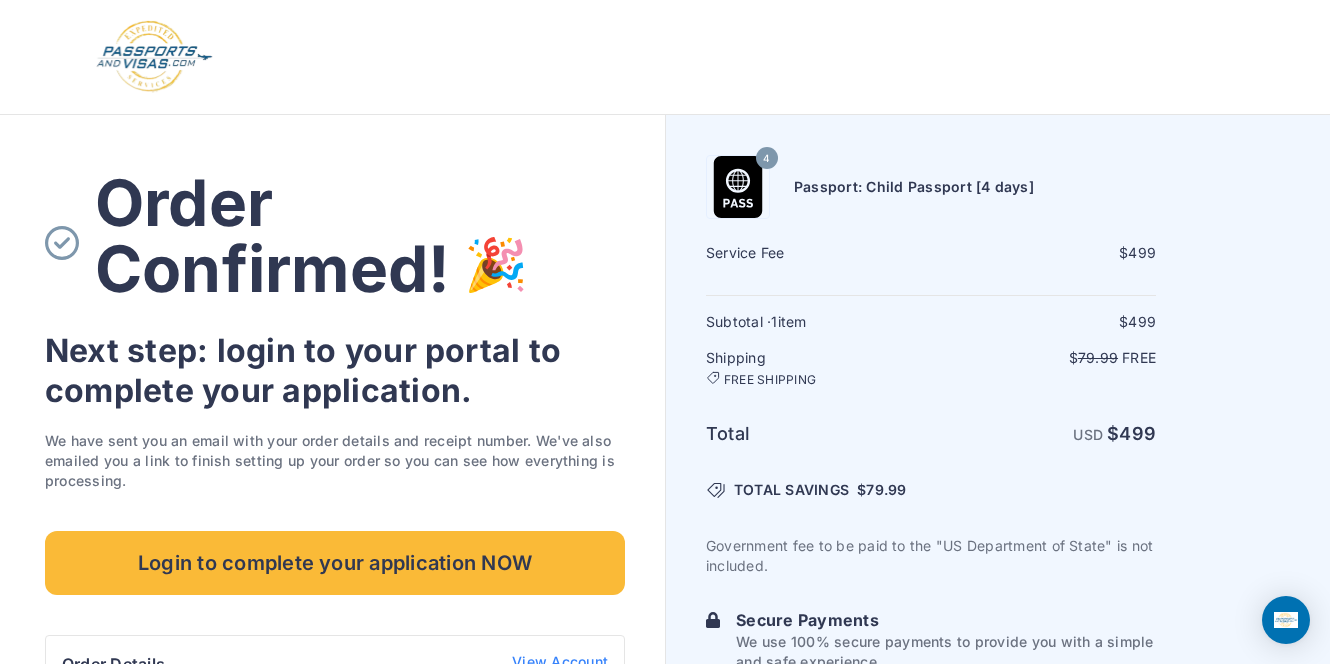 scroll, scrollTop: 0, scrollLeft: 0, axis: both 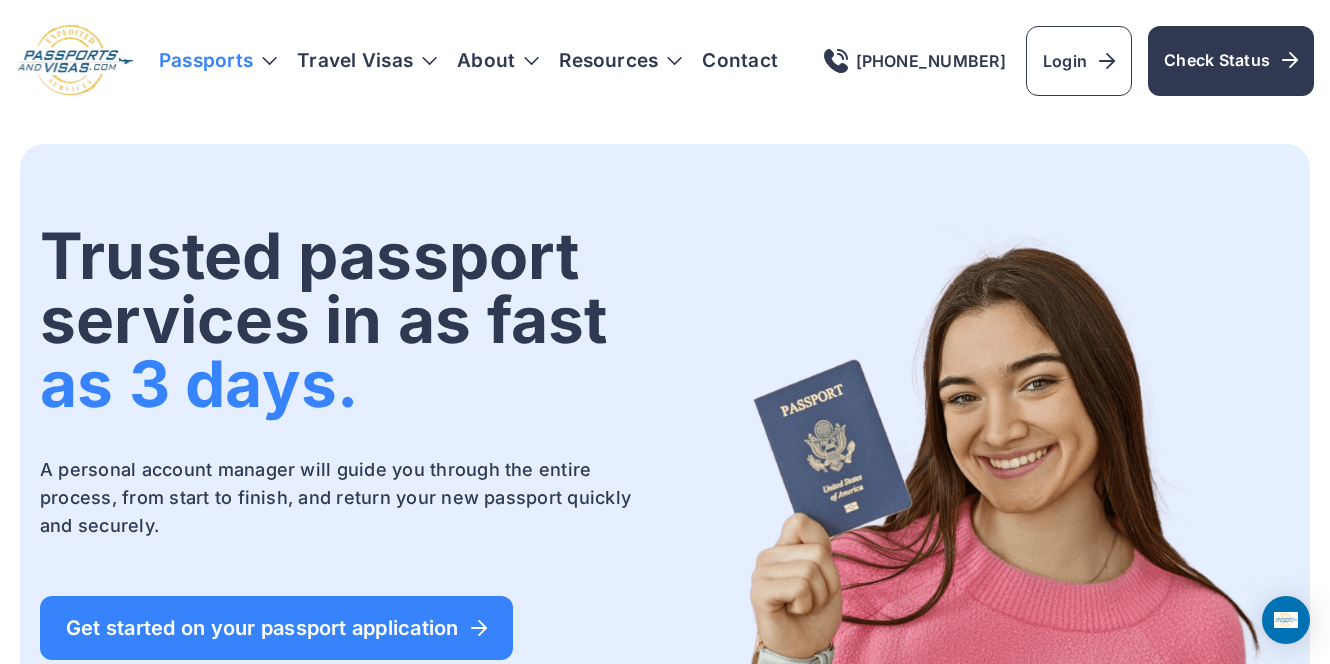 click on "Passports" at bounding box center [218, 61] 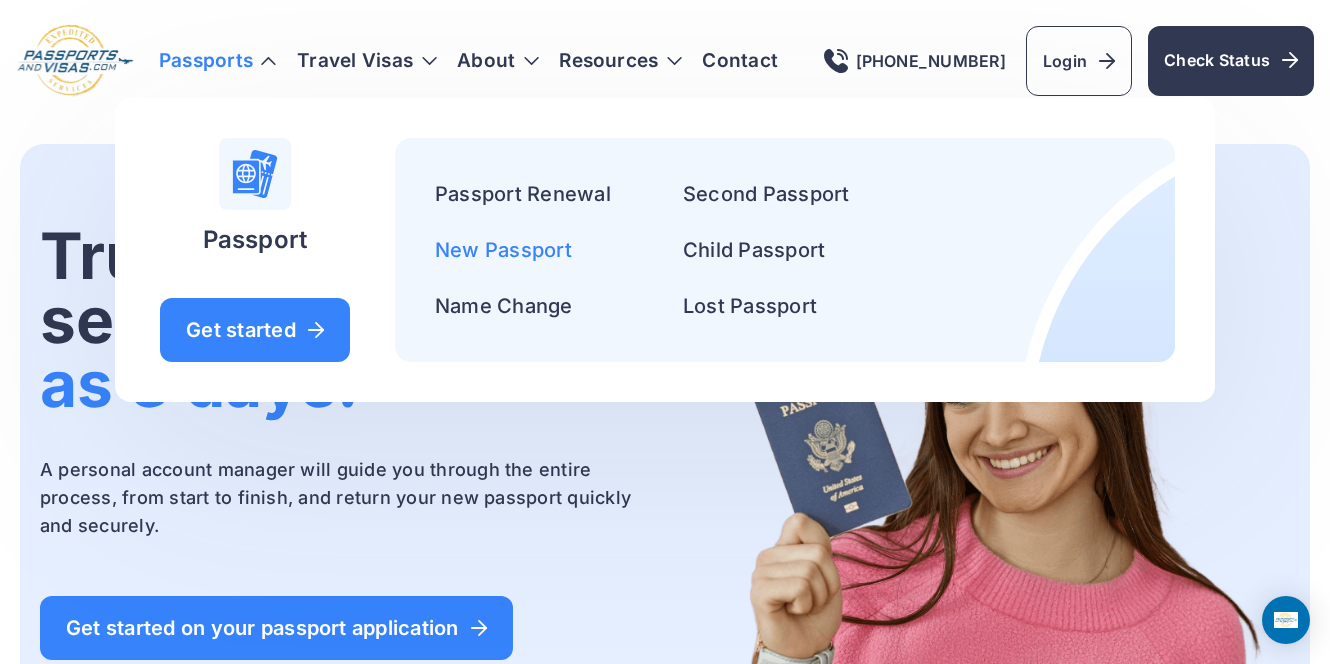 click on "New Passport" at bounding box center [503, 250] 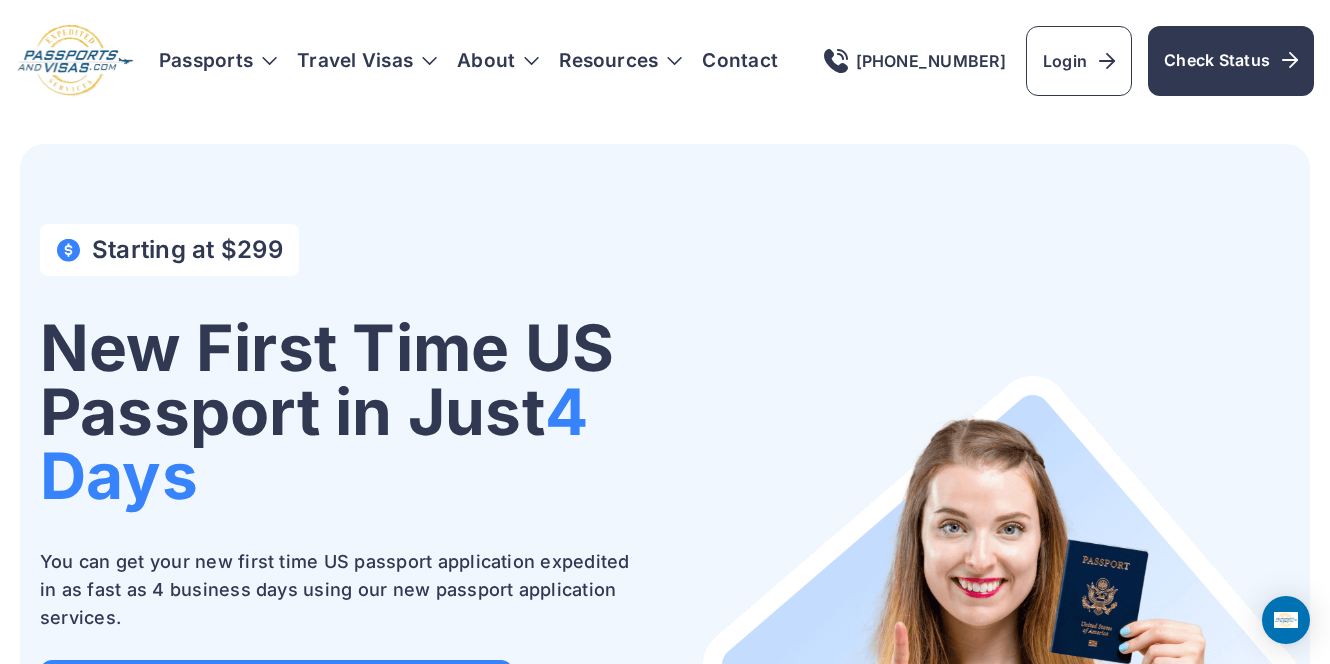 scroll, scrollTop: 34, scrollLeft: 0, axis: vertical 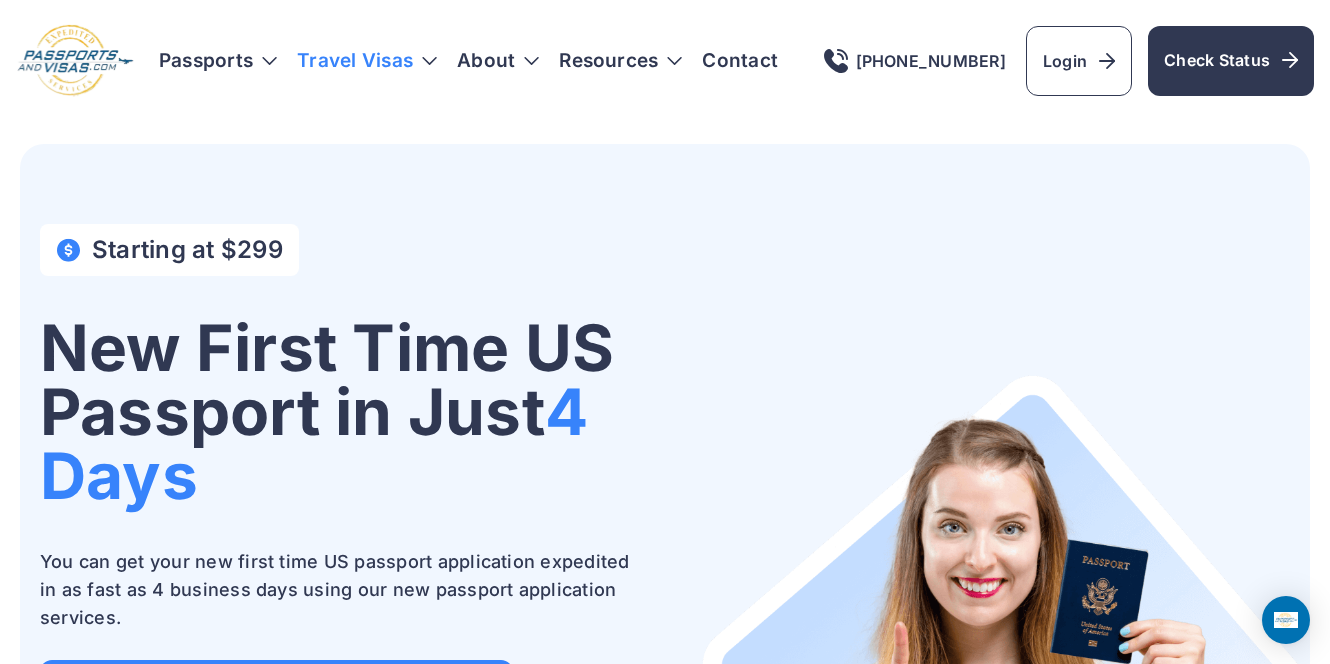 click on "Travel Visas" at bounding box center [367, 61] 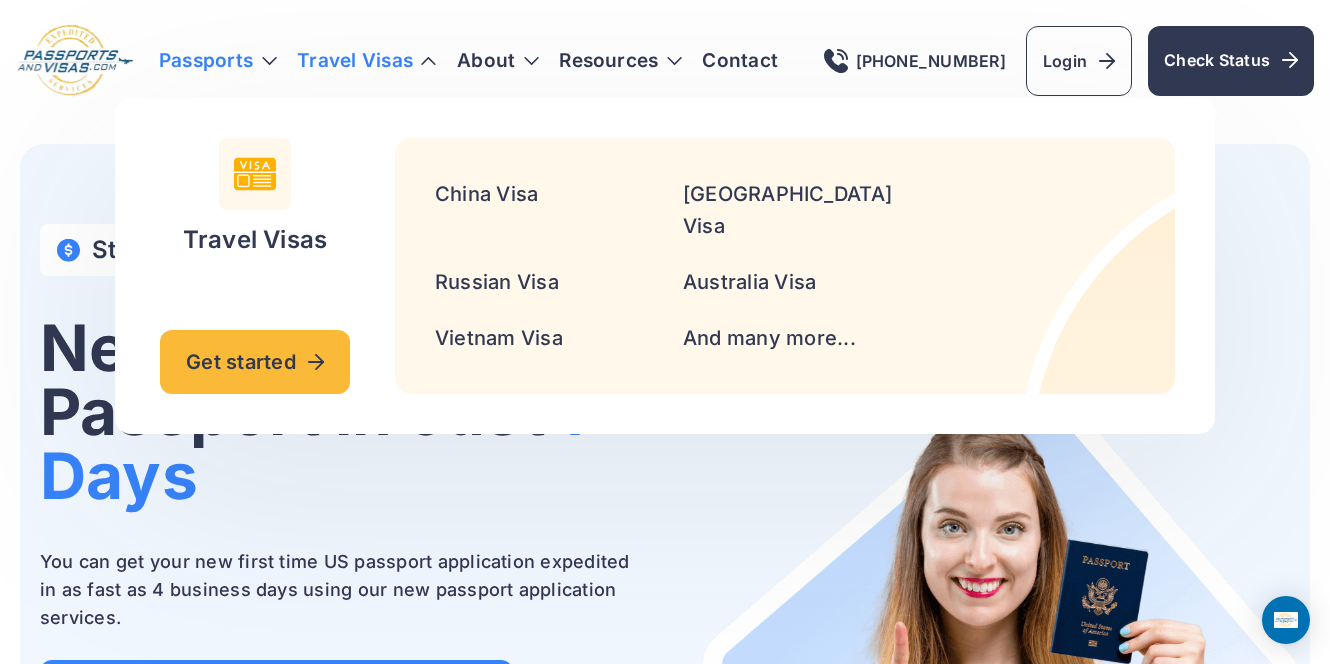 click on "Passports" at bounding box center [218, 61] 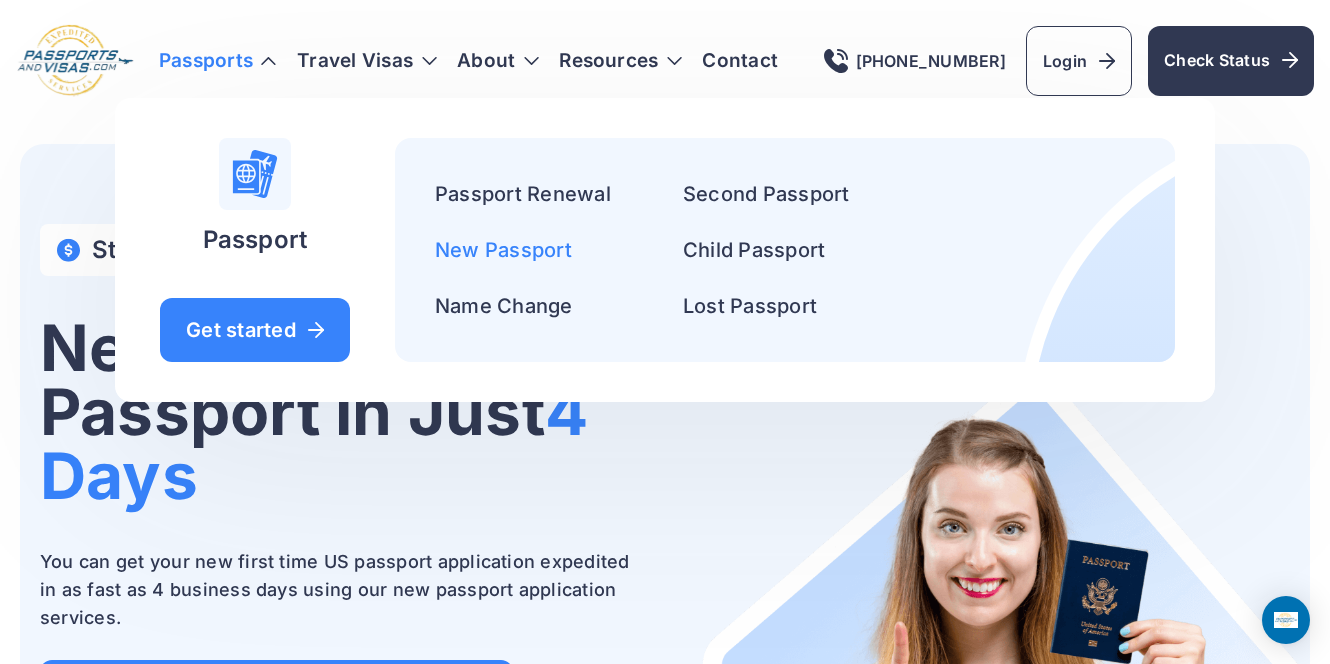 click on "New Passport" at bounding box center (503, 250) 